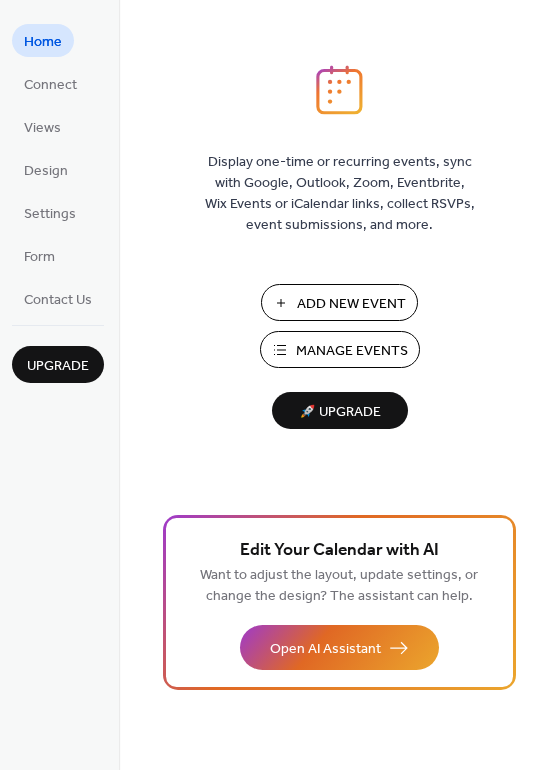 scroll, scrollTop: 0, scrollLeft: 0, axis: both 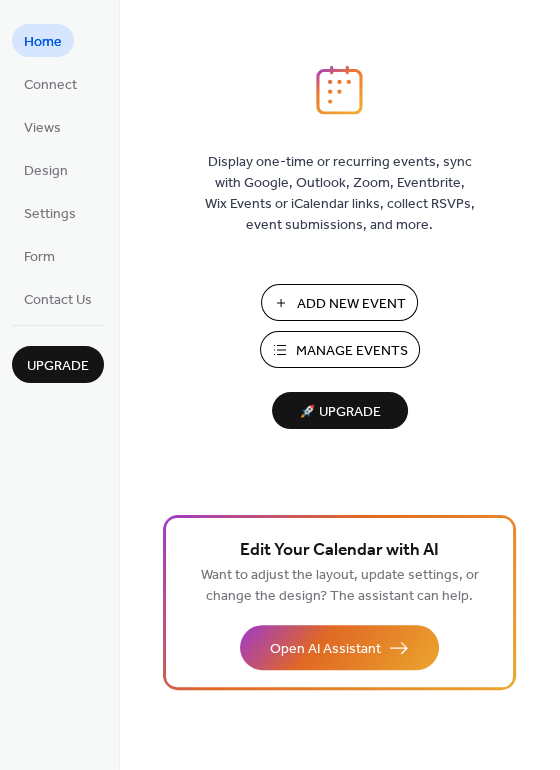 click on "Manage Events" at bounding box center (352, 351) 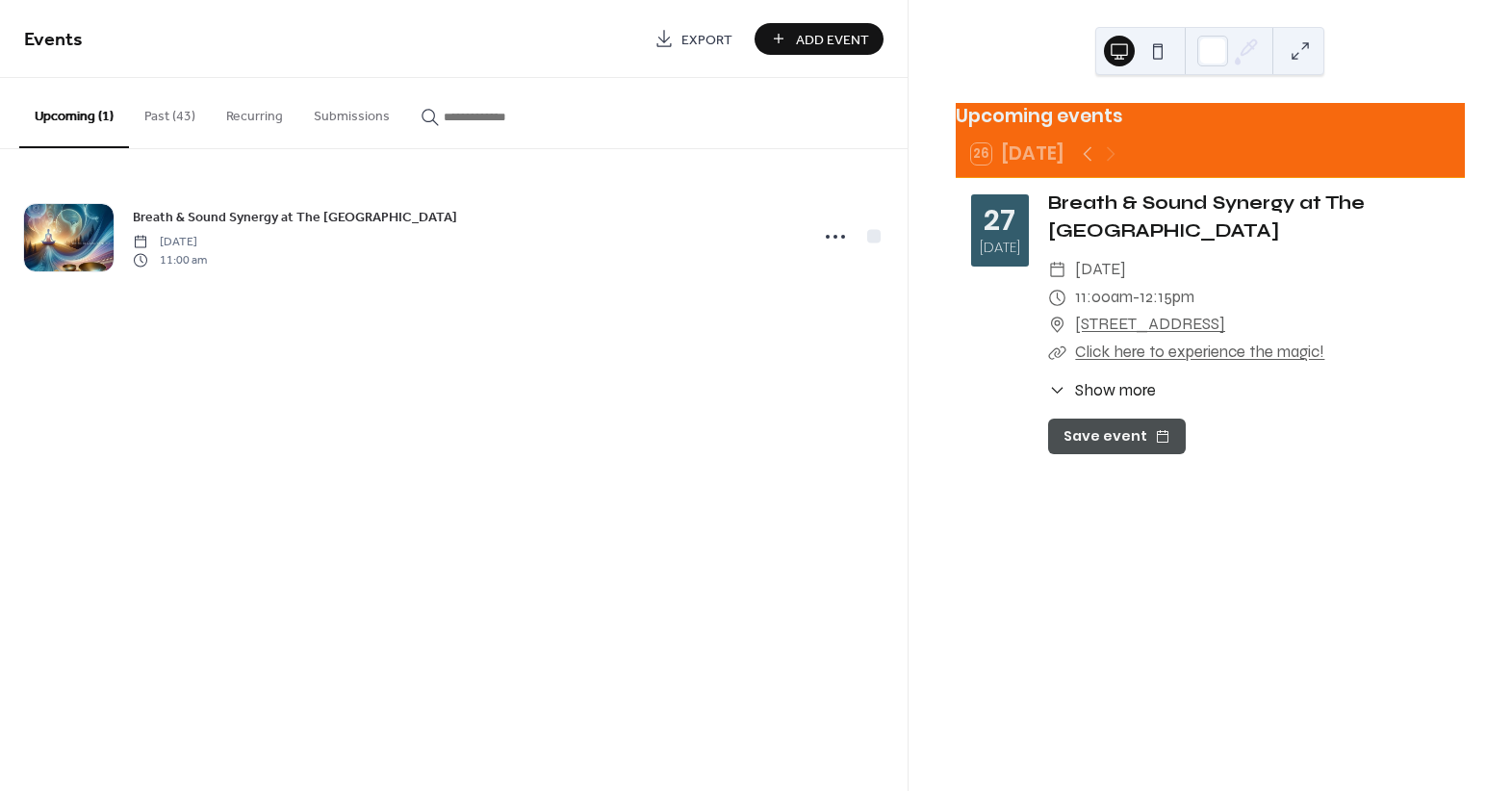 scroll, scrollTop: 0, scrollLeft: 0, axis: both 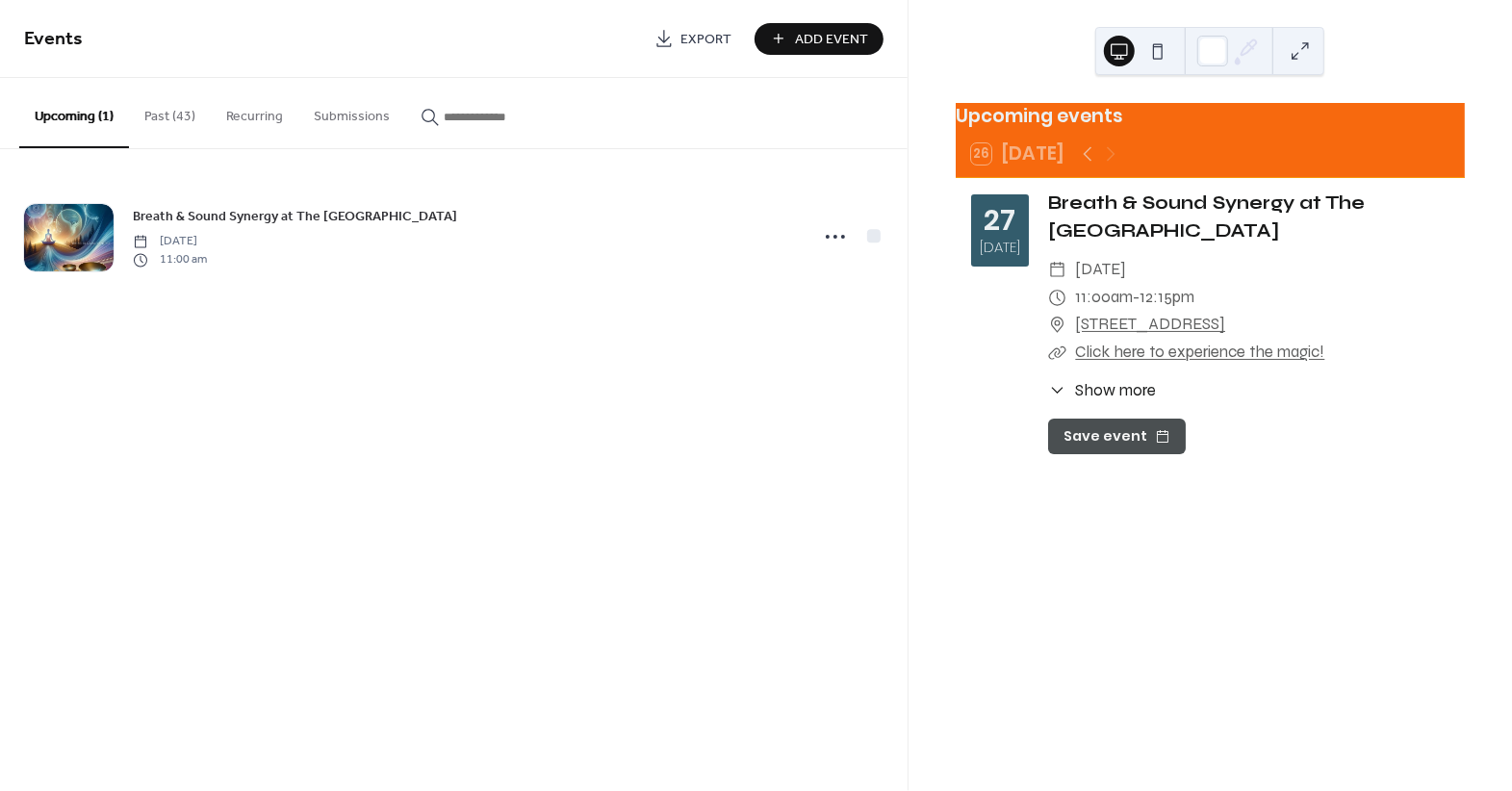 click on "Past (43)" at bounding box center [169, 112] 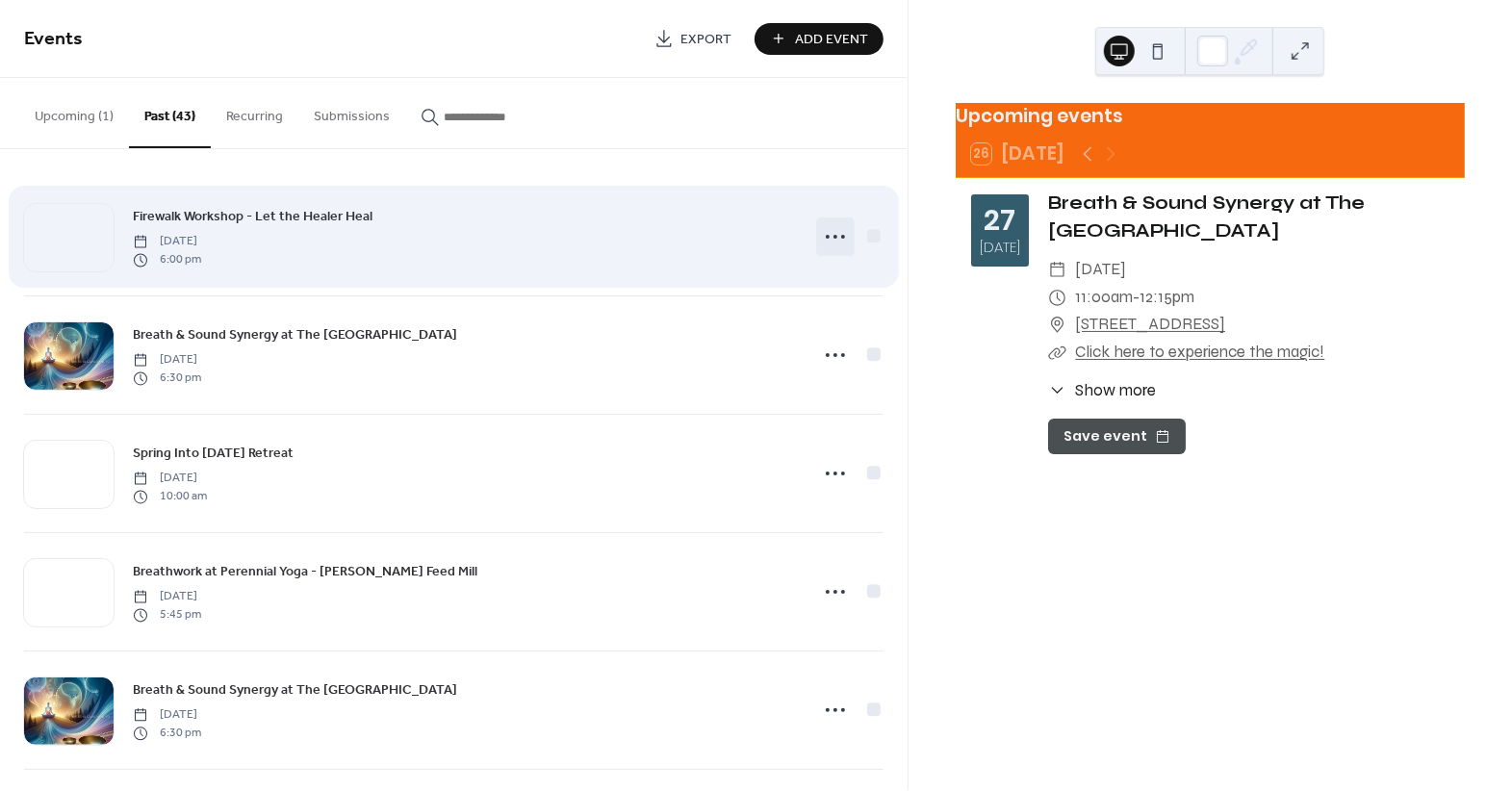 click 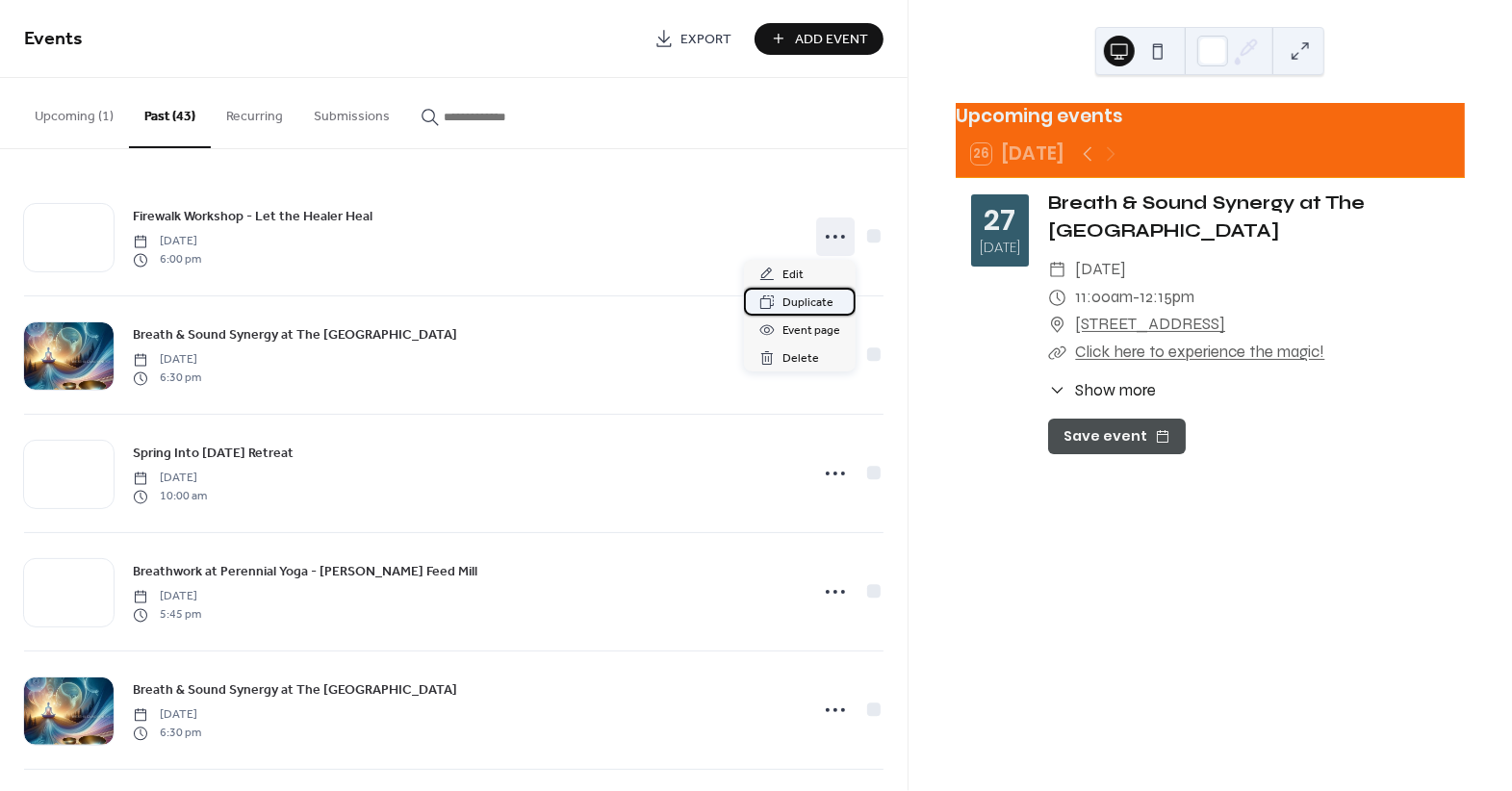click on "Duplicate" at bounding box center [807, 303] 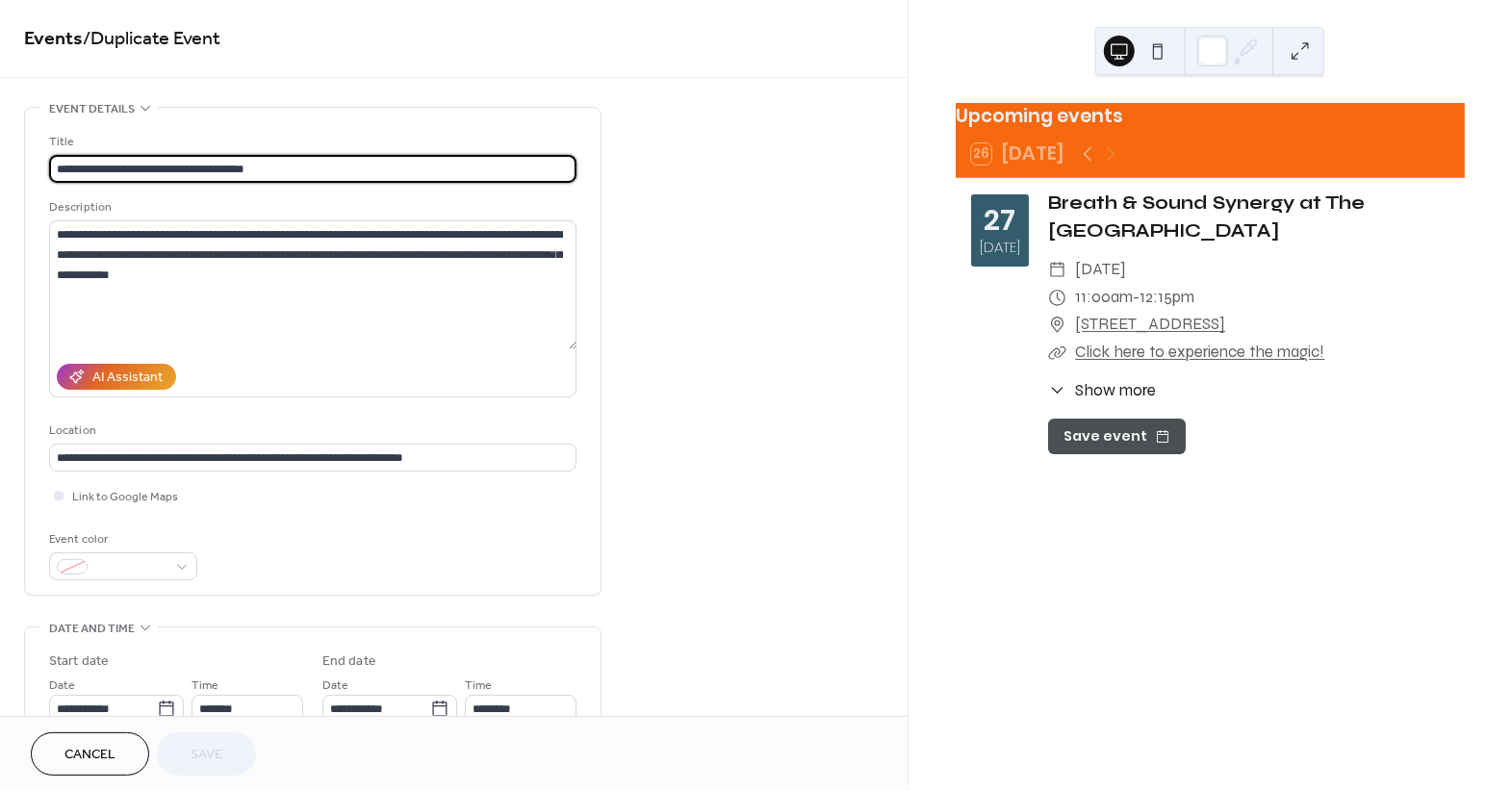 drag, startPoint x: 161, startPoint y: 169, endPoint x: 286, endPoint y: 179, distance: 125.39936 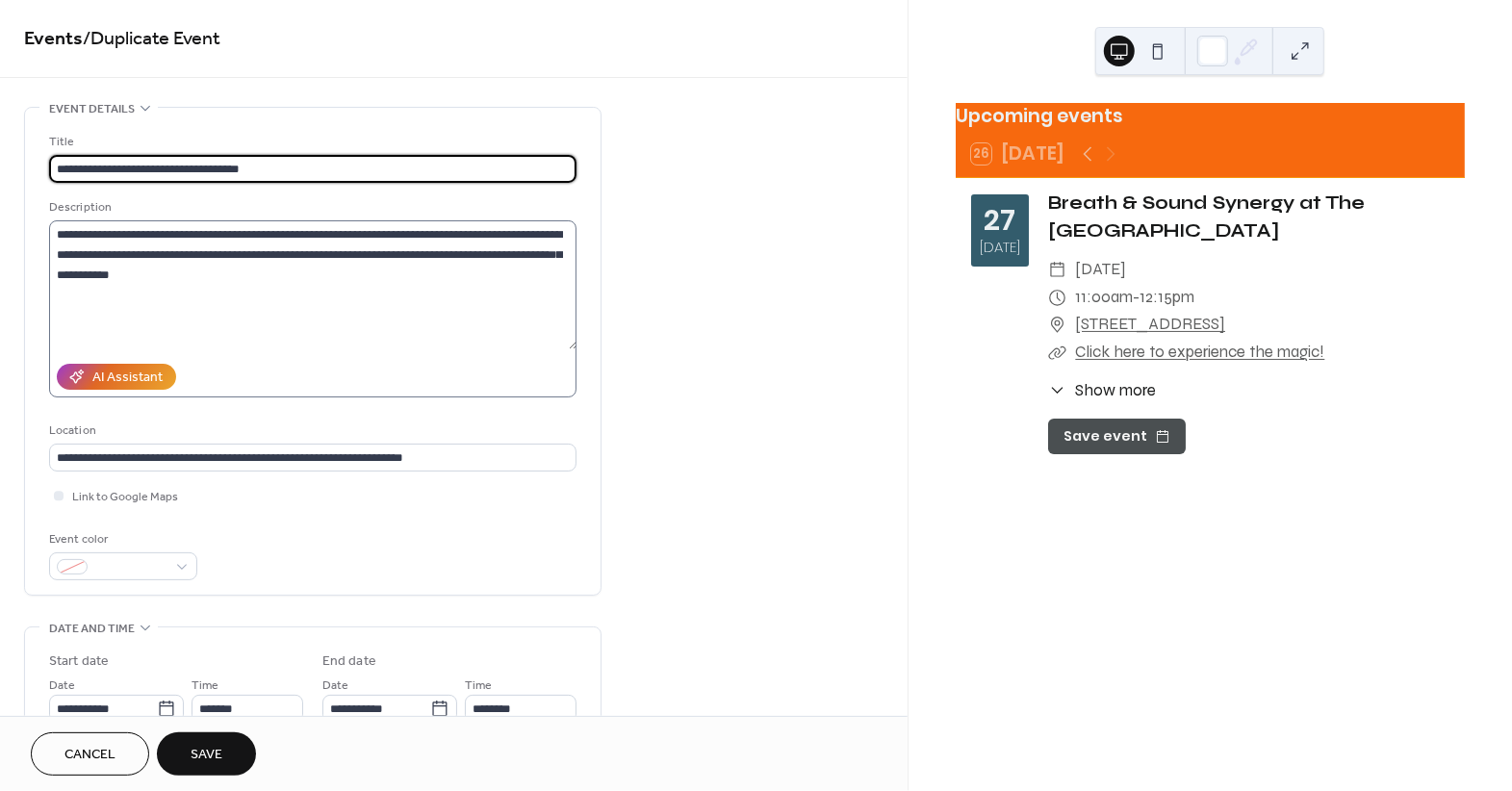 type on "**********" 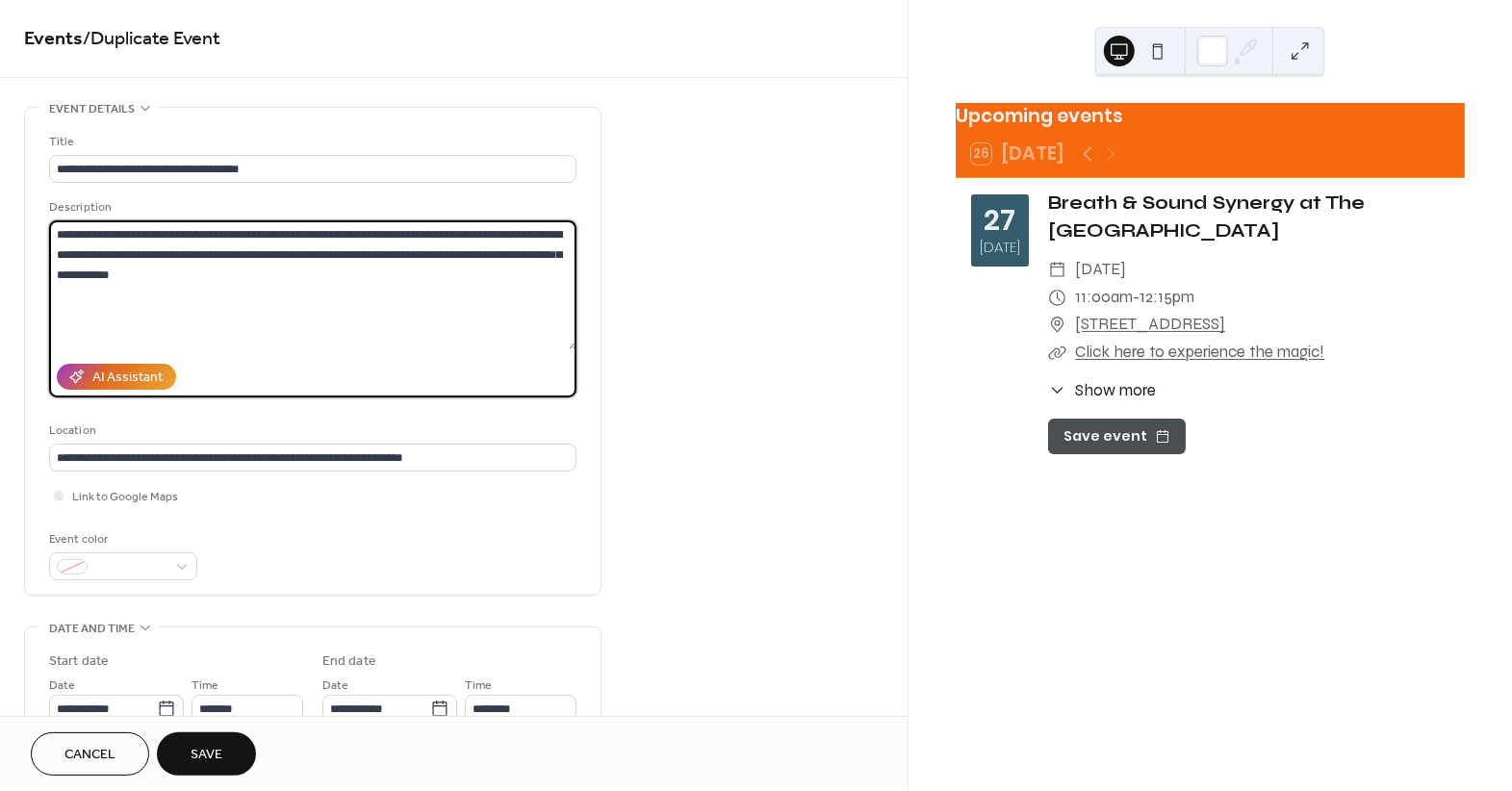 drag, startPoint x: 141, startPoint y: 273, endPoint x: 47, endPoint y: 234, distance: 101.76935 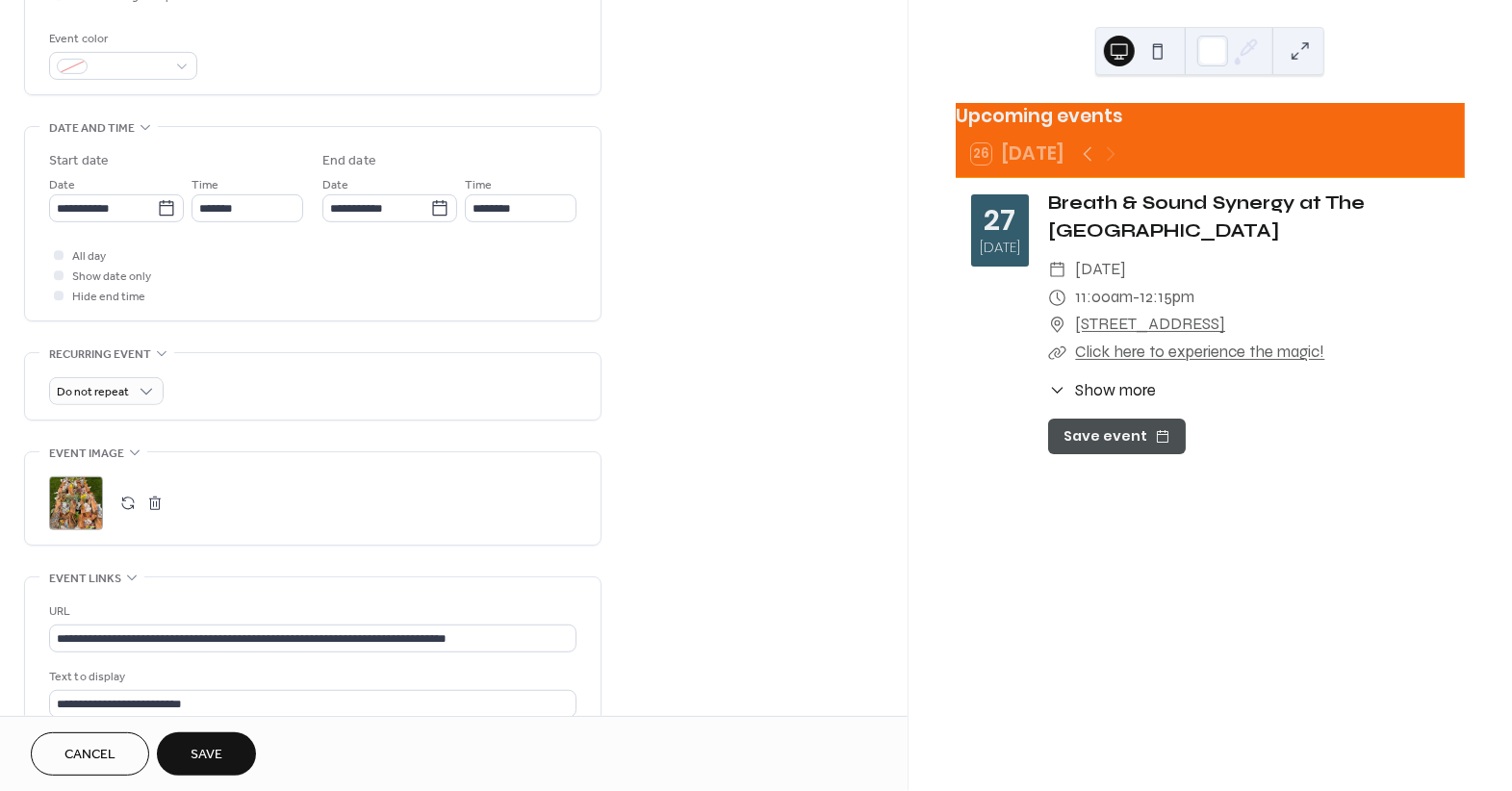scroll, scrollTop: 448, scrollLeft: 0, axis: vertical 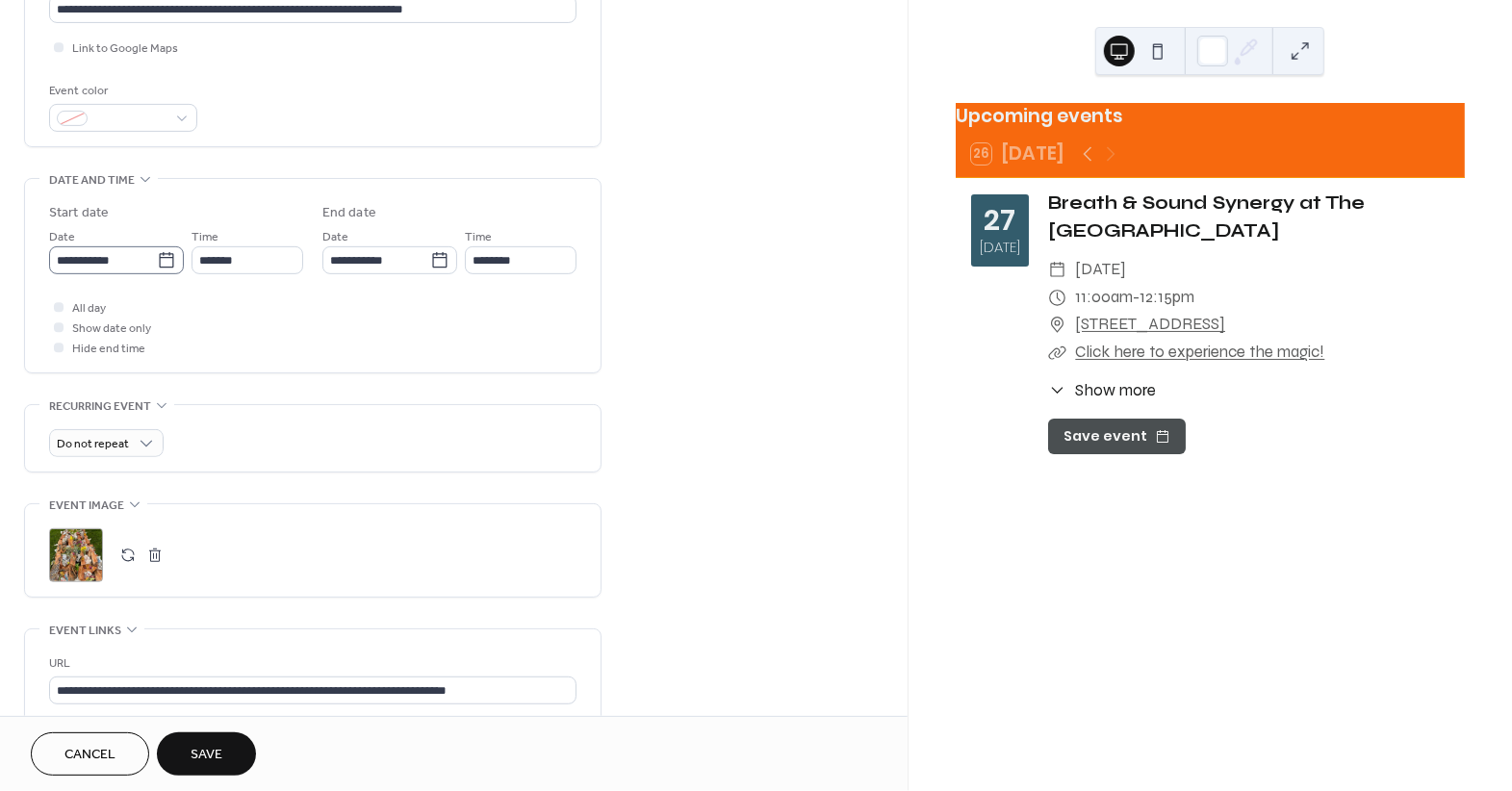 type on "**********" 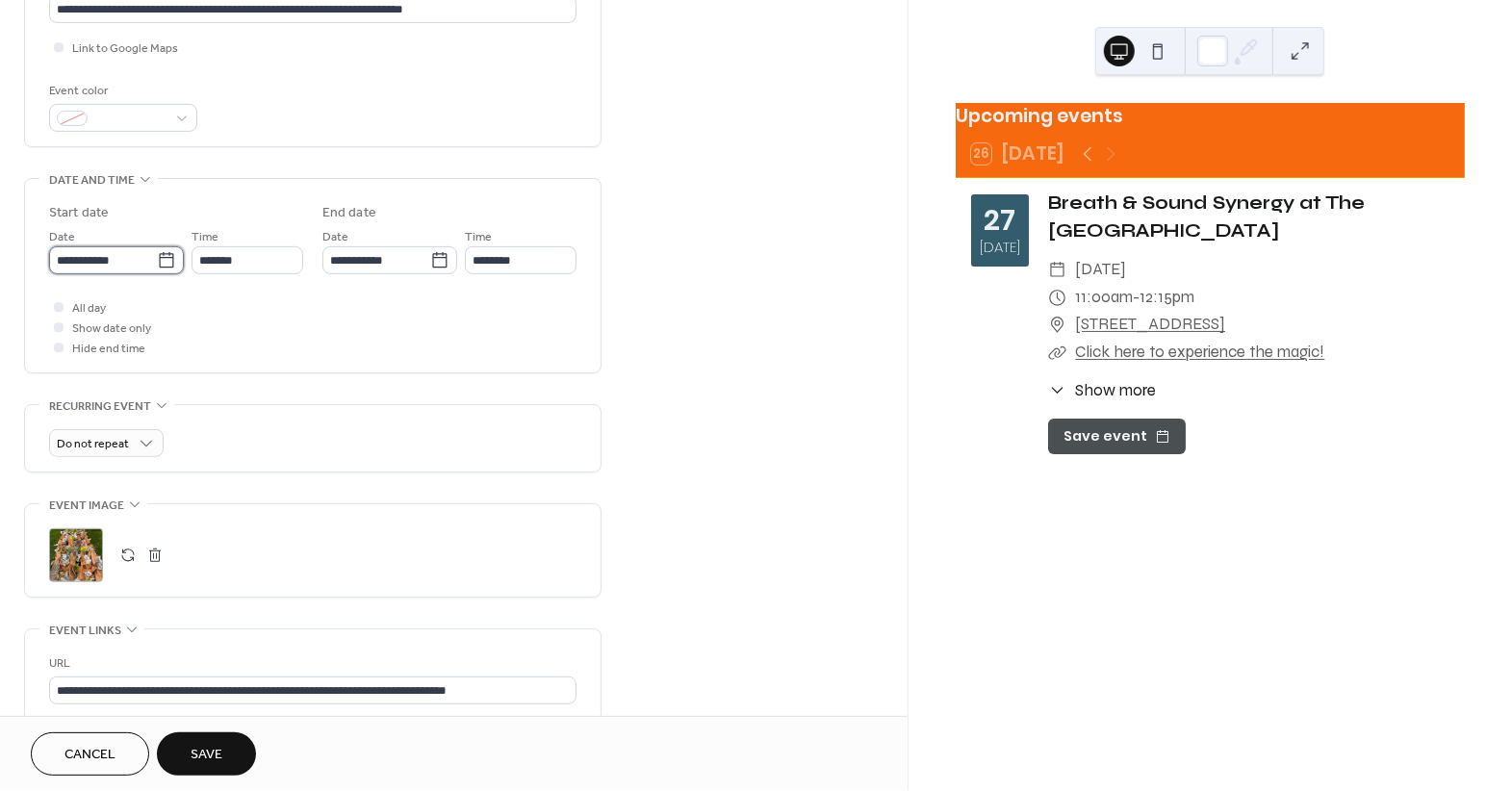 click on "**********" at bounding box center (103, 260) 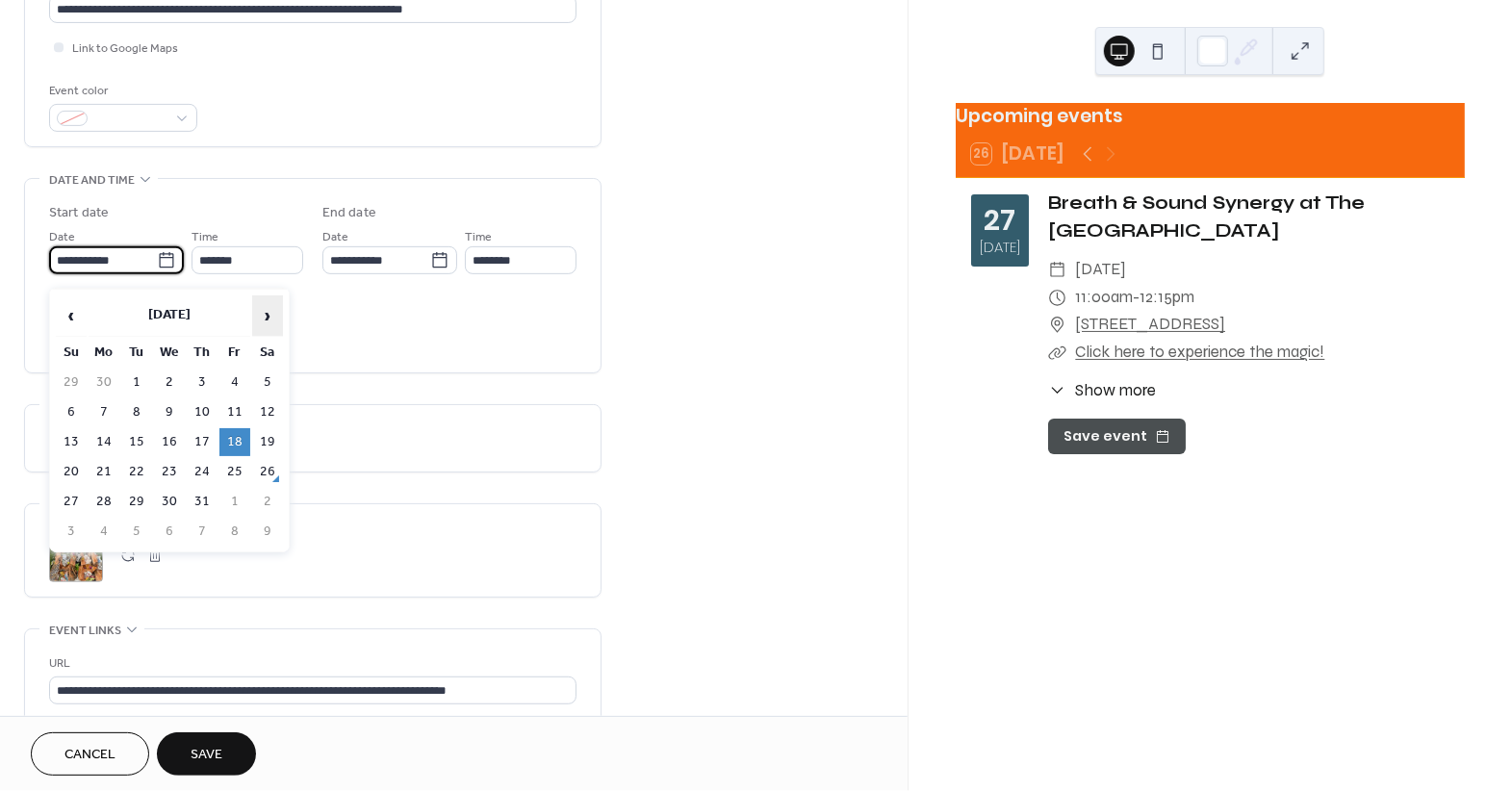 click on "›" at bounding box center [268, 316] 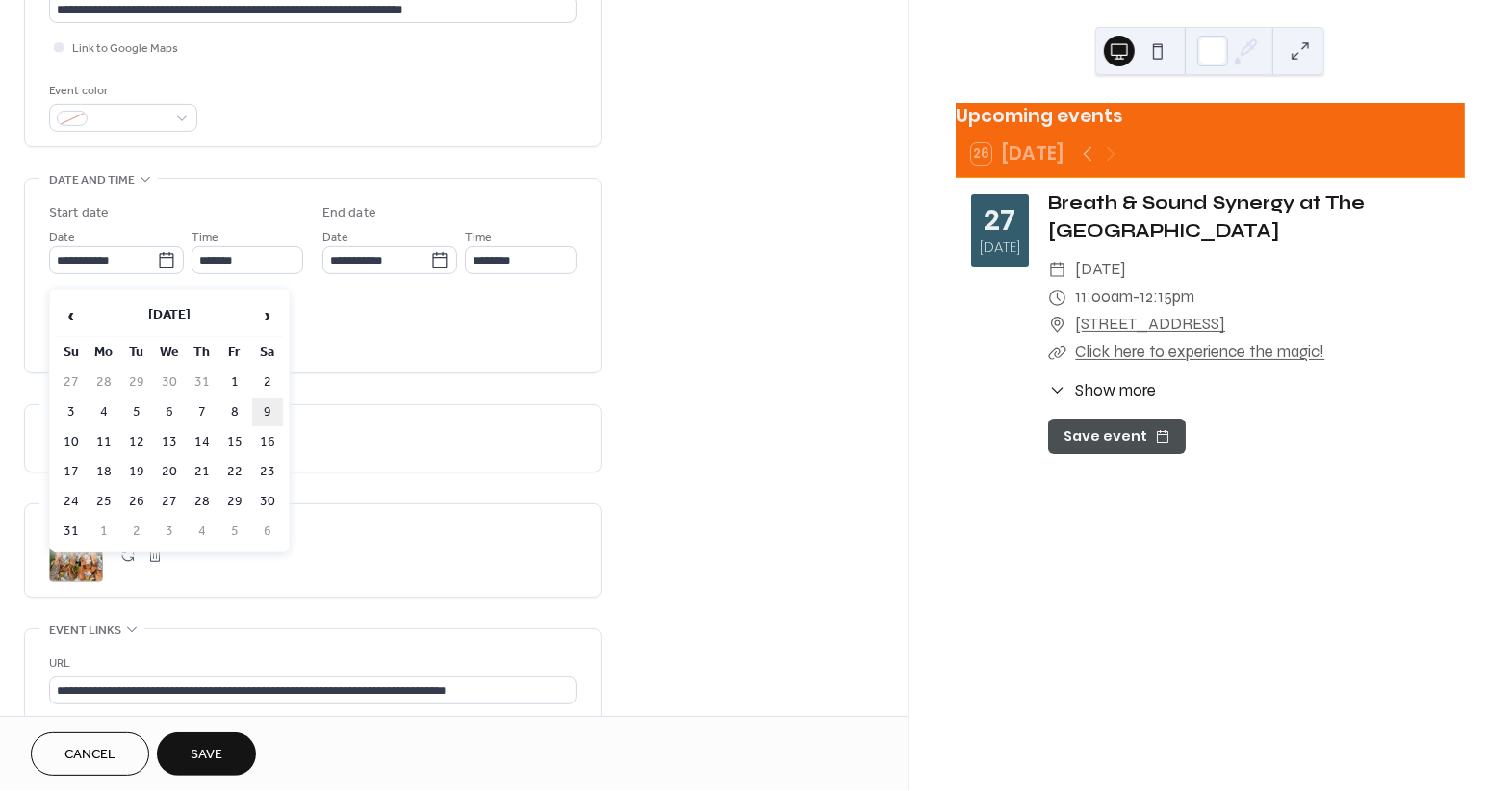 click on "9" at bounding box center [268, 412] 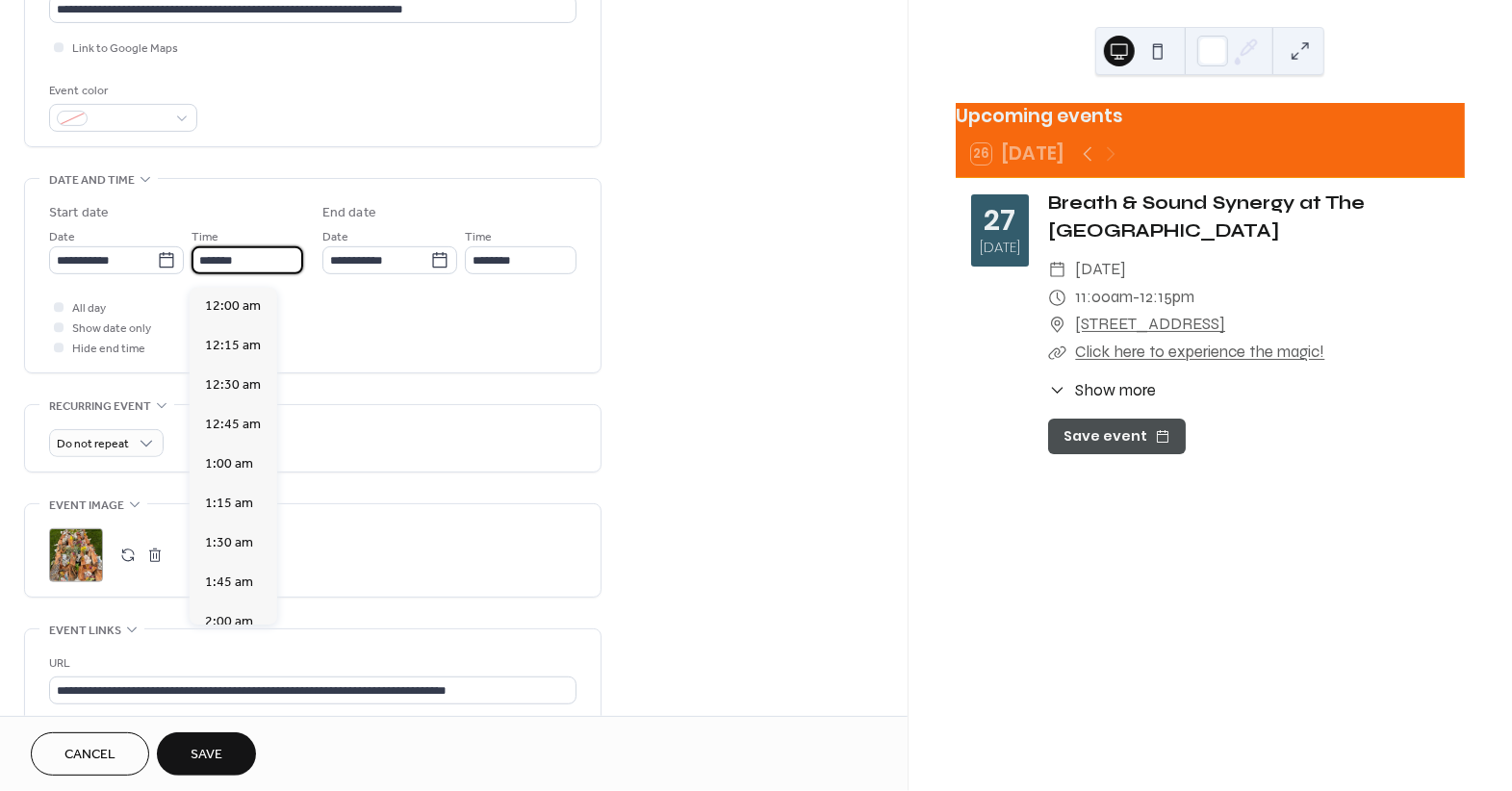 scroll, scrollTop: 2826, scrollLeft: 0, axis: vertical 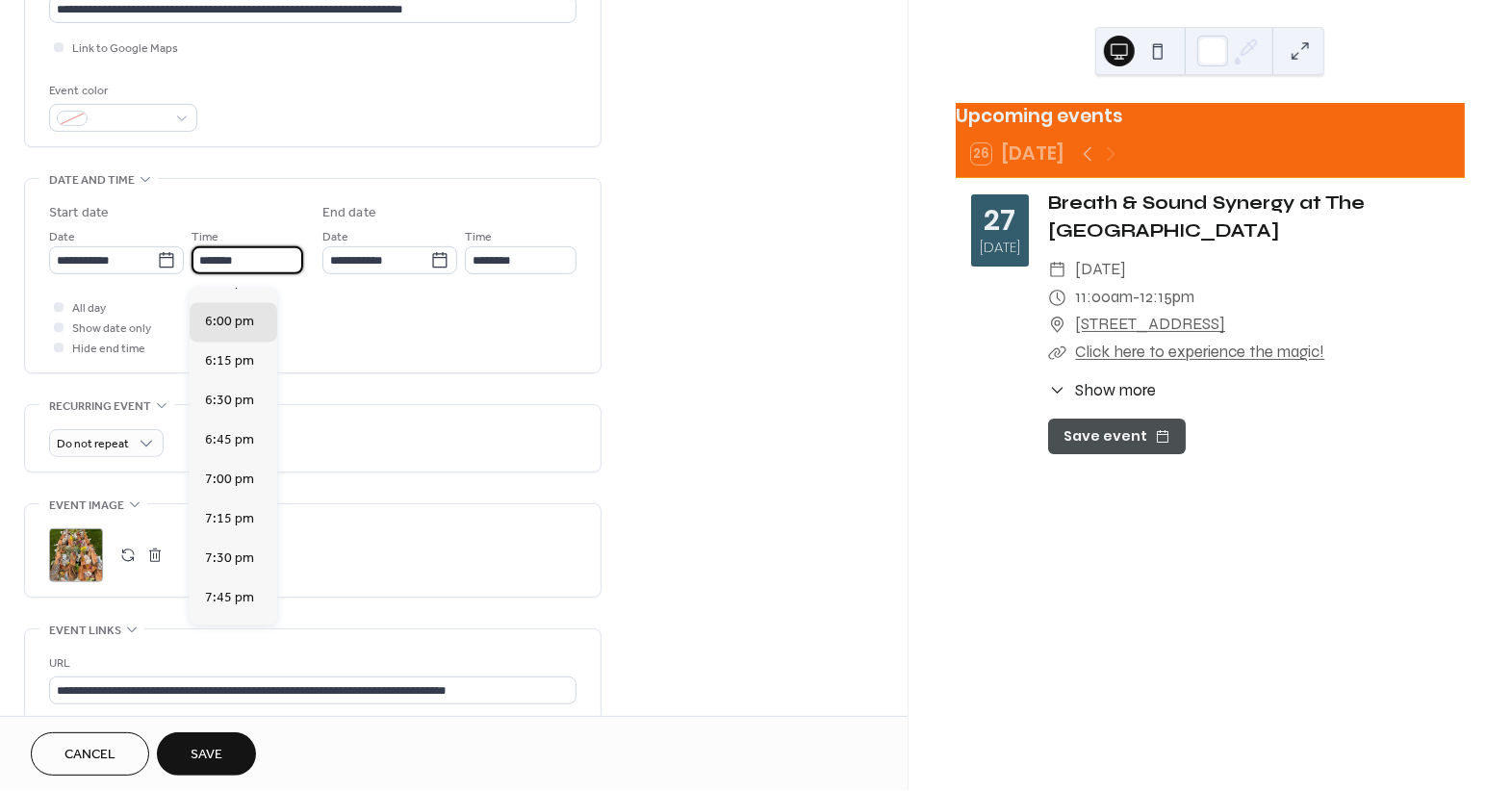 drag, startPoint x: 200, startPoint y: 269, endPoint x: 223, endPoint y: 268, distance: 23.021729 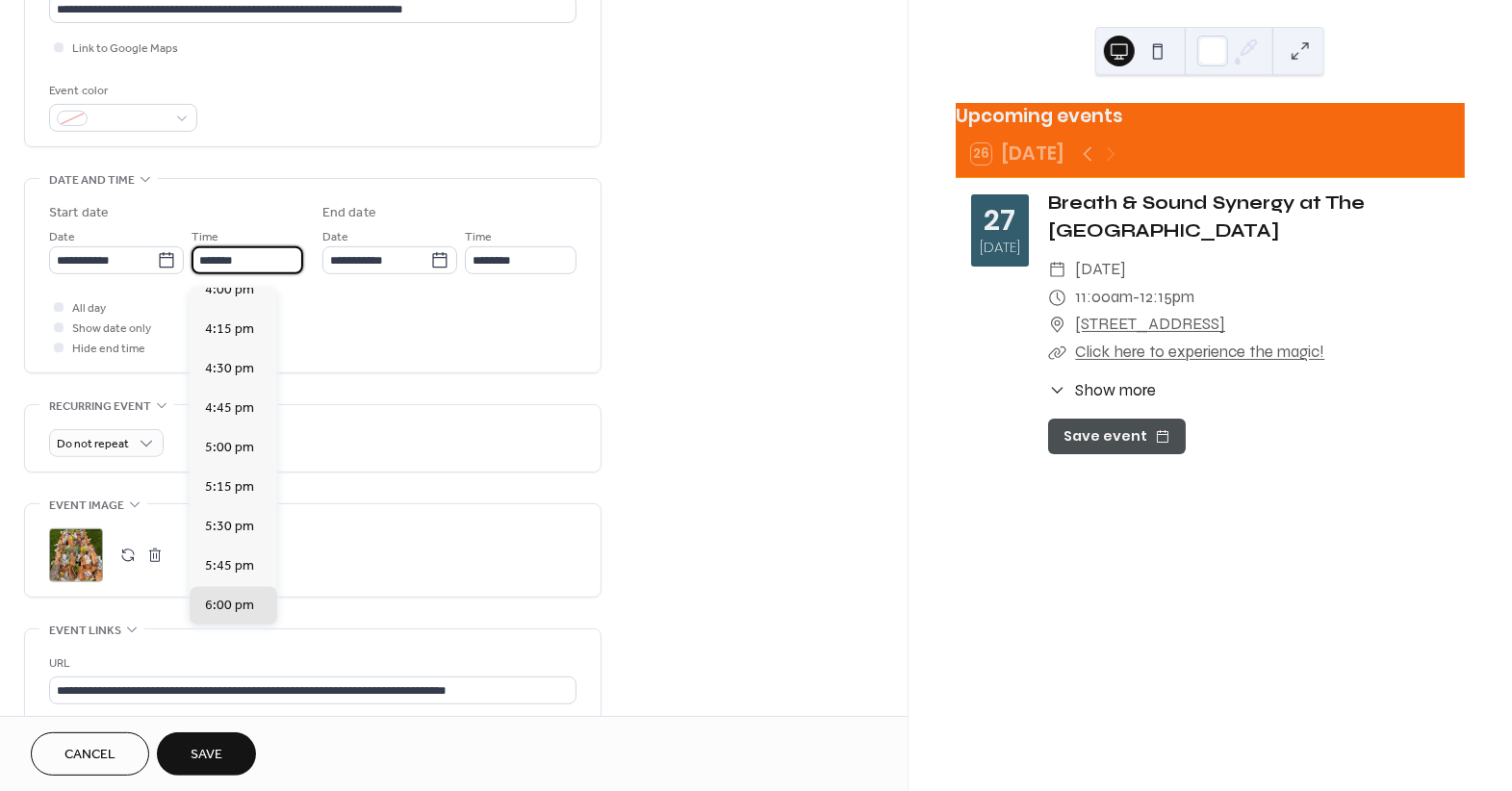 scroll, scrollTop: 2520, scrollLeft: 0, axis: vertical 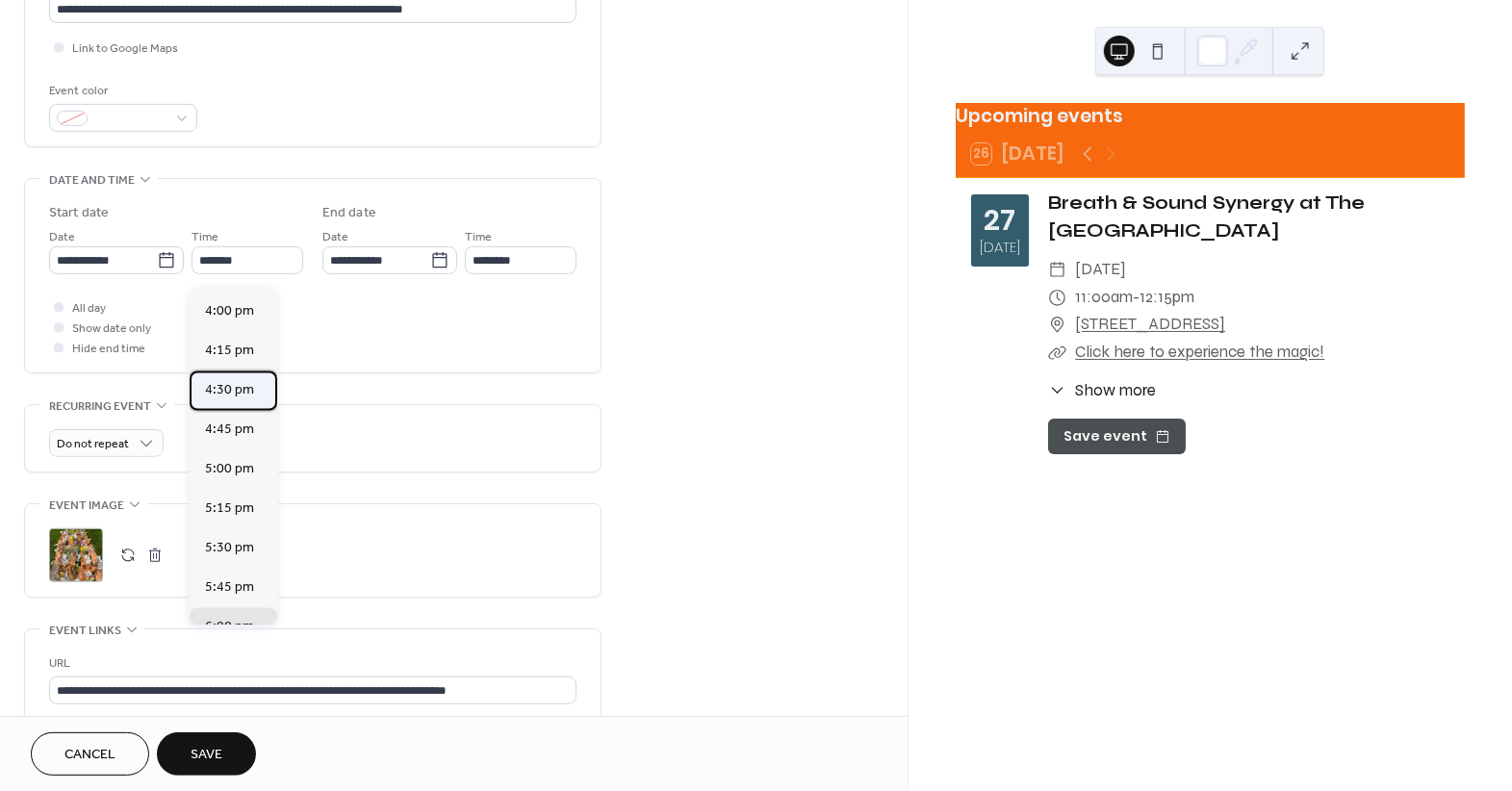 click on "4:30 pm" at bounding box center [229, 390] 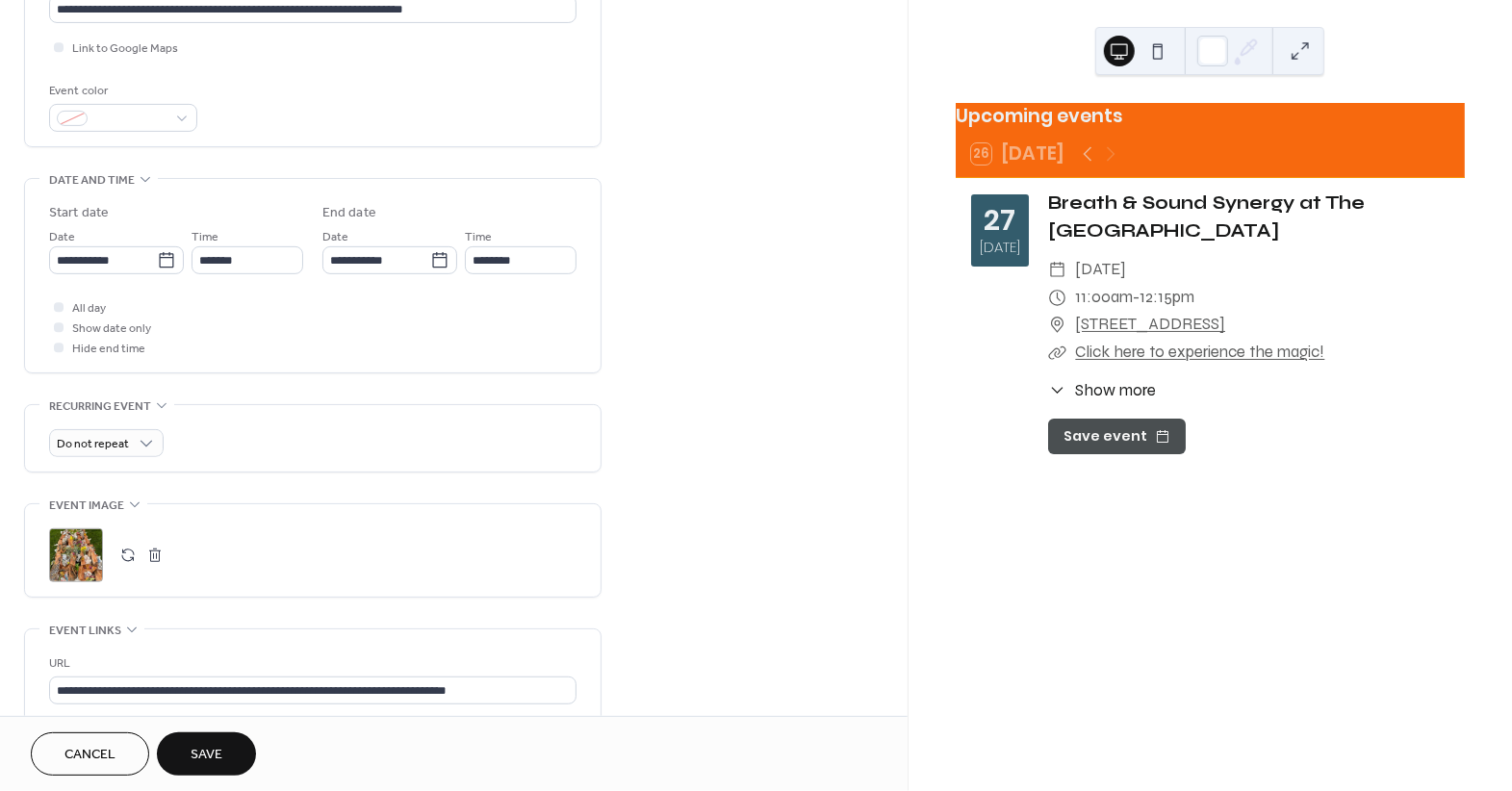 type on "*******" 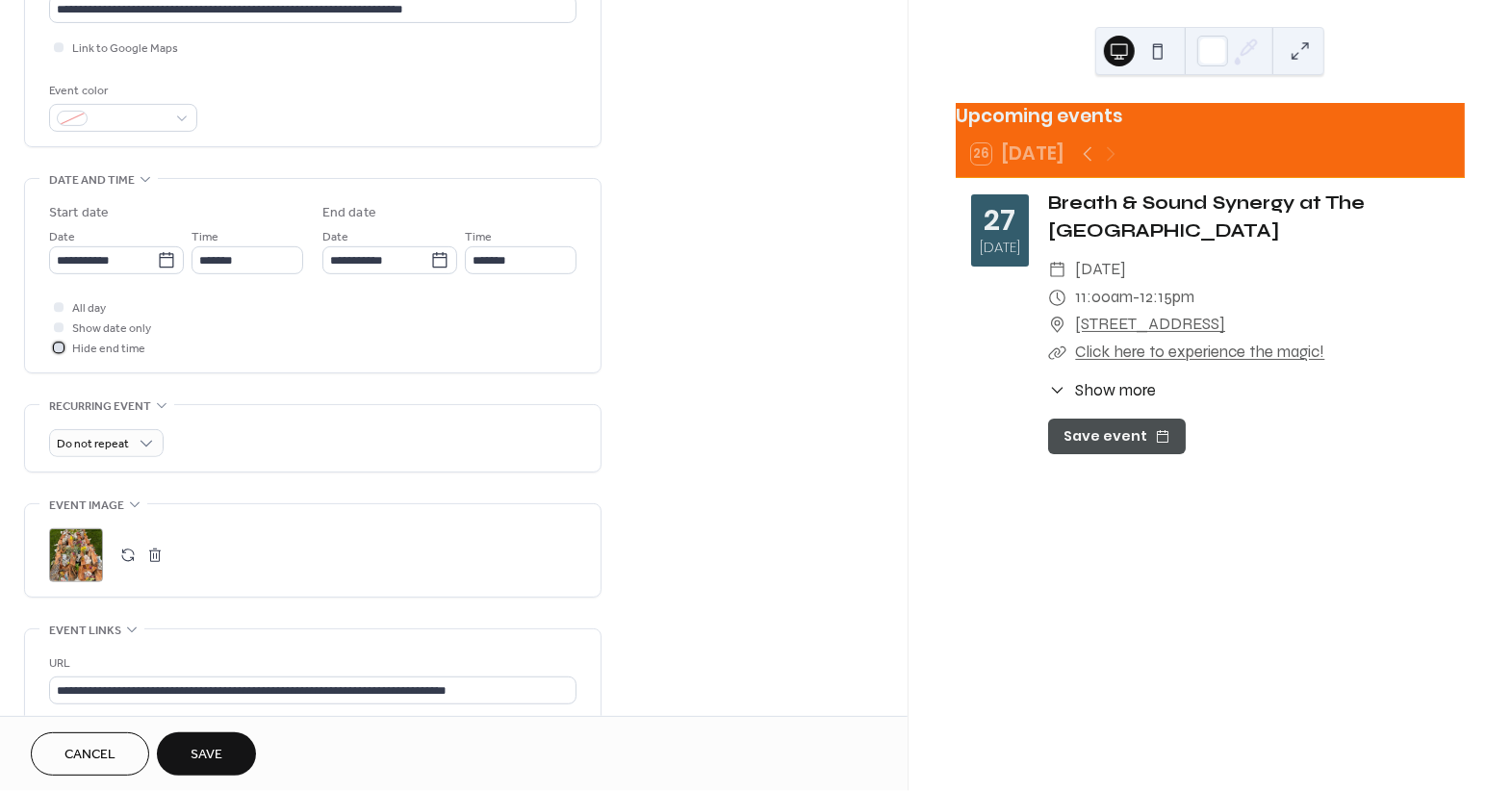 click at bounding box center [59, 347] 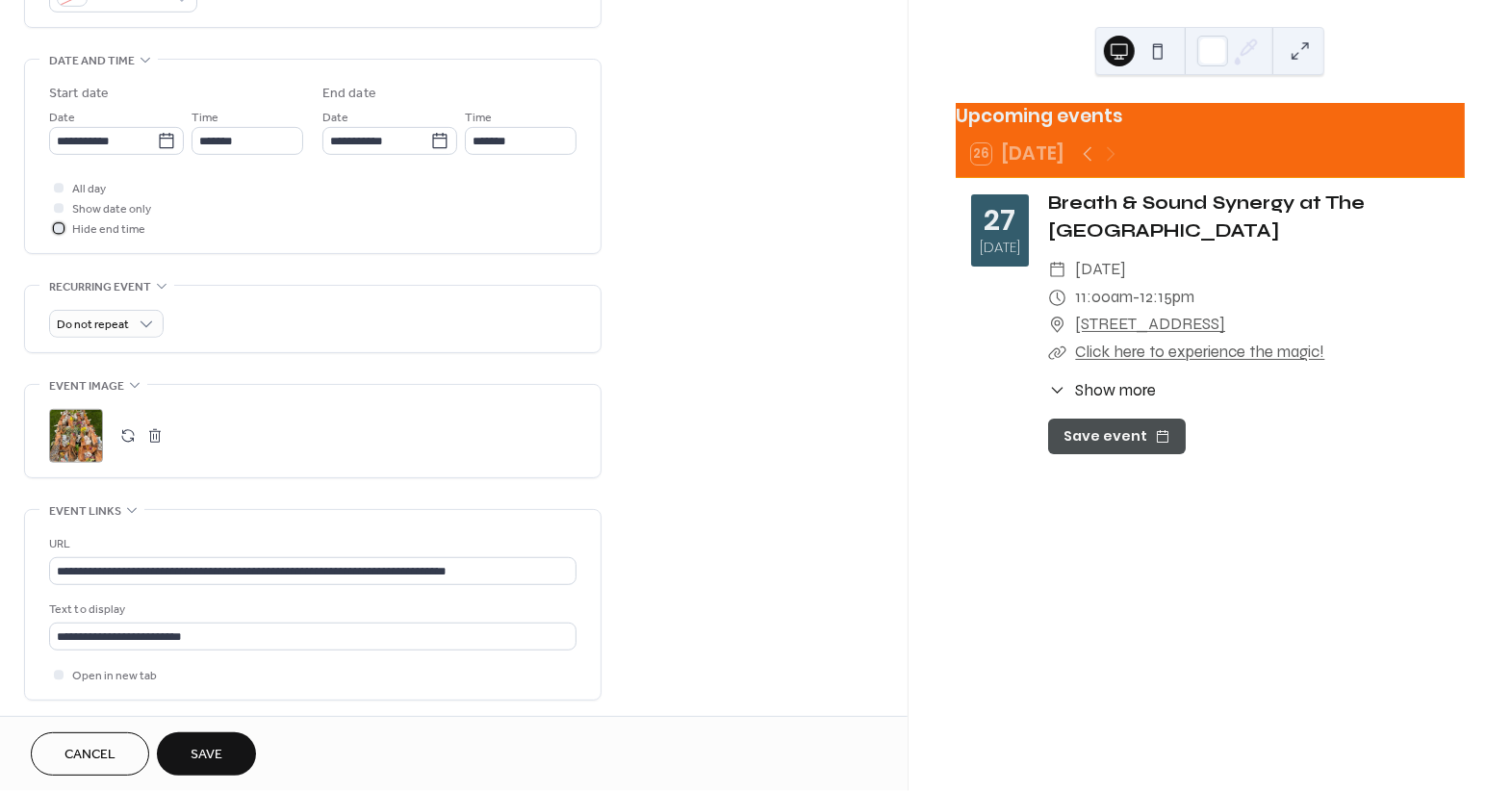 scroll, scrollTop: 573, scrollLeft: 0, axis: vertical 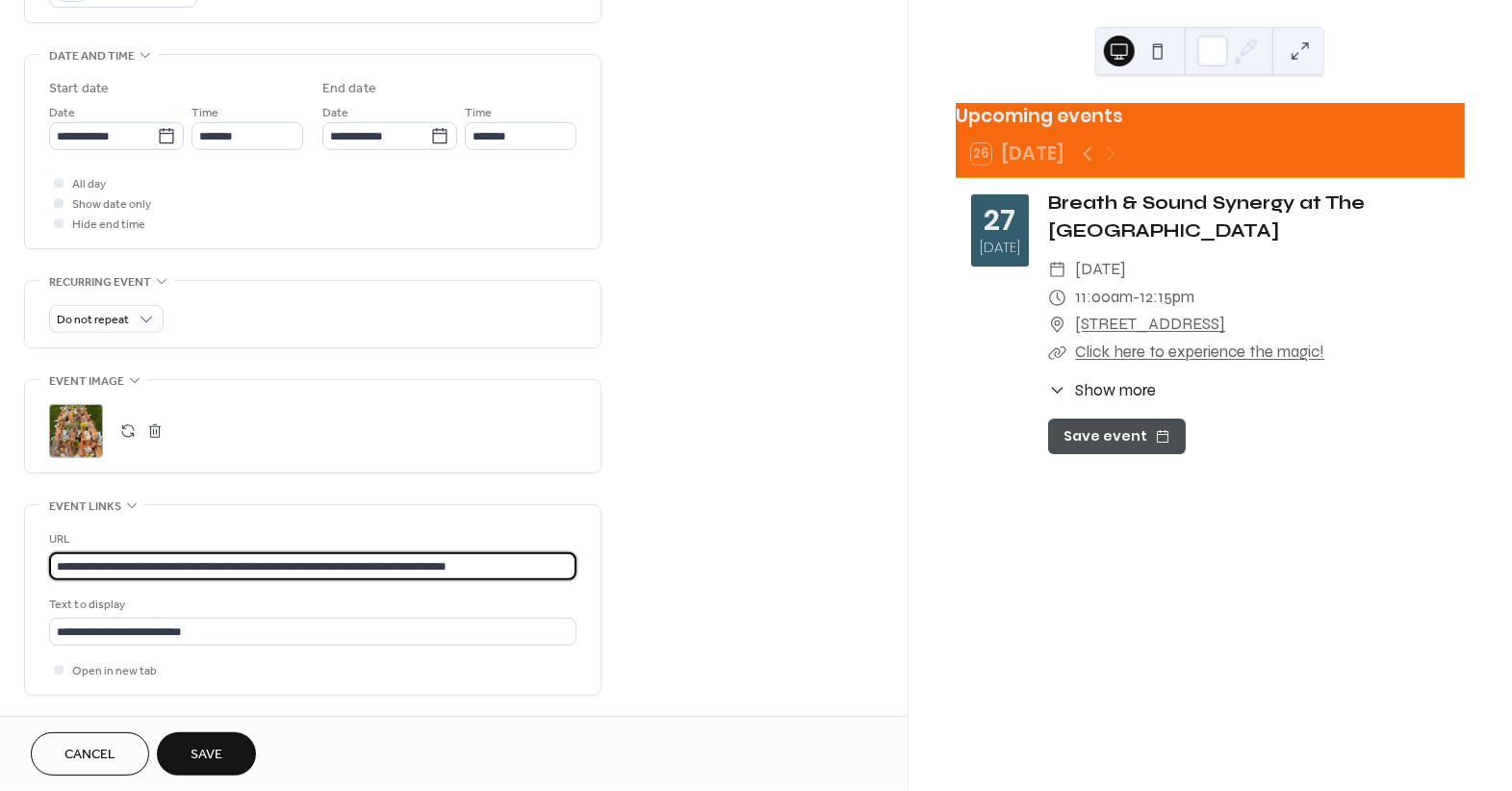 click on "**********" at bounding box center [313, 566] 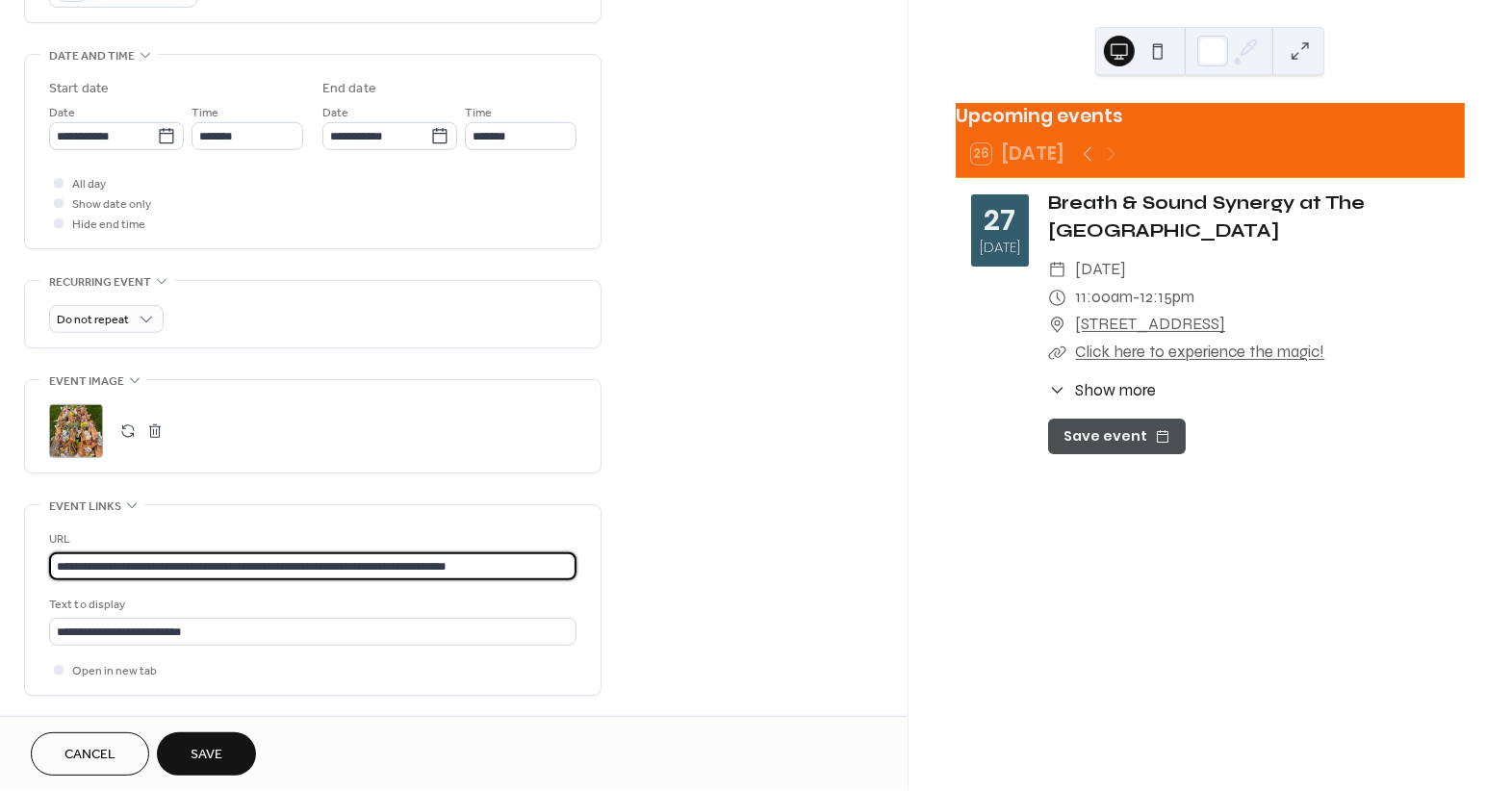 paste 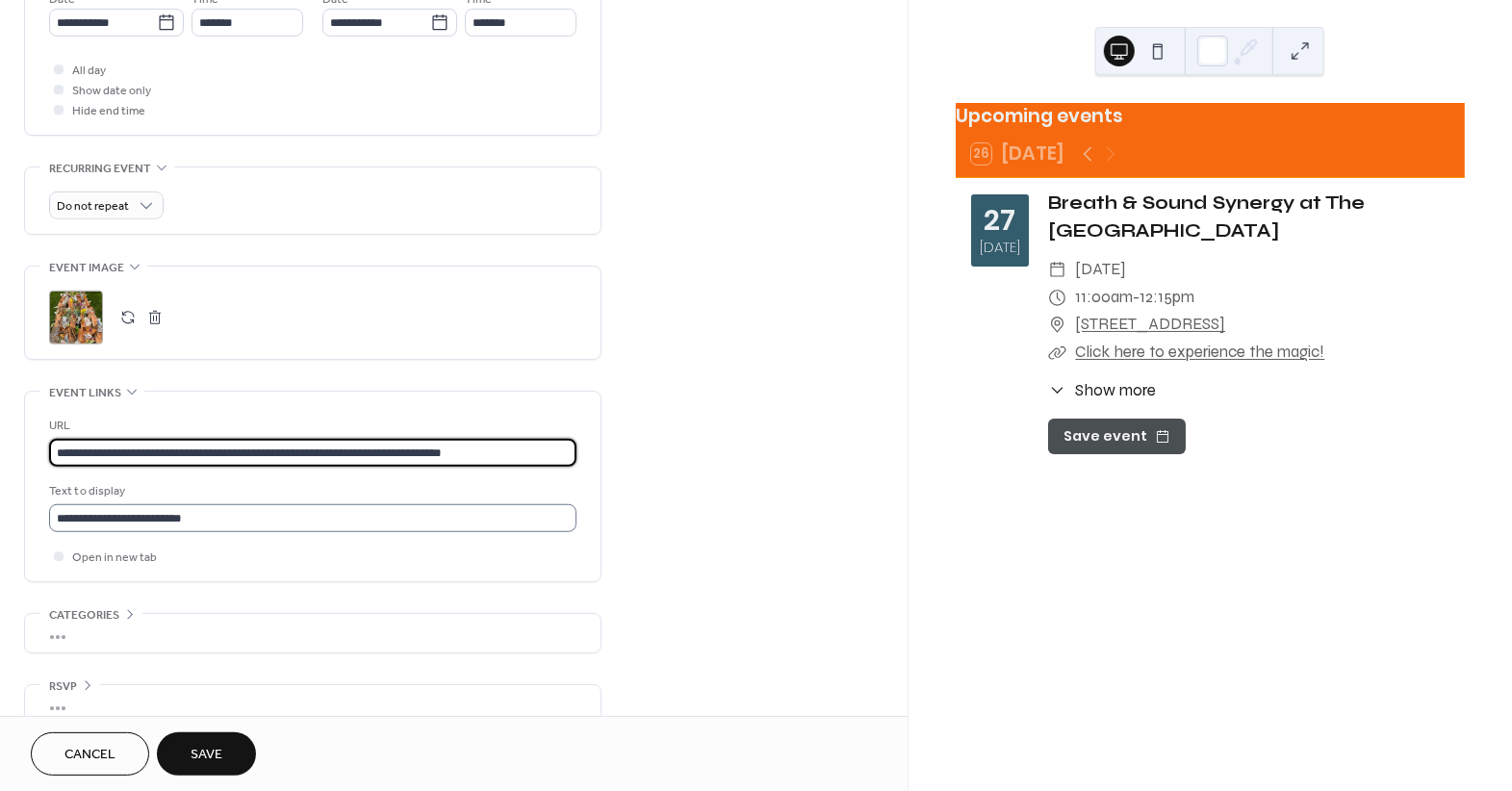 scroll, scrollTop: 726, scrollLeft: 0, axis: vertical 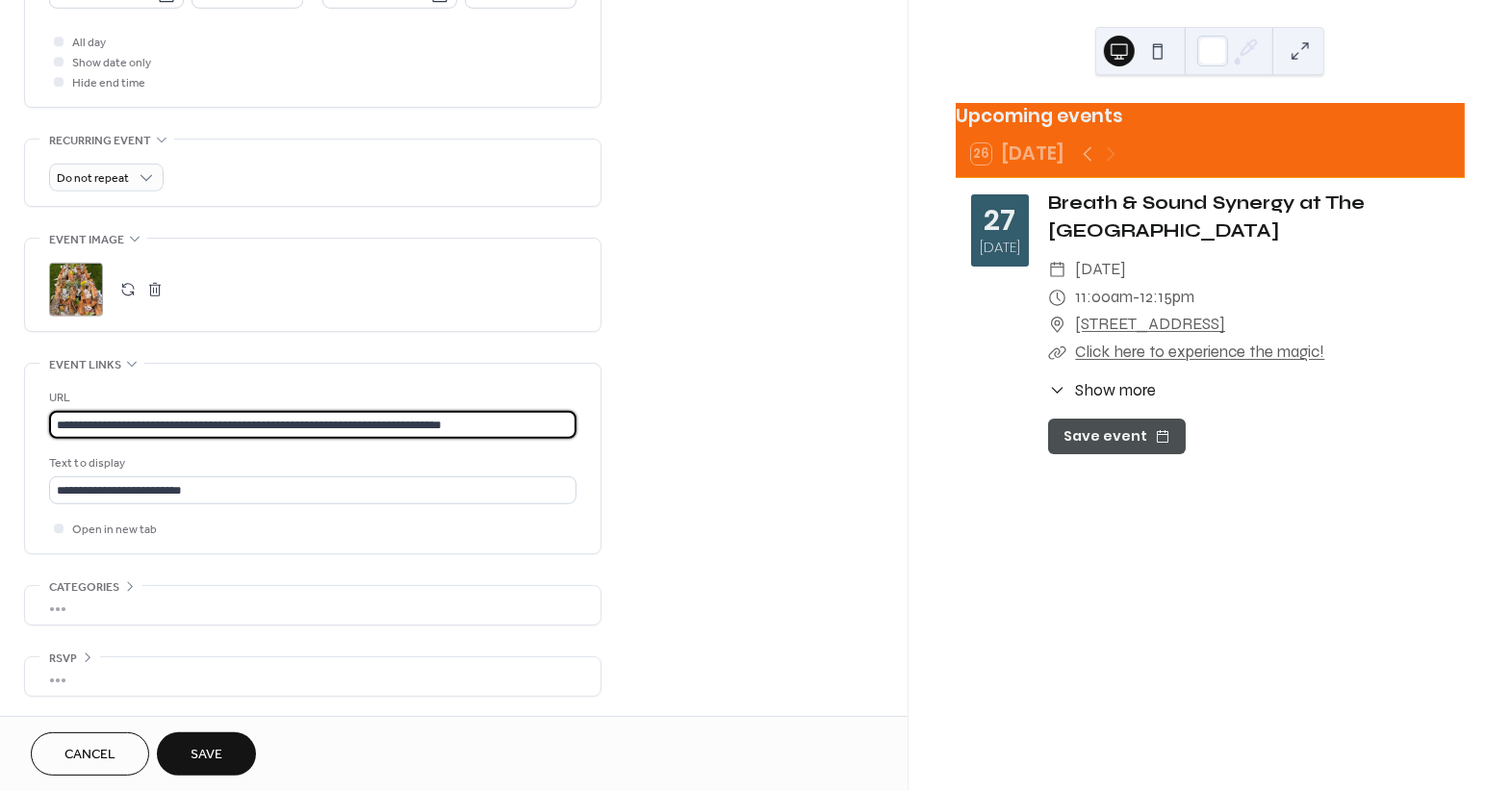 type on "**********" 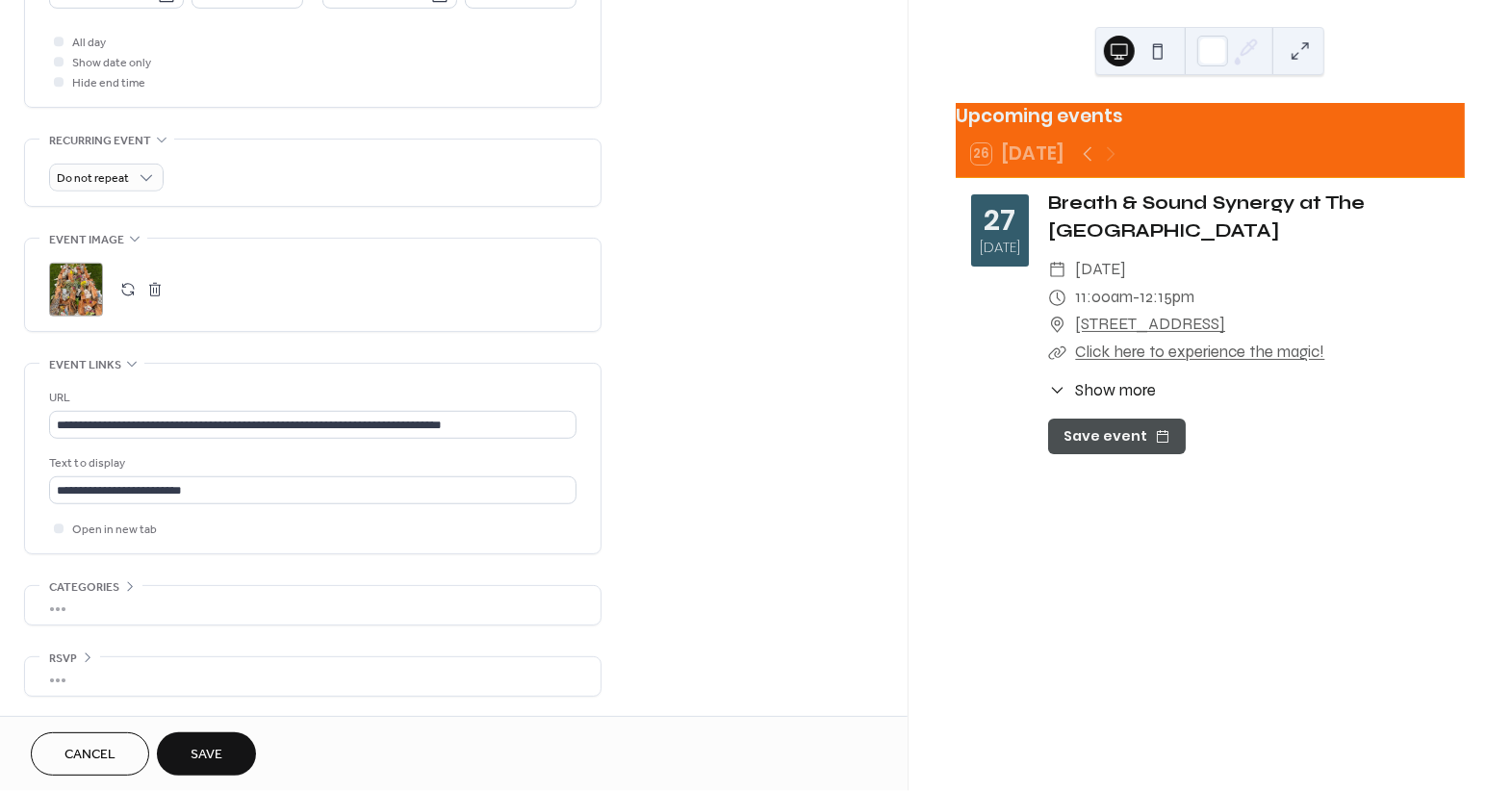 click on "•••" at bounding box center [313, 676] 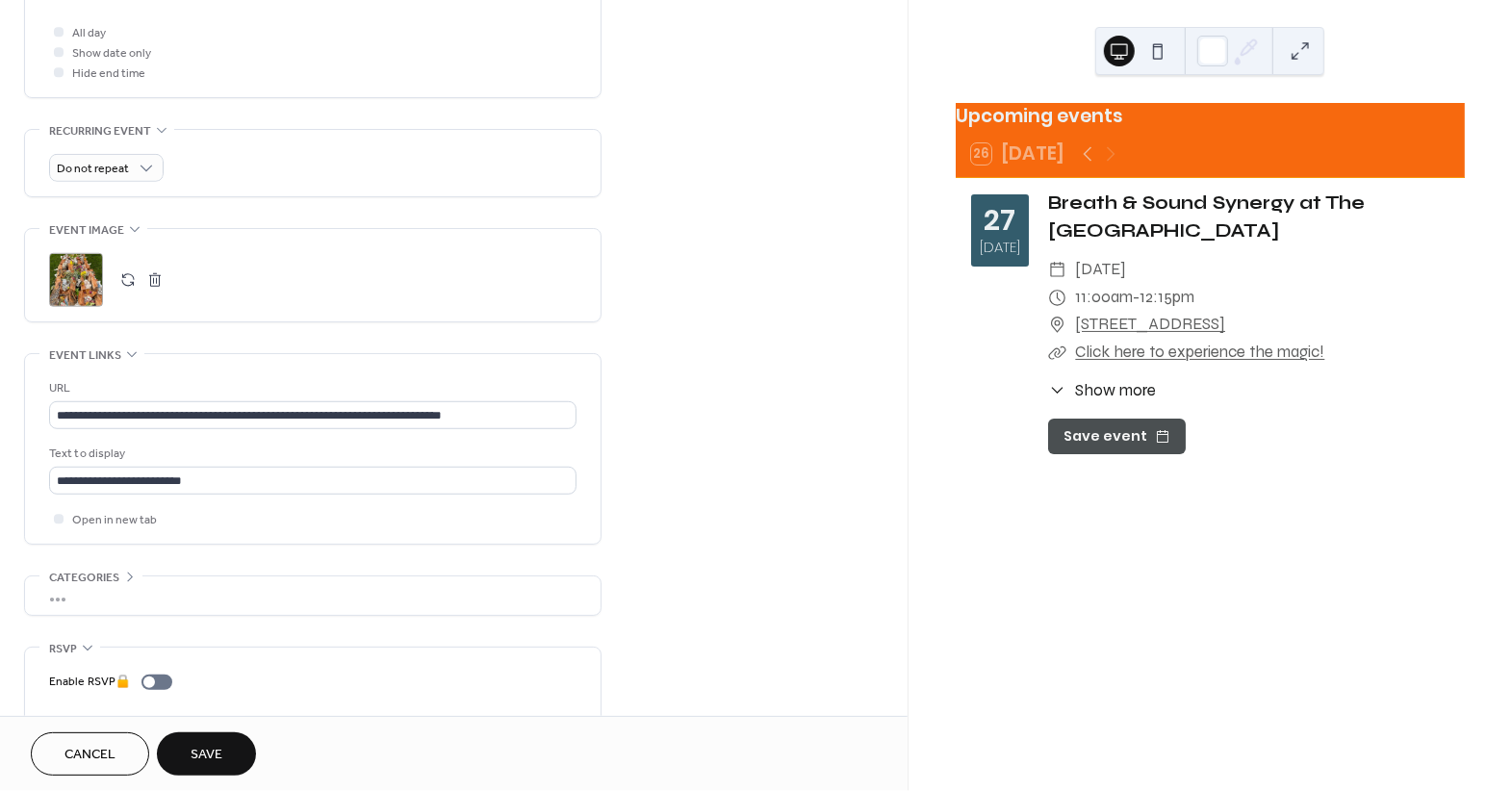 scroll, scrollTop: 790, scrollLeft: 0, axis: vertical 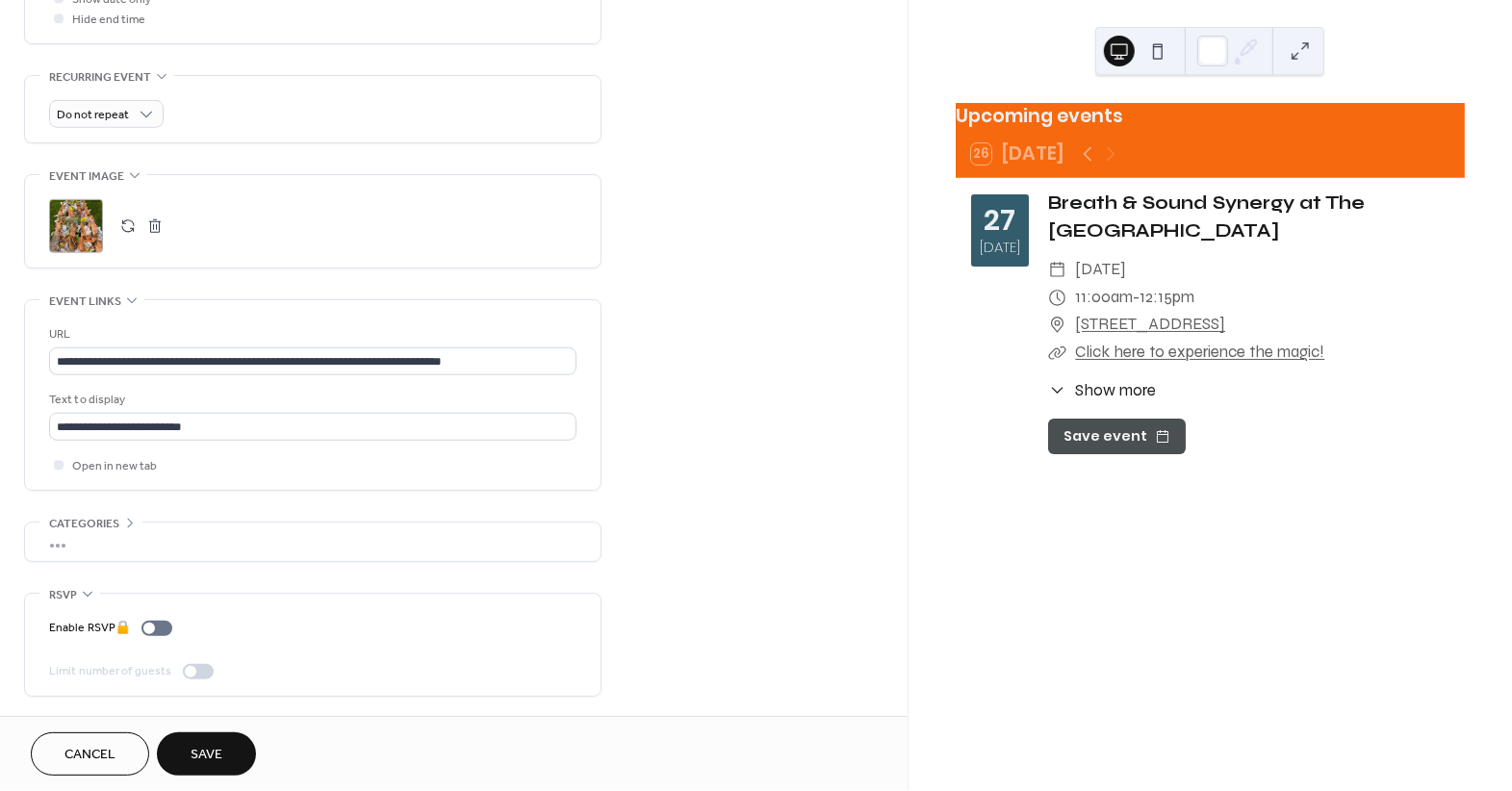 click on "•••" at bounding box center (313, 542) 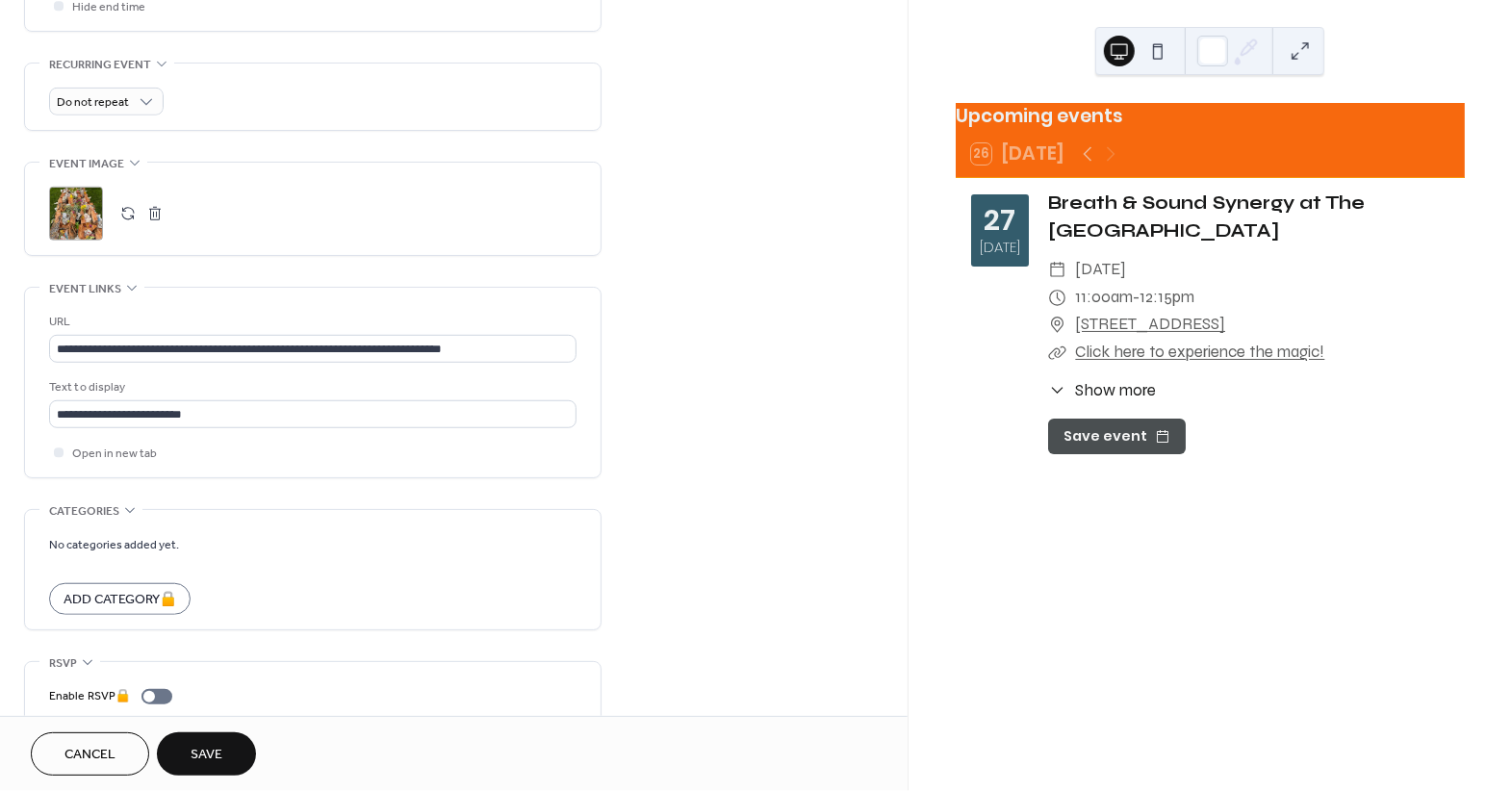 scroll, scrollTop: 787, scrollLeft: 0, axis: vertical 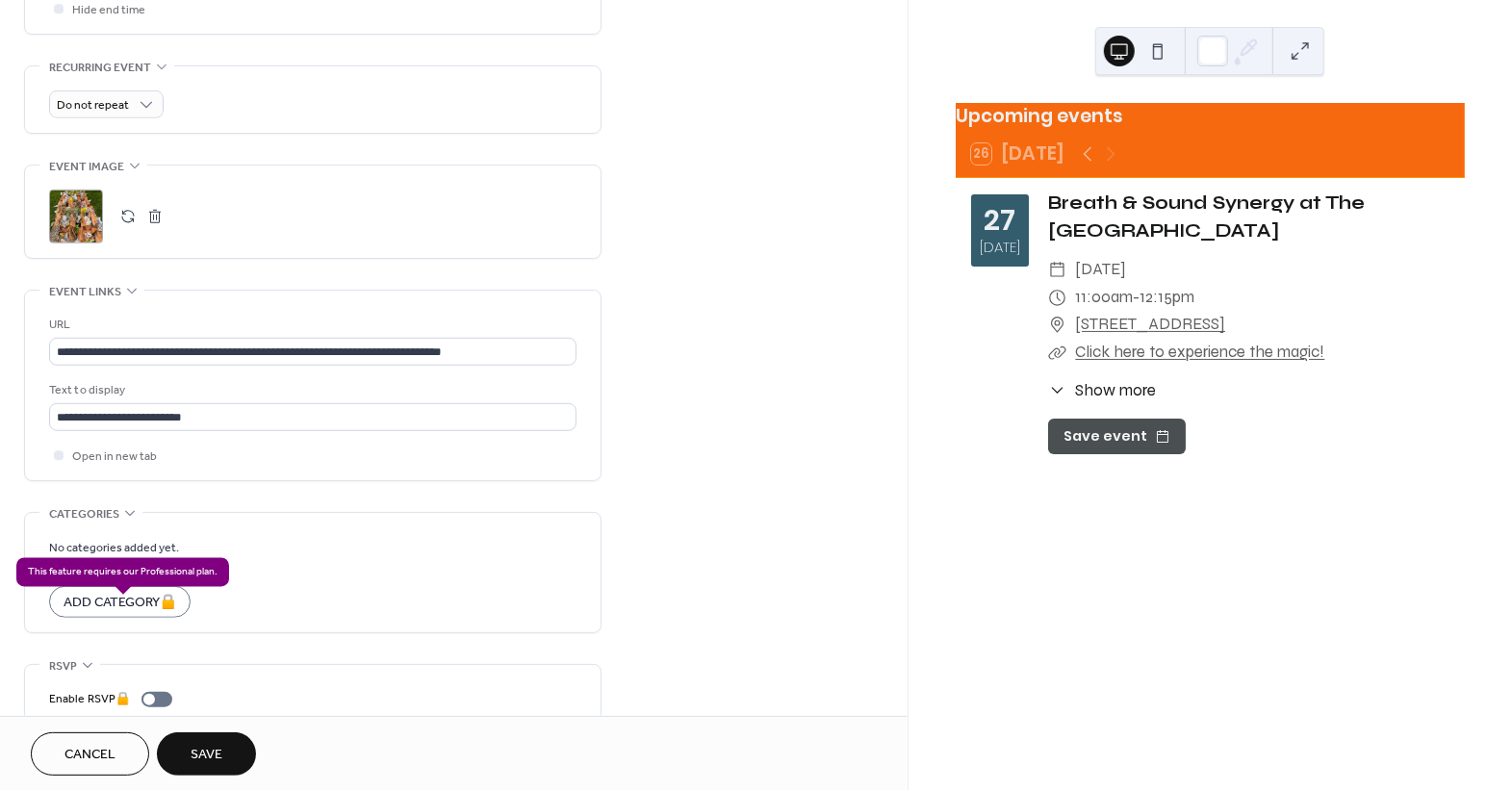 click on "Save" at bounding box center (206, 755) 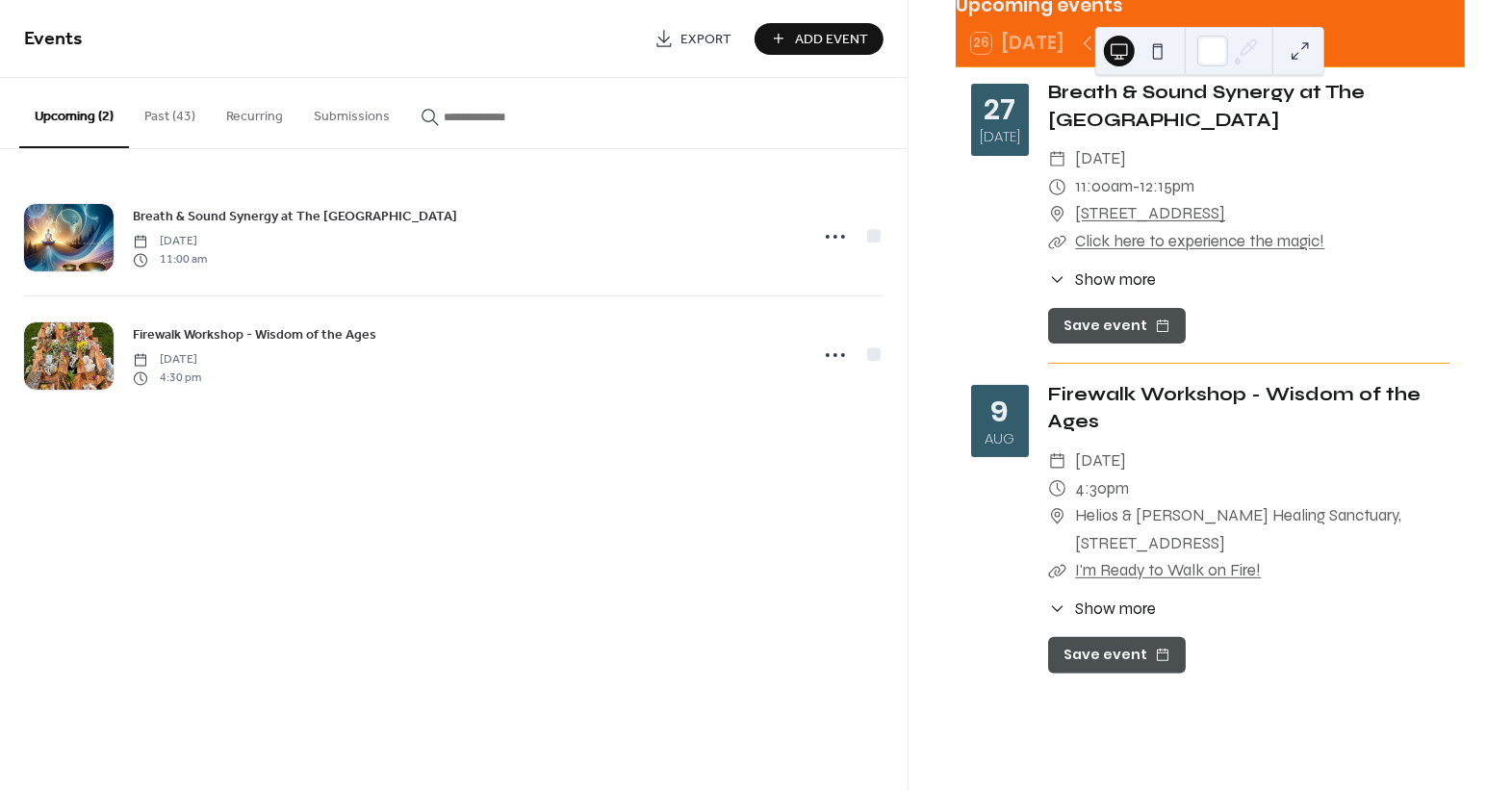scroll, scrollTop: 133, scrollLeft: 0, axis: vertical 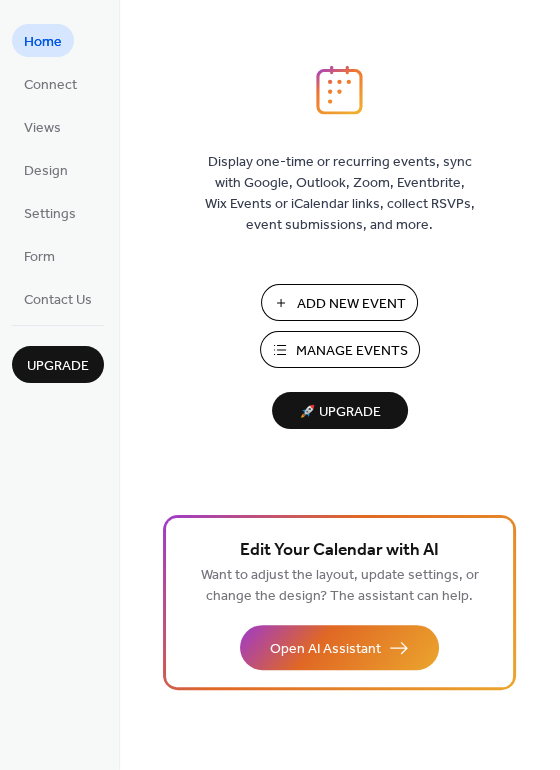 click on "Manage Events" at bounding box center [340, 349] 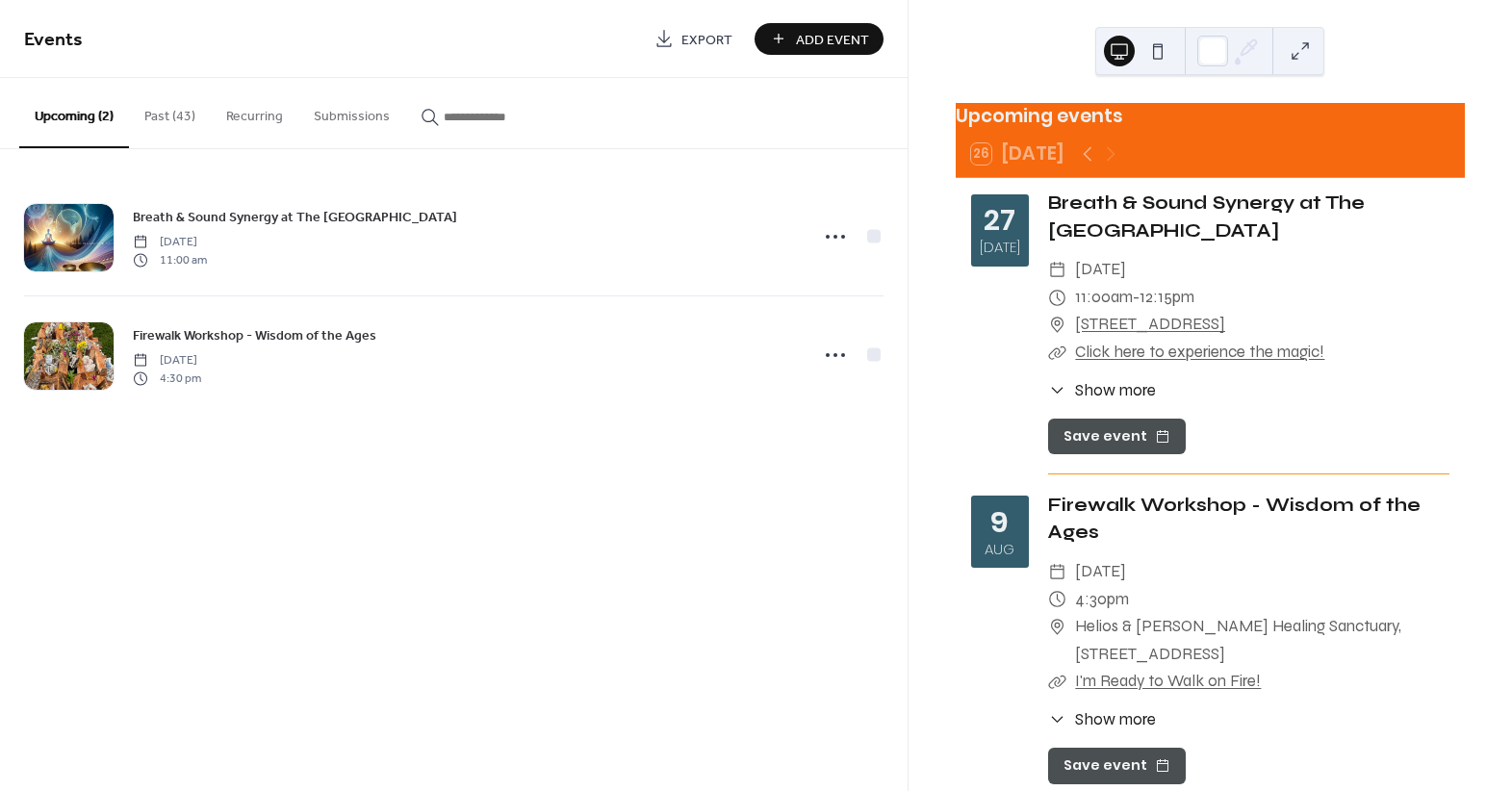 scroll, scrollTop: 0, scrollLeft: 0, axis: both 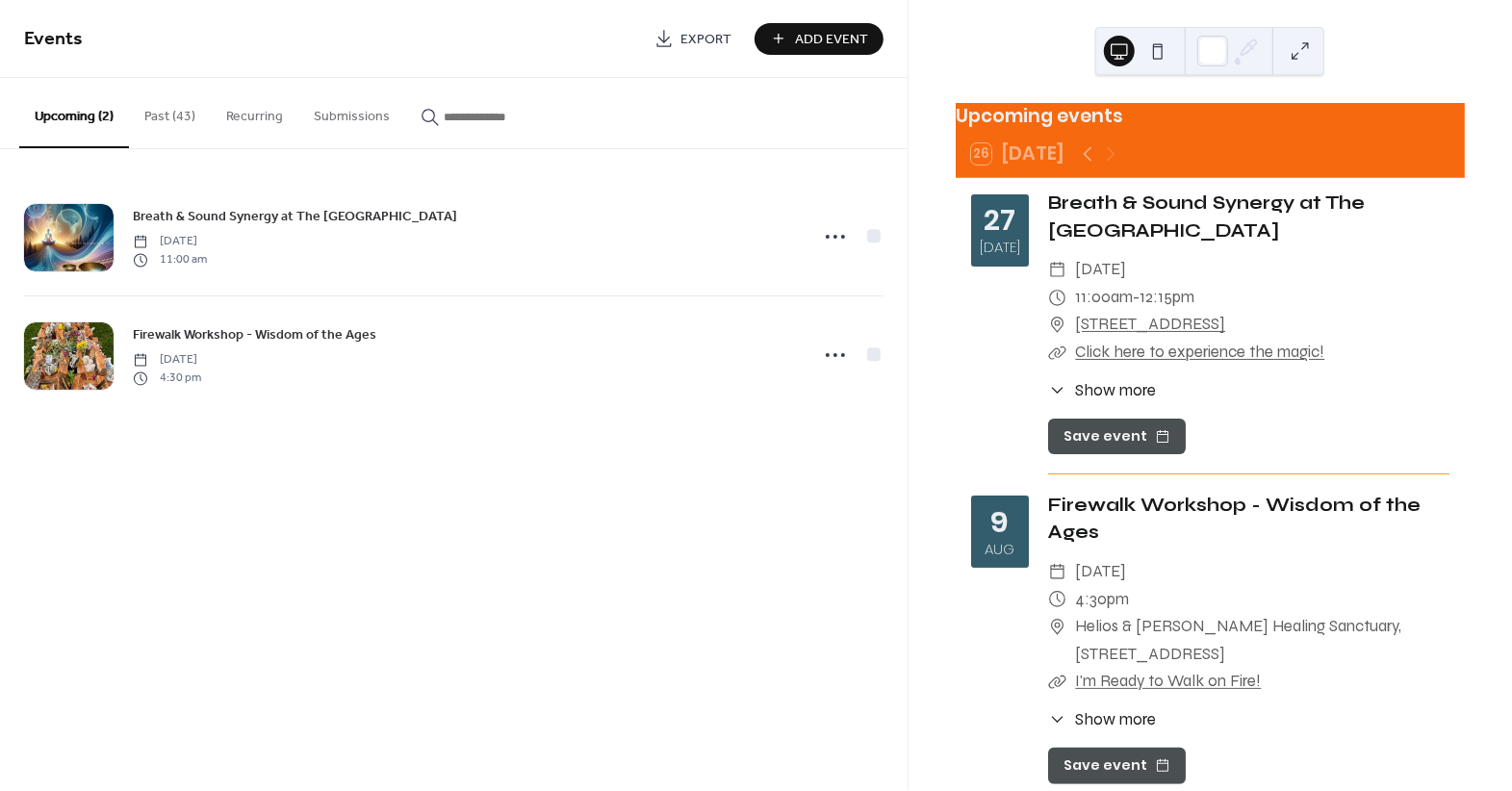click on "Past (43)" at bounding box center [169, 112] 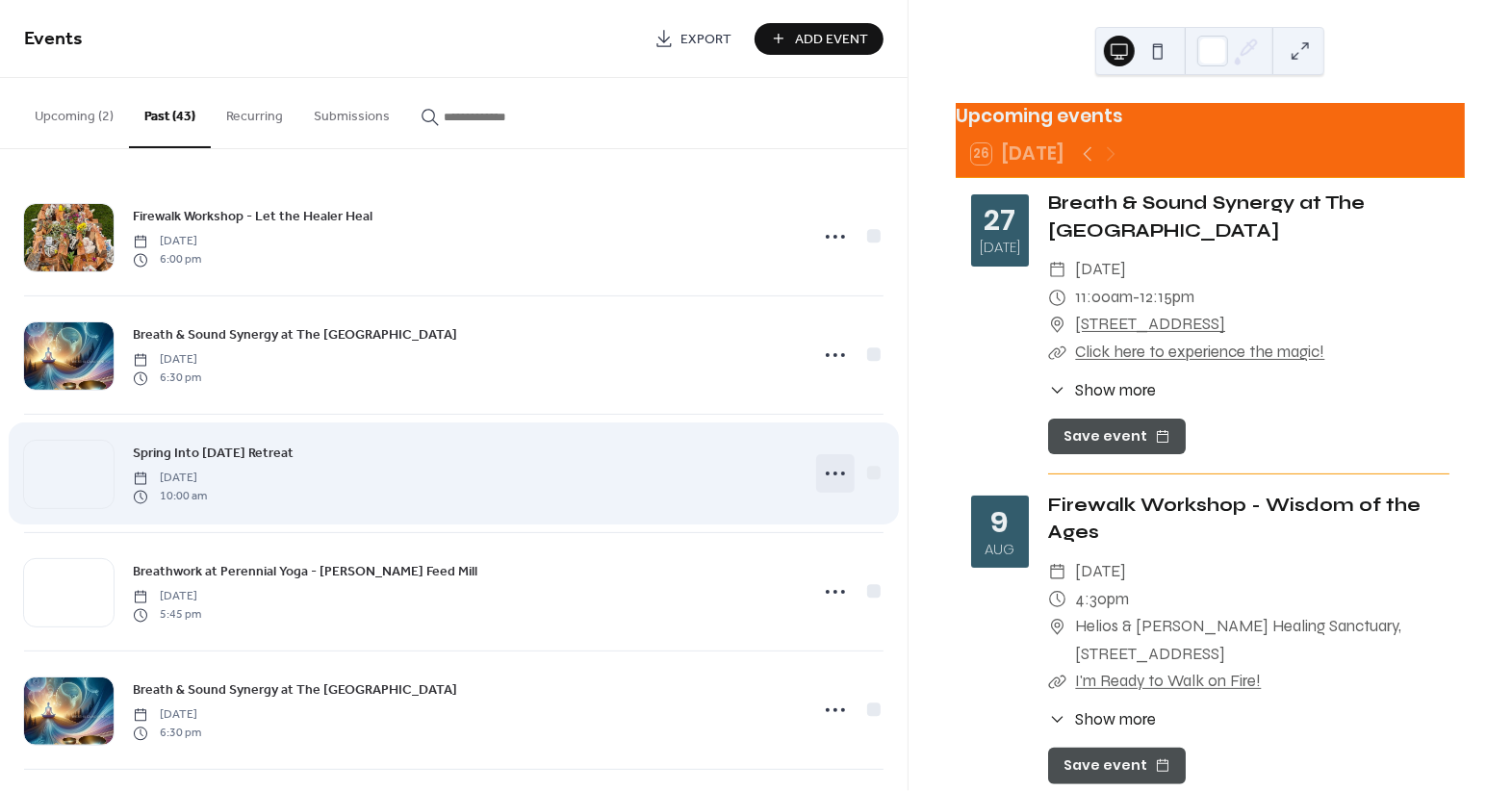 click 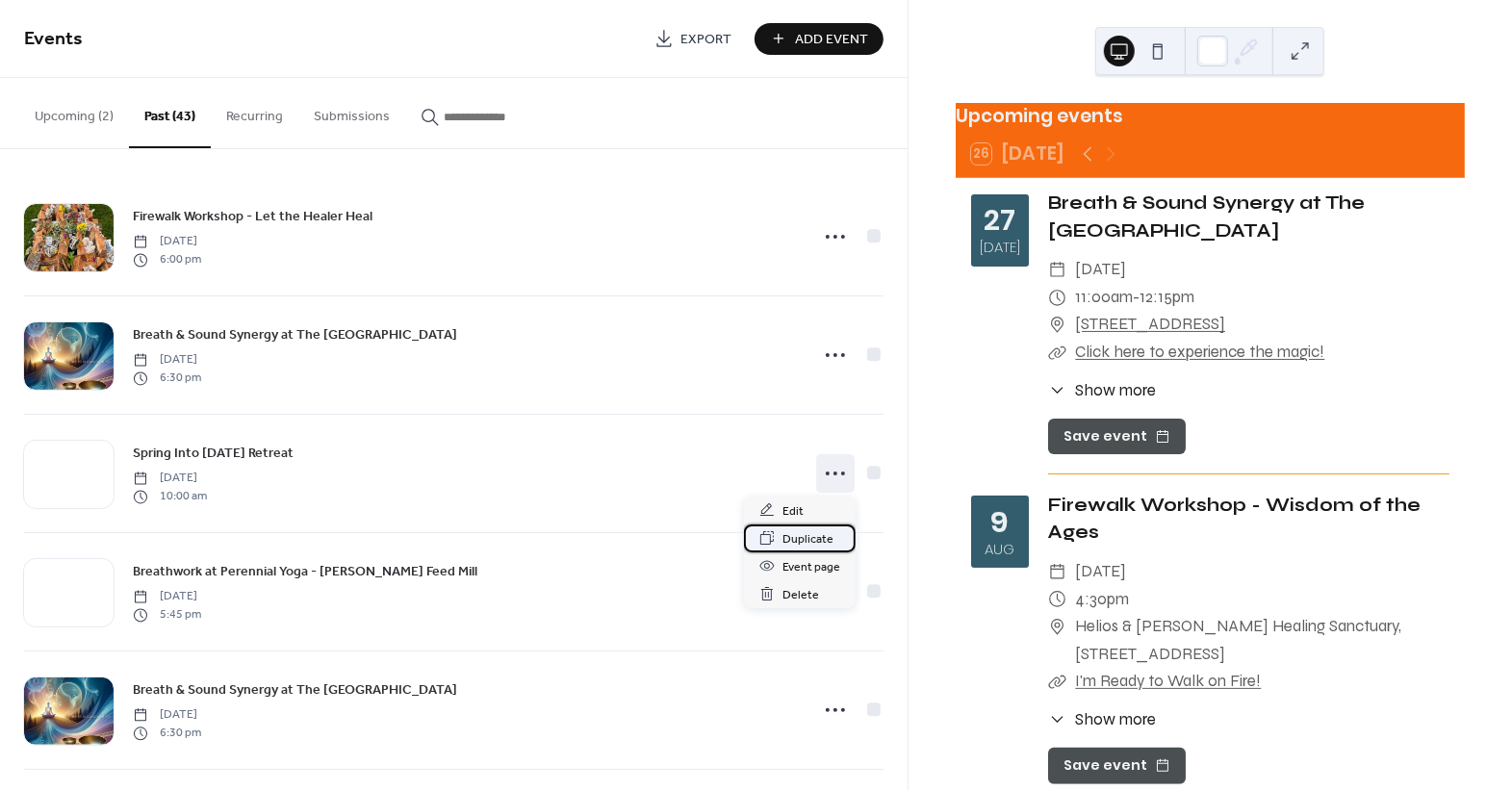 click on "Duplicate" at bounding box center (807, 539) 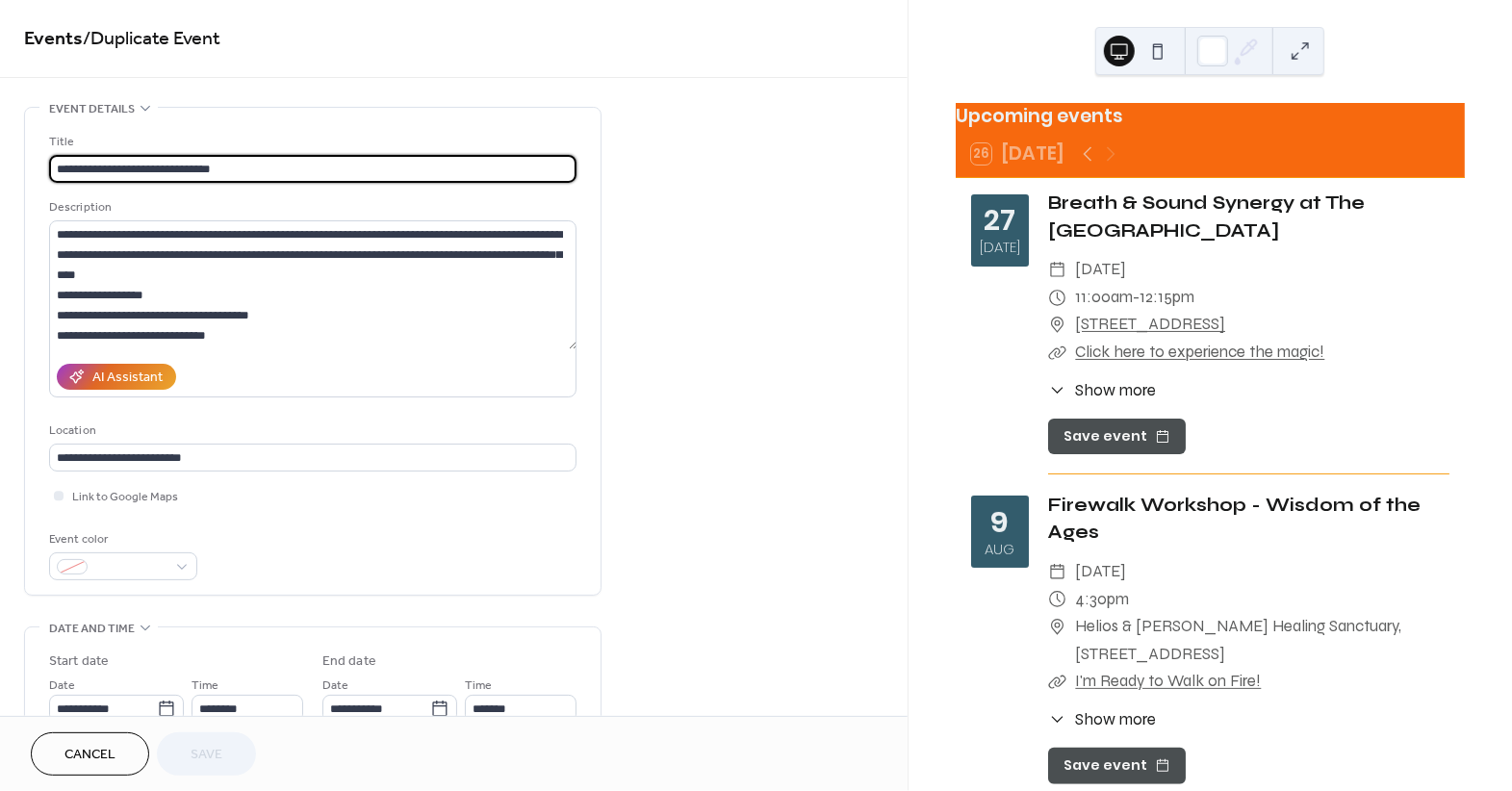 drag, startPoint x: 230, startPoint y: 166, endPoint x: -3, endPoint y: 162, distance: 233.03433 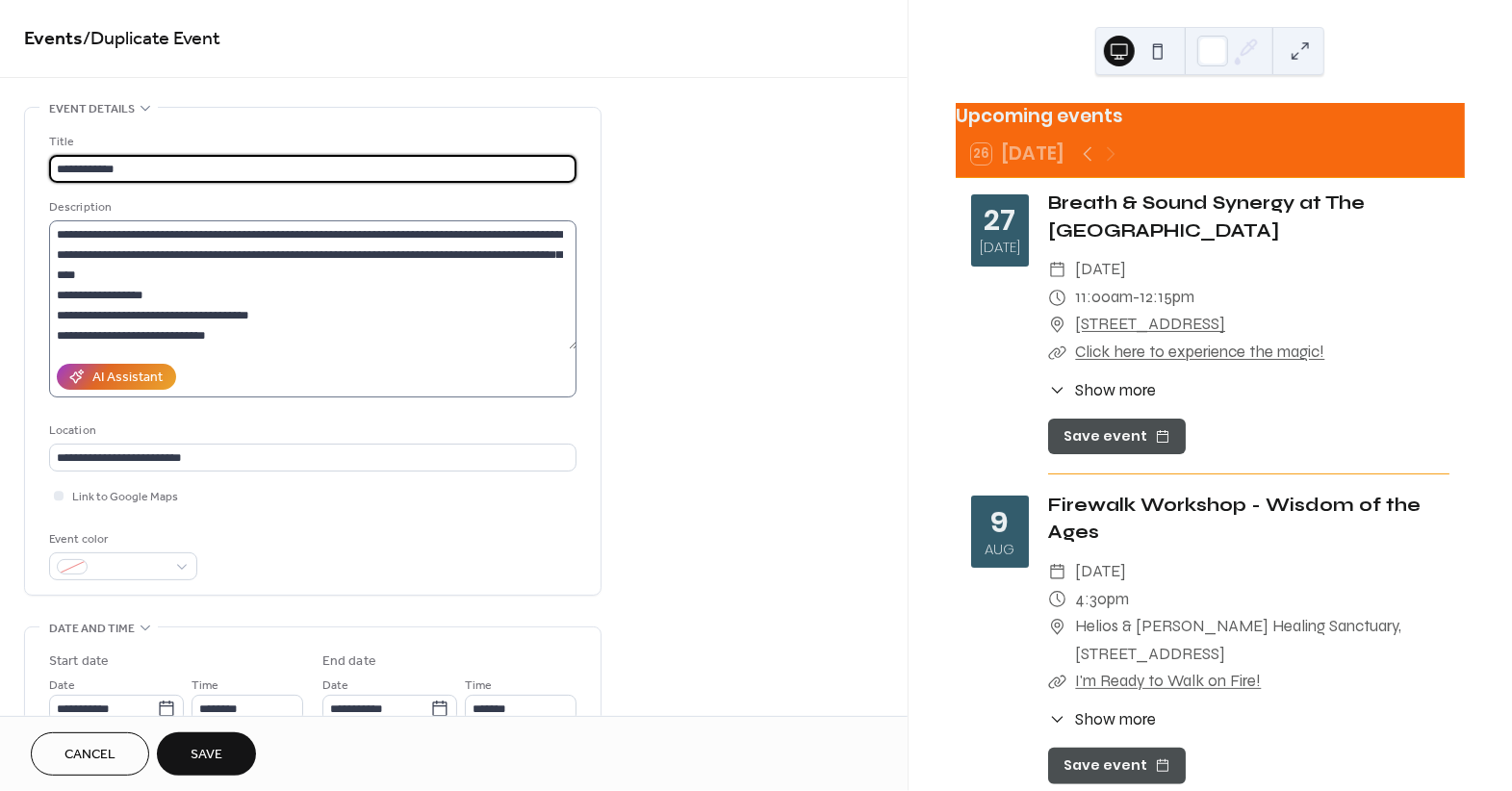 type on "**********" 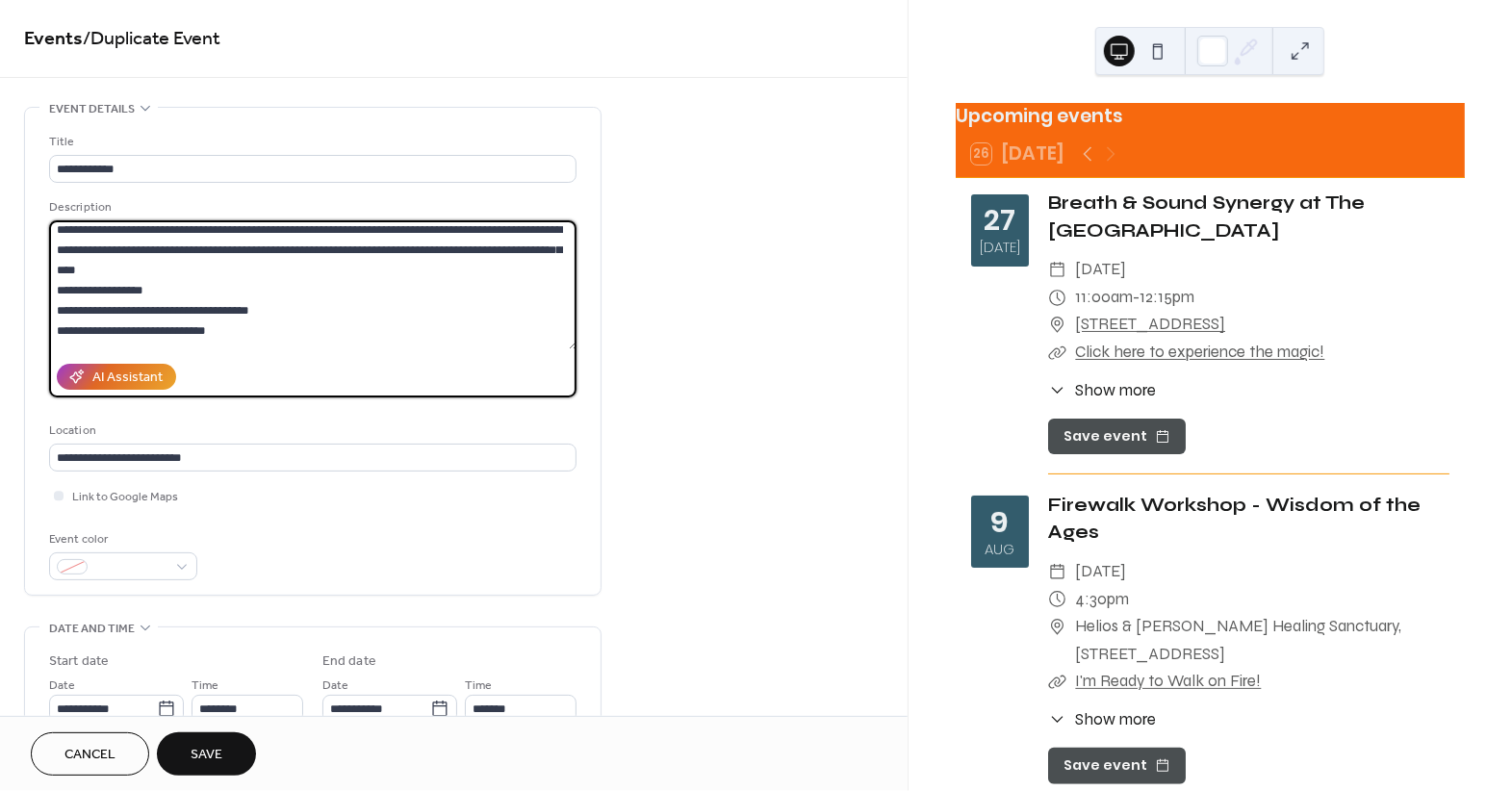scroll, scrollTop: 15, scrollLeft: 0, axis: vertical 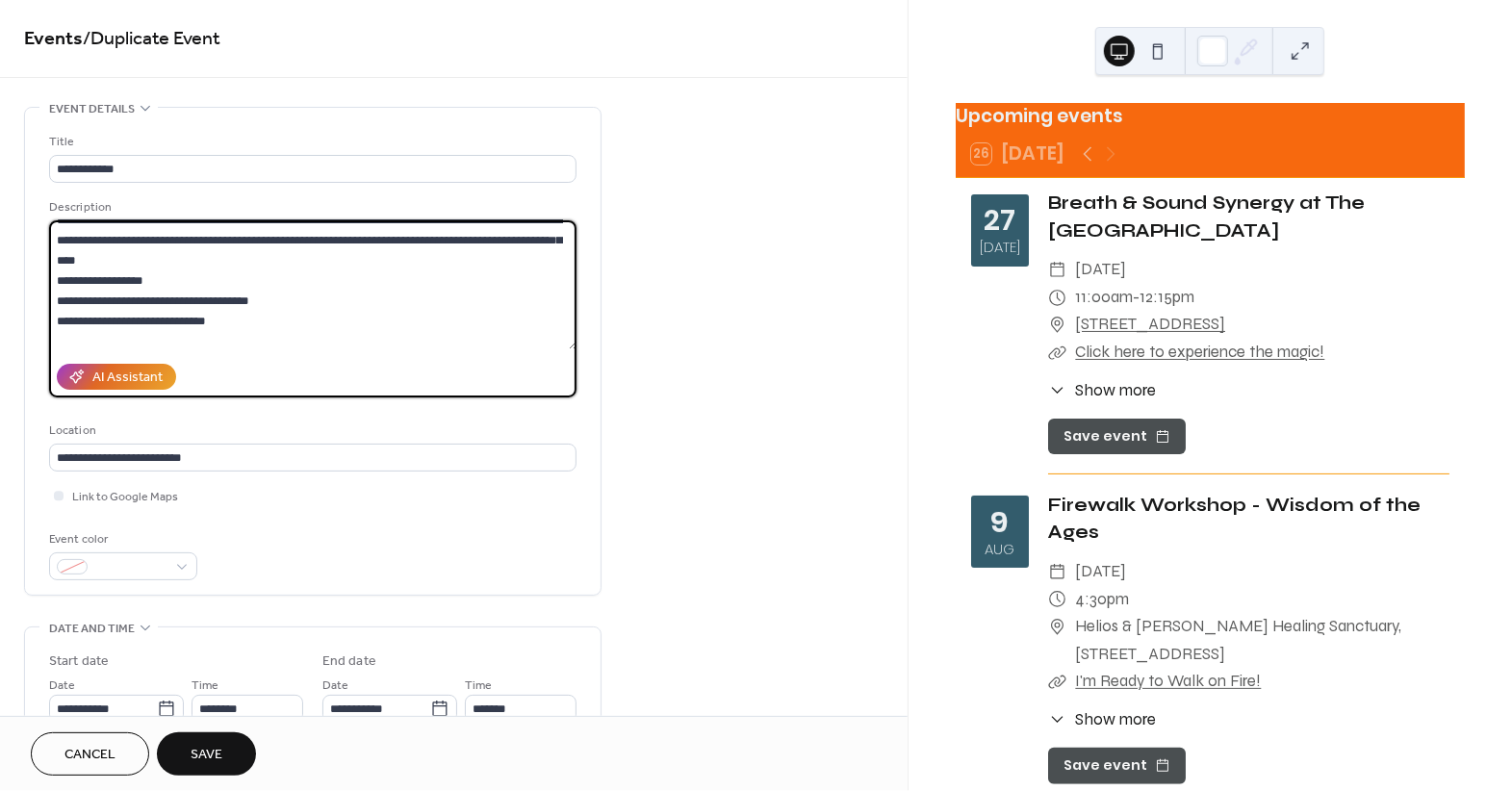 drag, startPoint x: 58, startPoint y: 241, endPoint x: 262, endPoint y: 354, distance: 233.20592 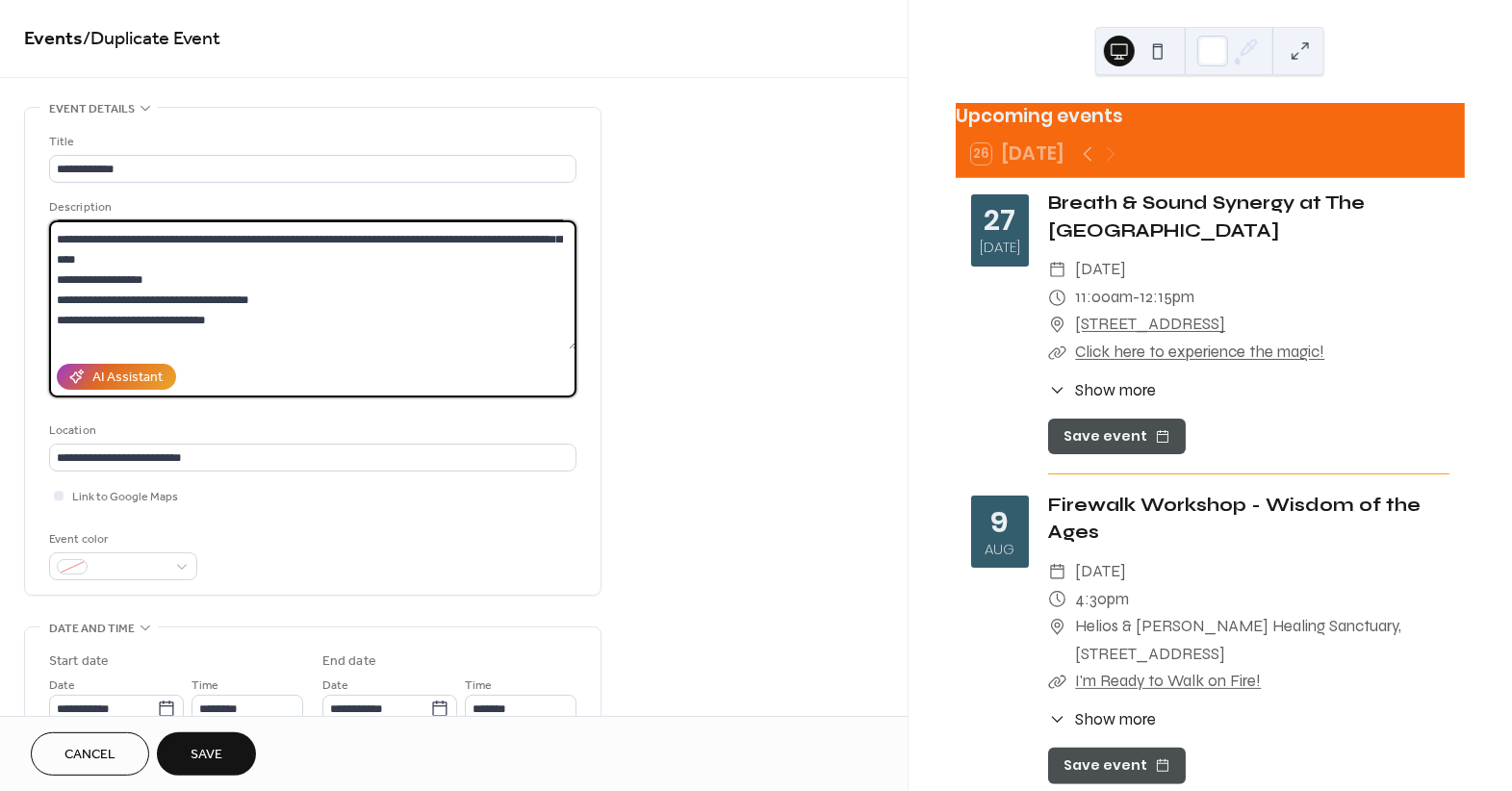 paste 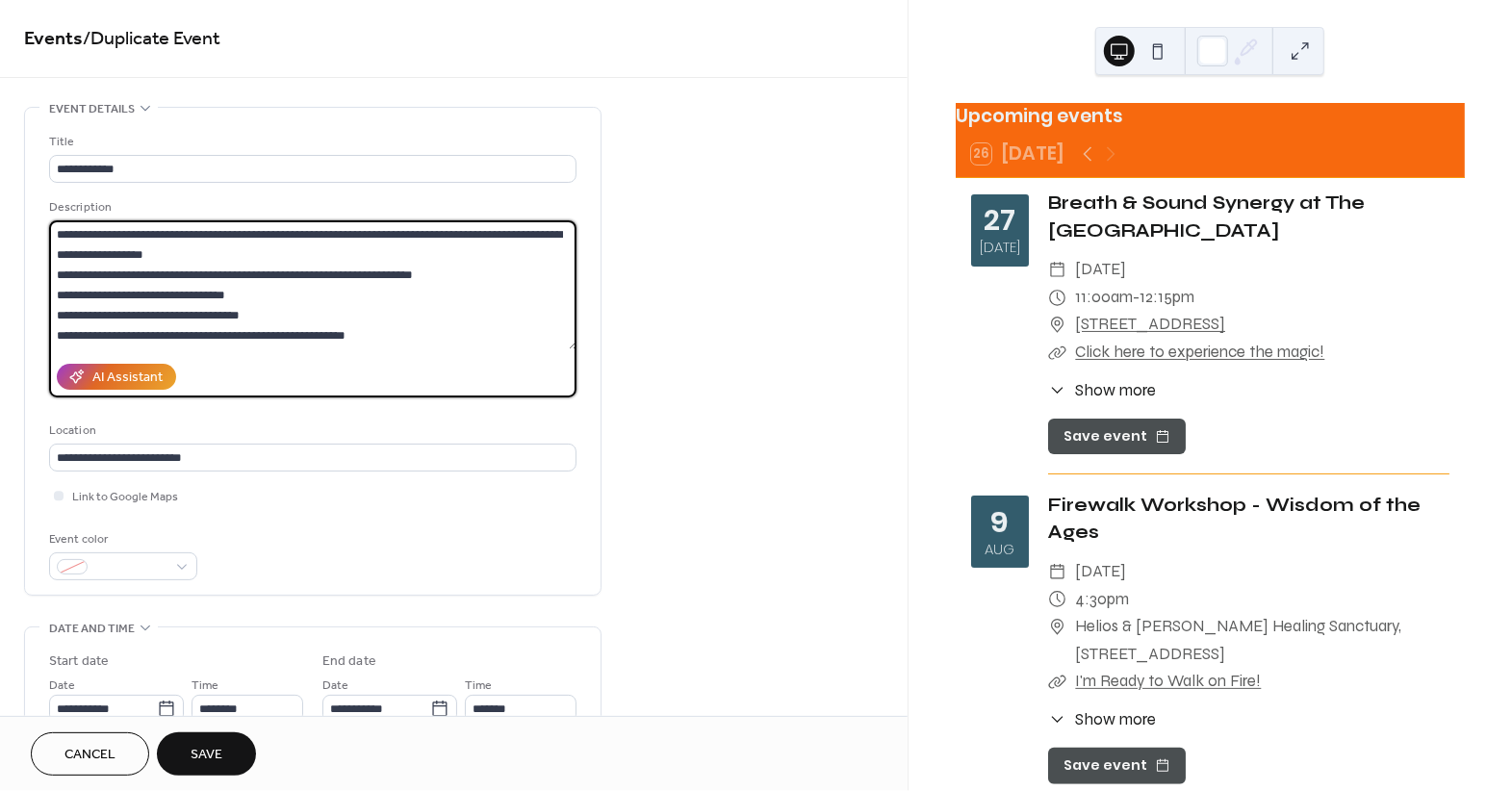 scroll, scrollTop: 0, scrollLeft: 0, axis: both 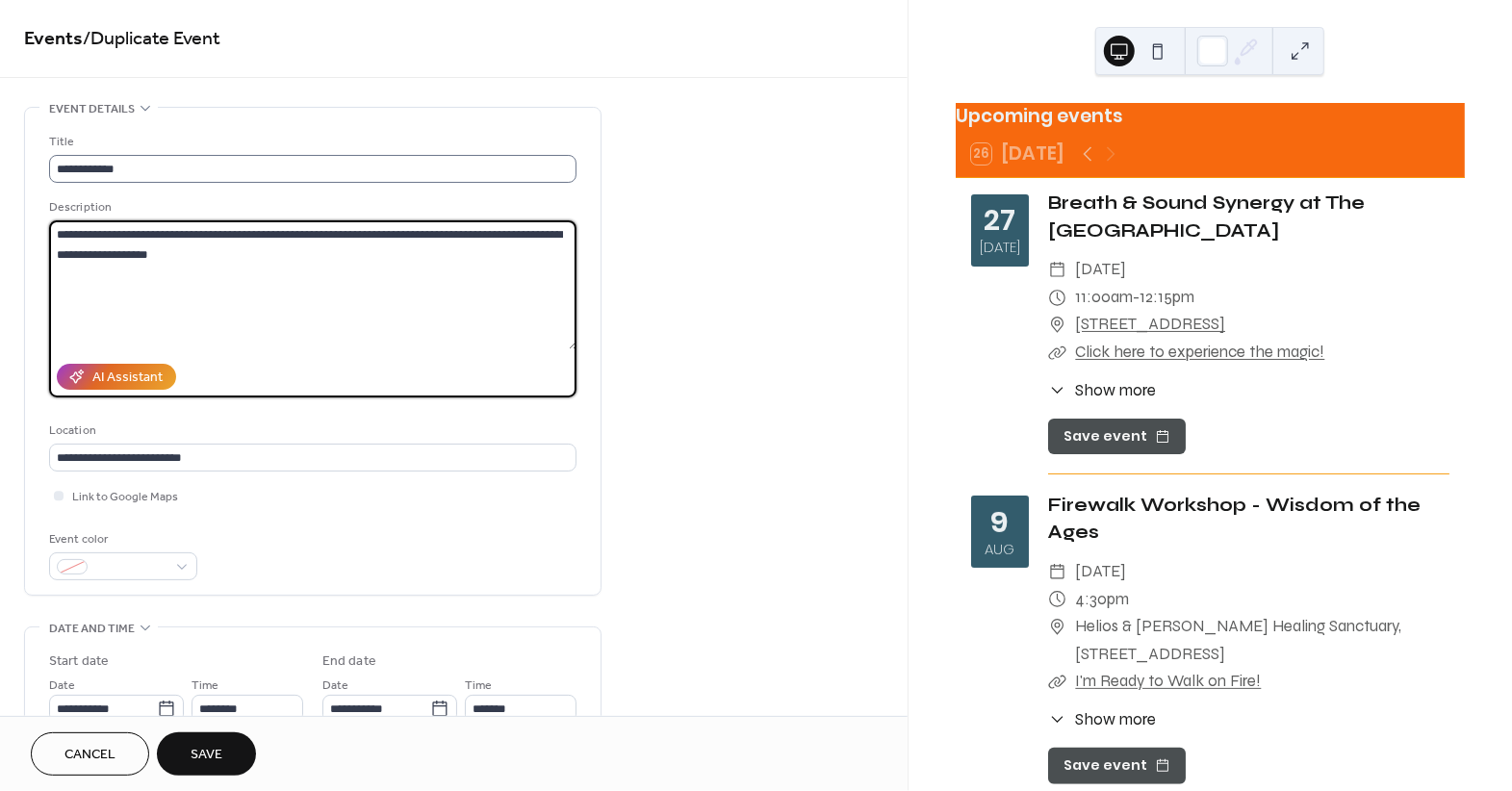 type on "**********" 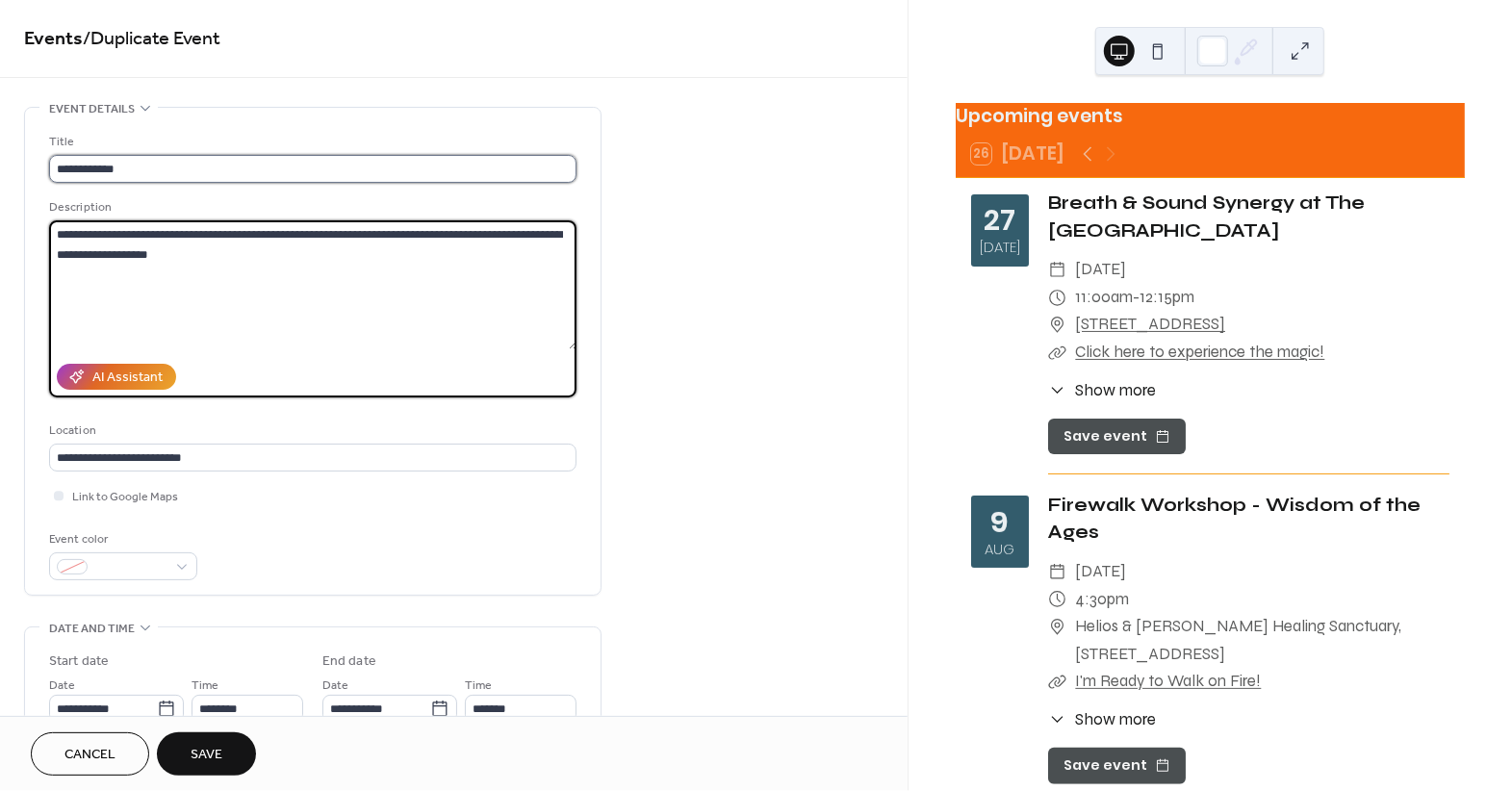 click on "**********" at bounding box center [313, 168] 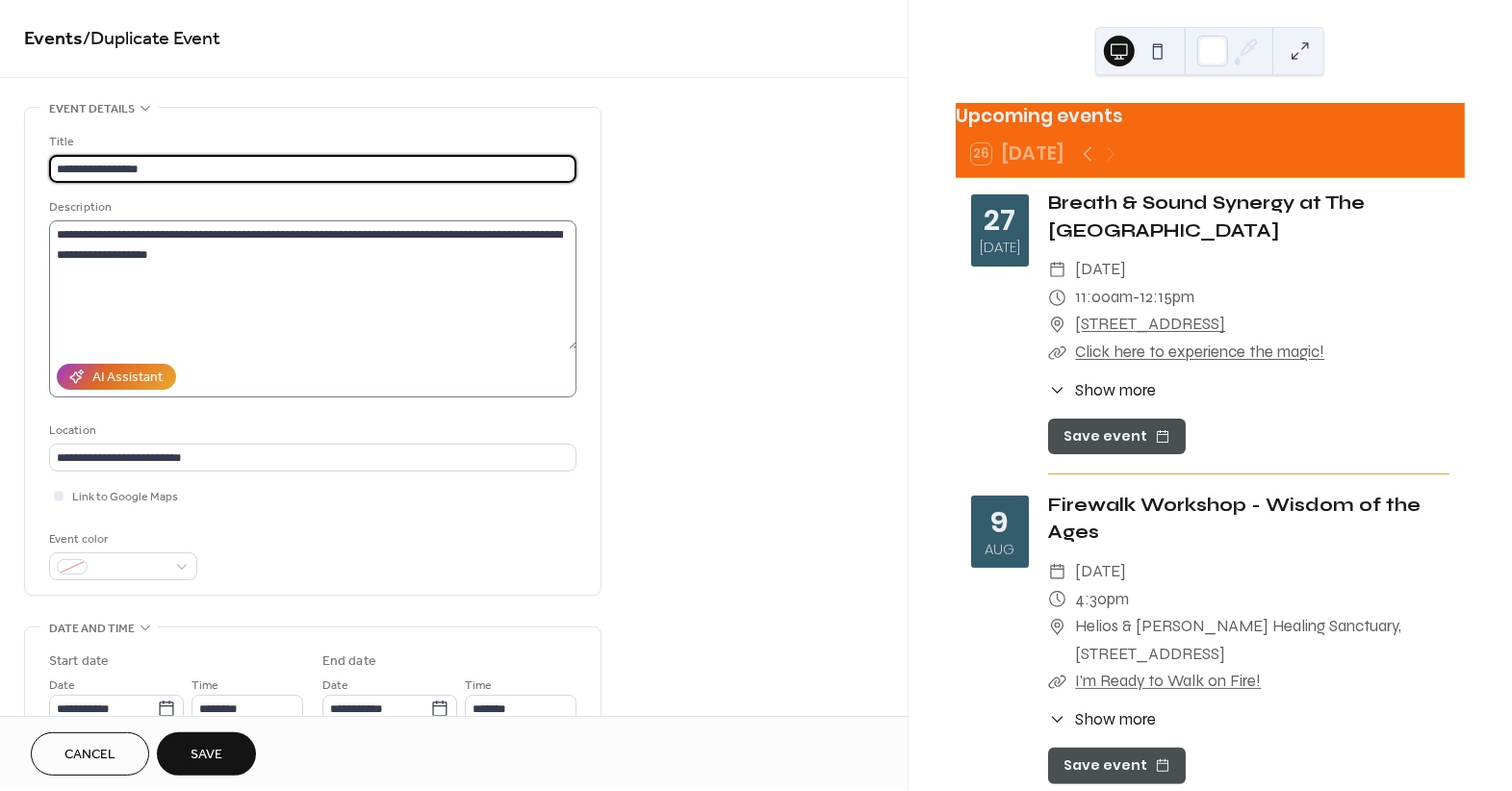 type on "**********" 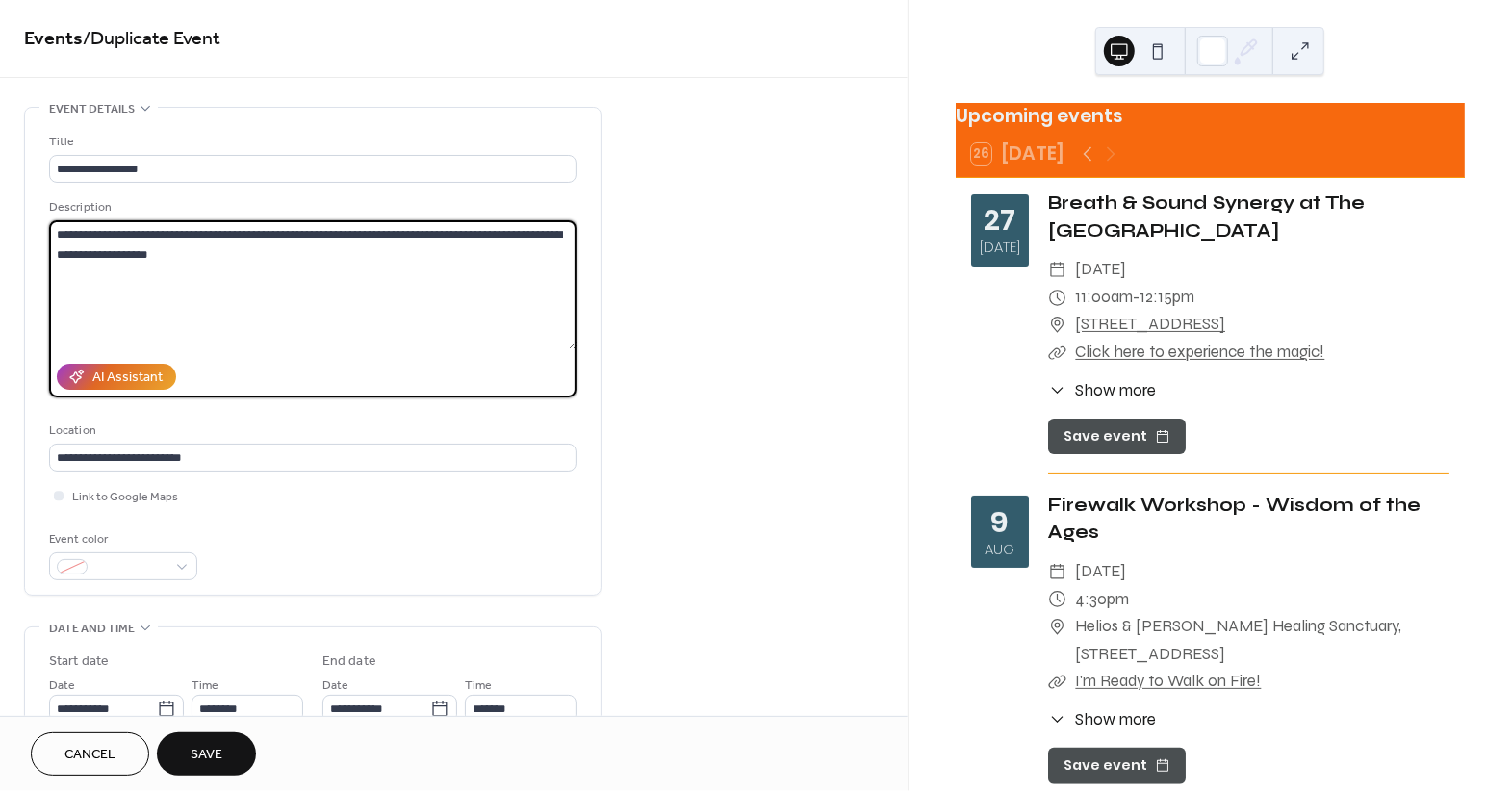 click on "**********" at bounding box center (313, 285) 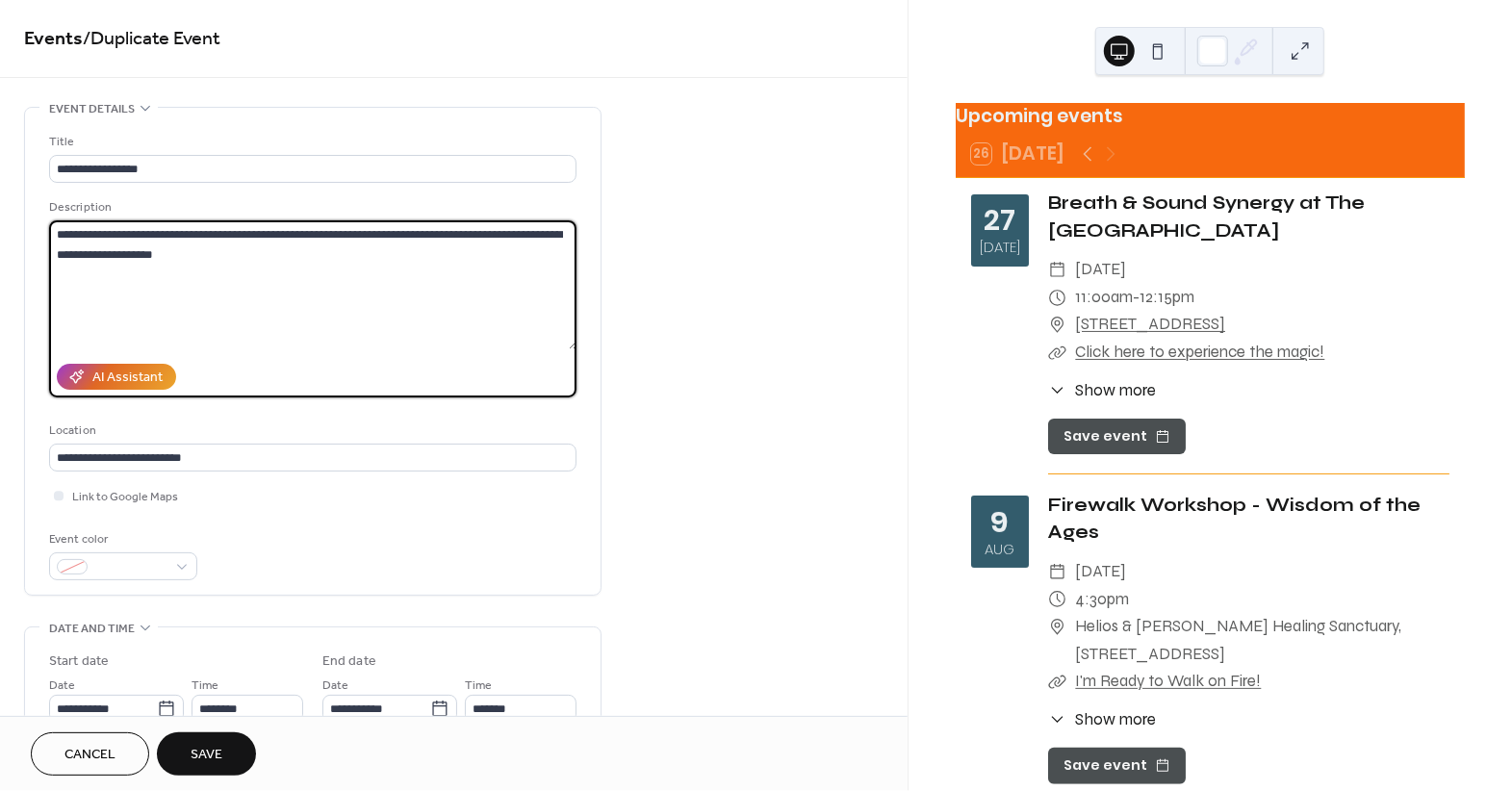 type on "**********" 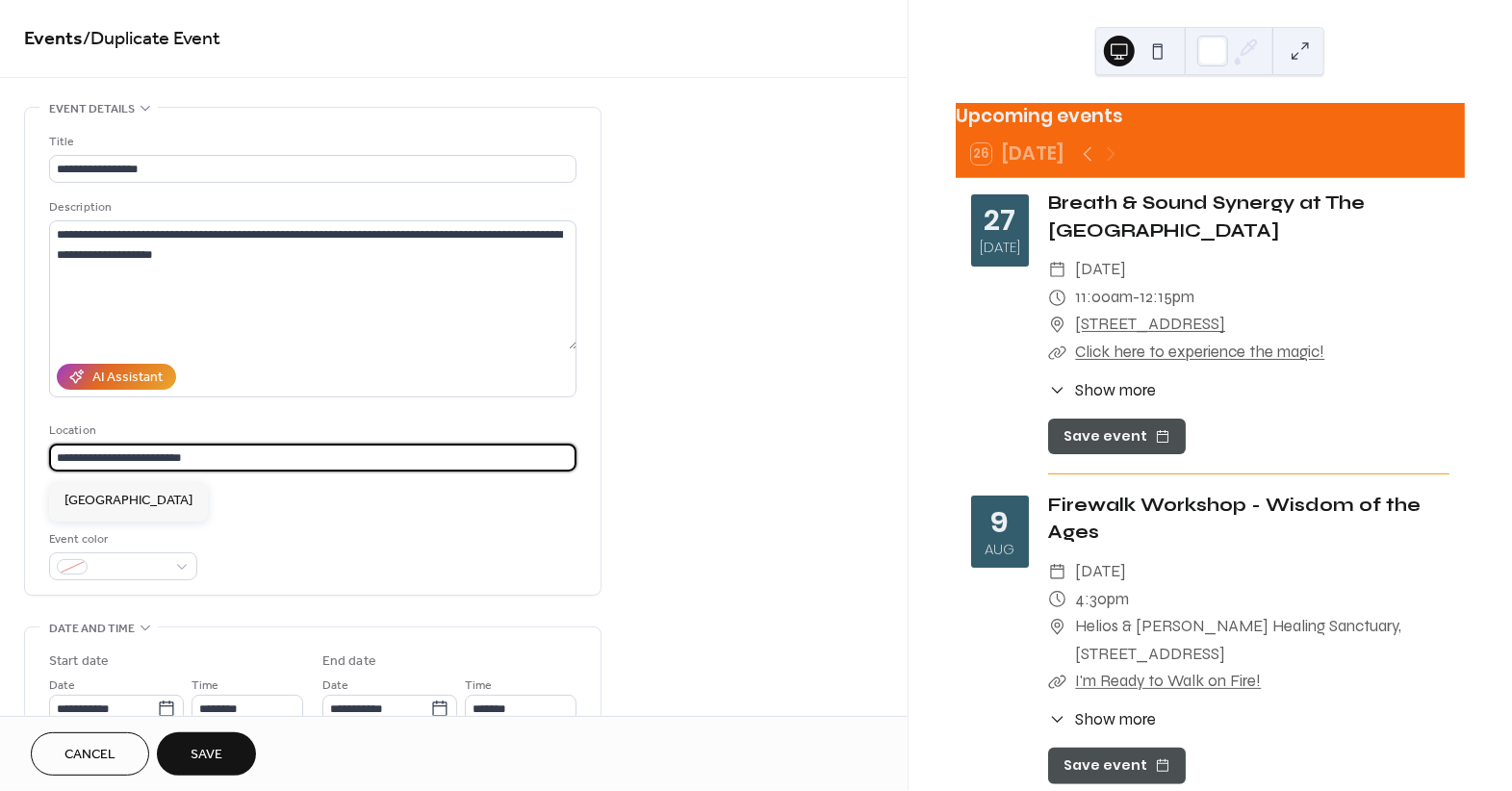 drag, startPoint x: 202, startPoint y: 457, endPoint x: 136, endPoint y: 468, distance: 66.91039 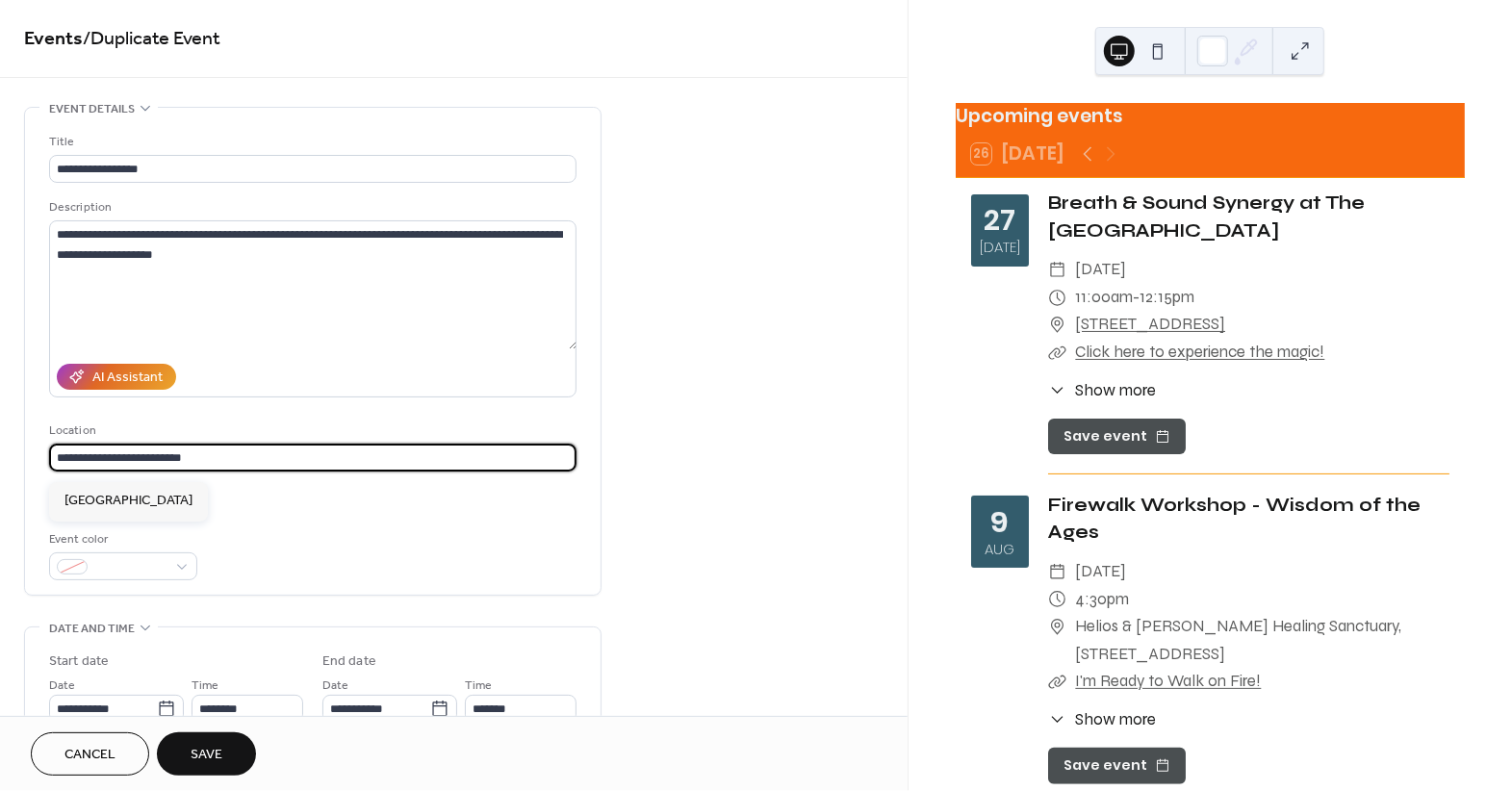 click on "**********" at bounding box center (313, 457) 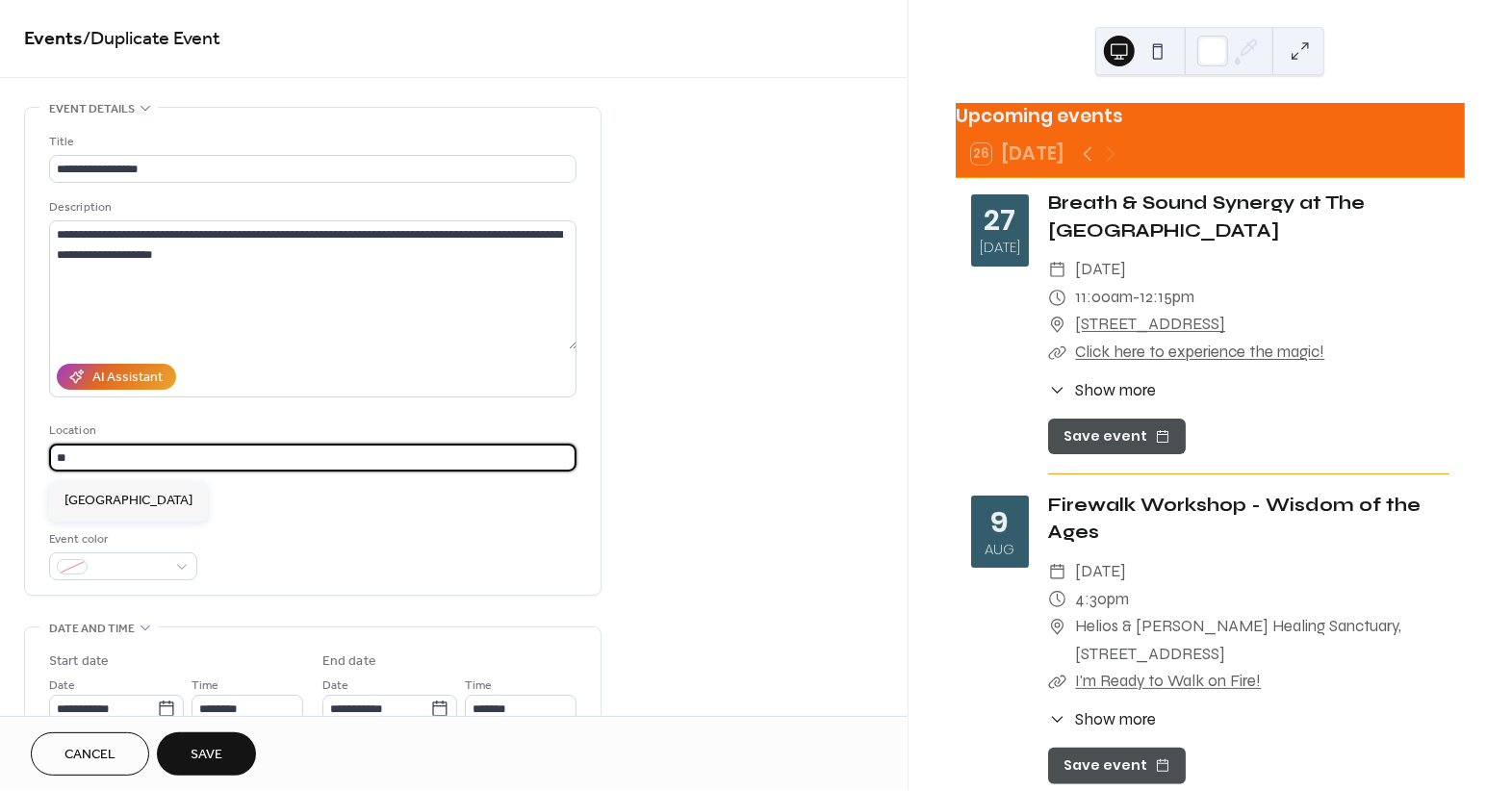 type on "*" 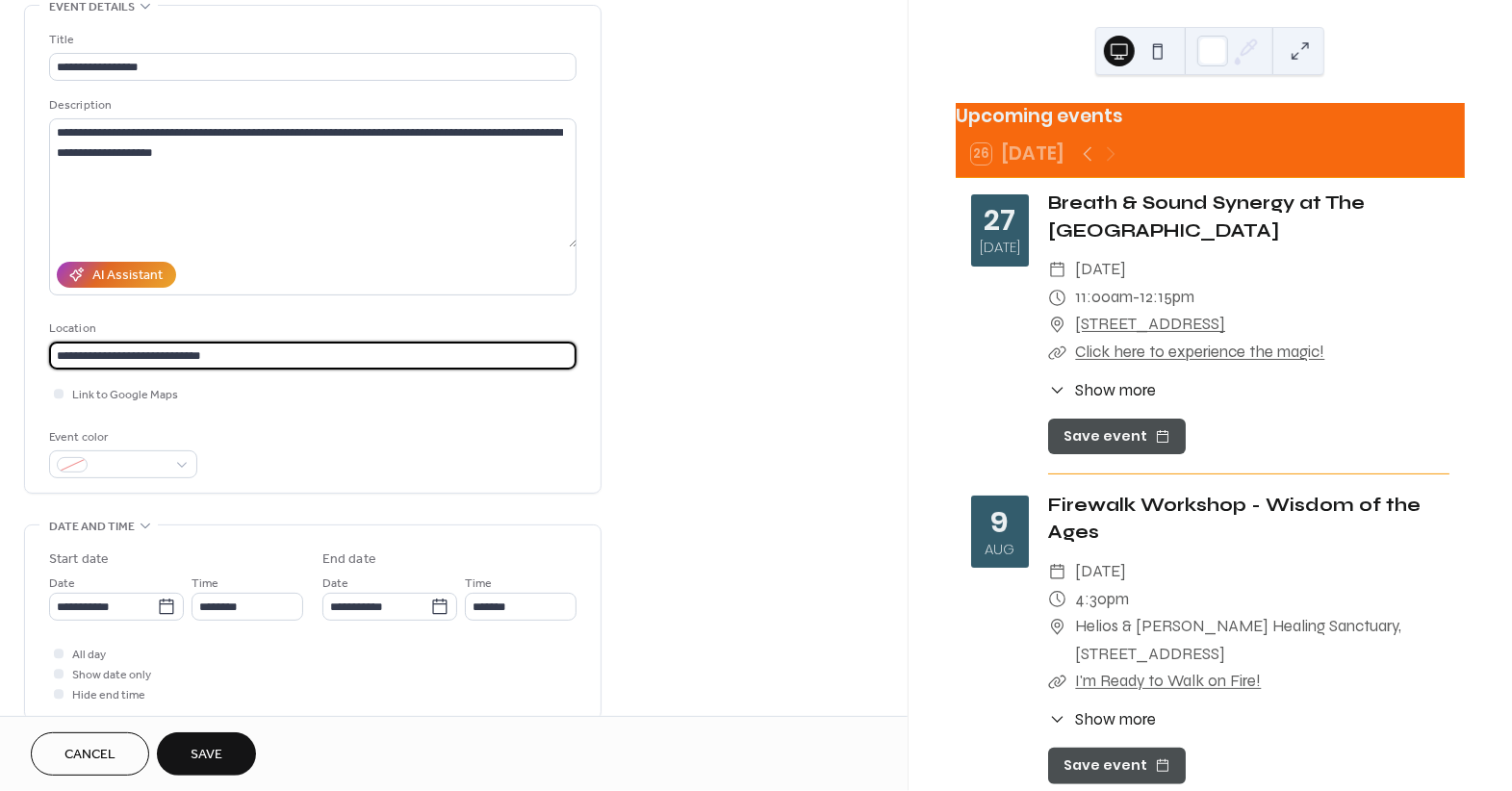 scroll, scrollTop: 148, scrollLeft: 0, axis: vertical 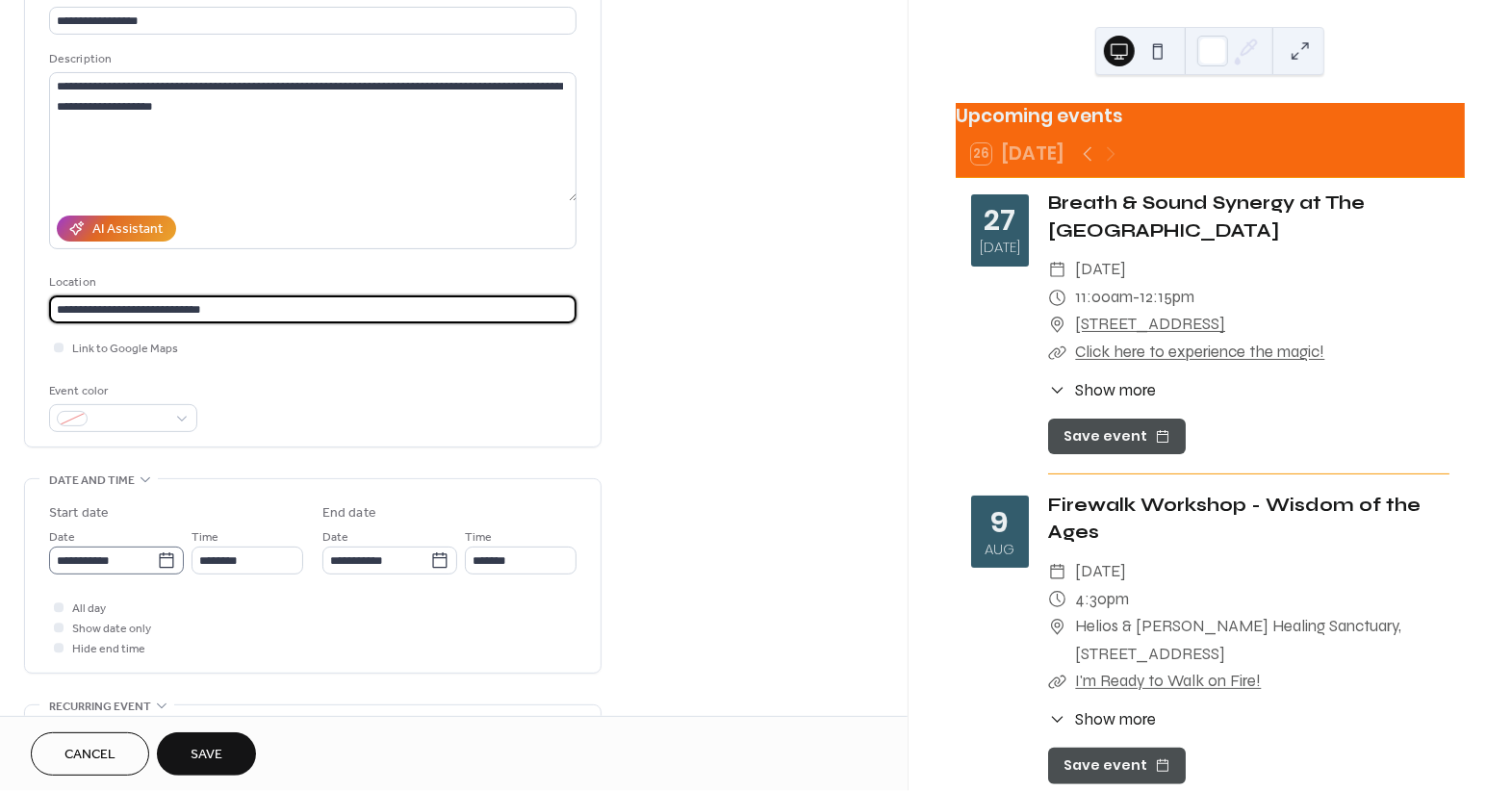 type on "**********" 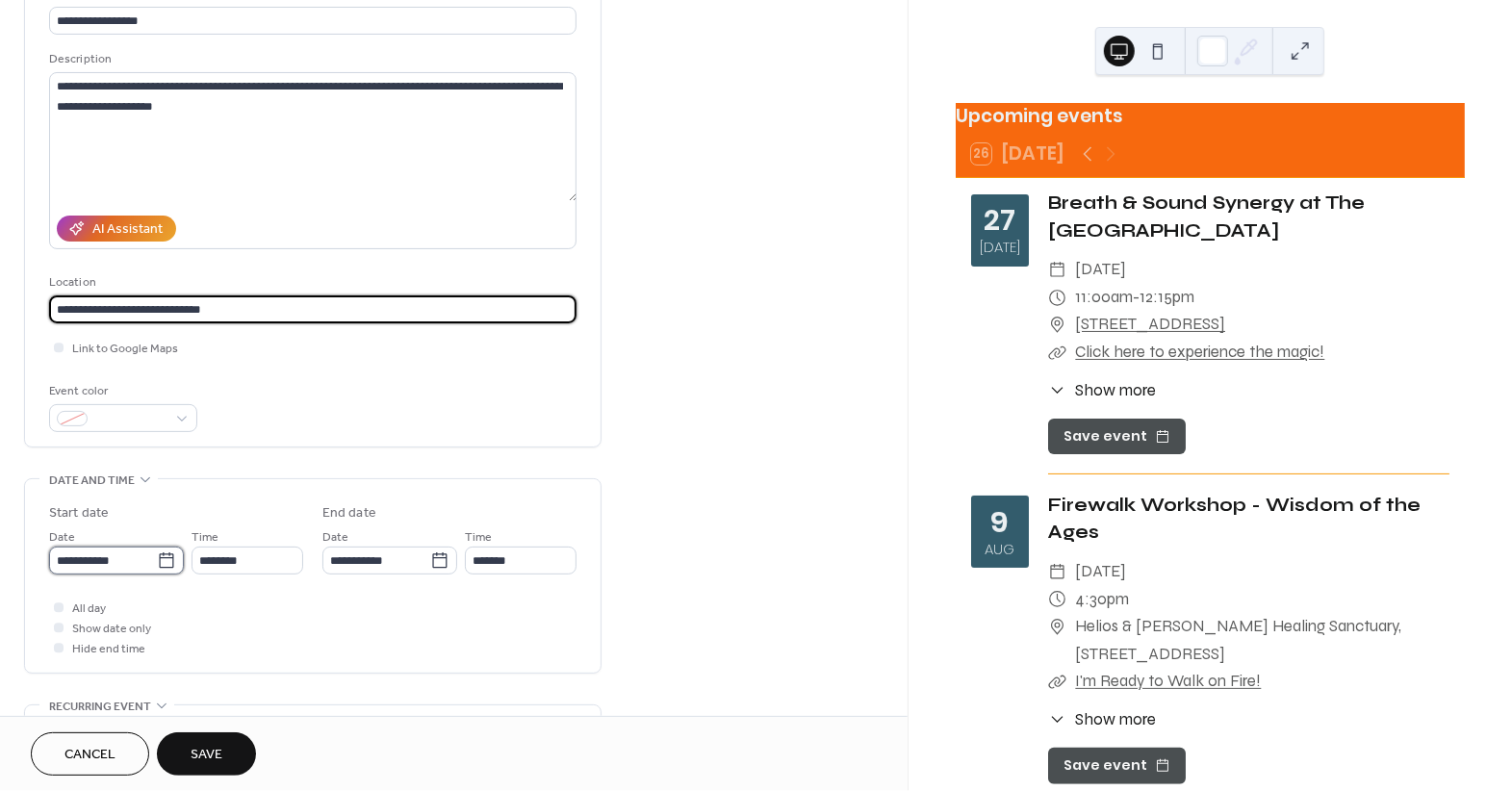 click on "**********" at bounding box center [103, 560] 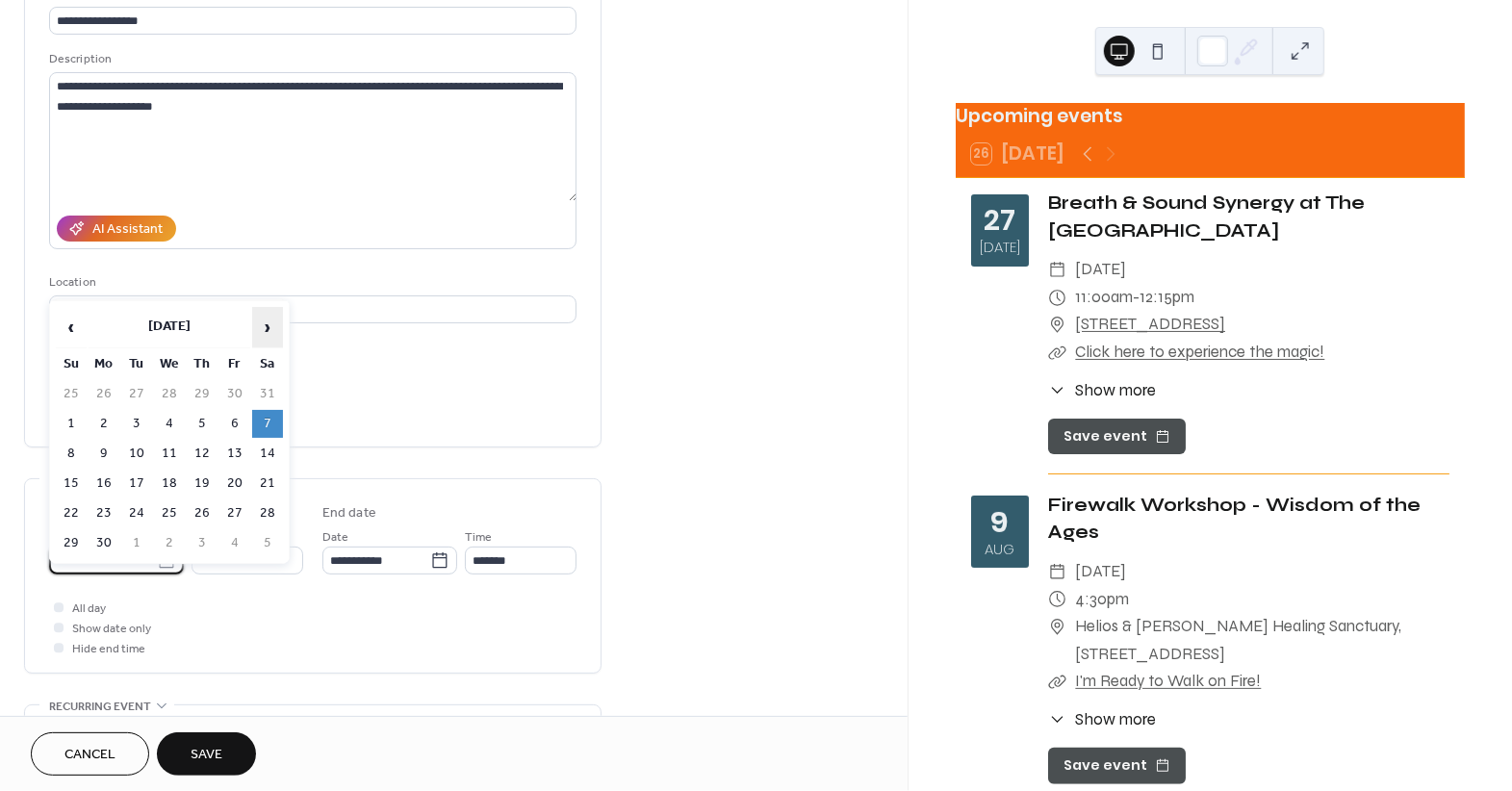 click on "›" at bounding box center [268, 327] 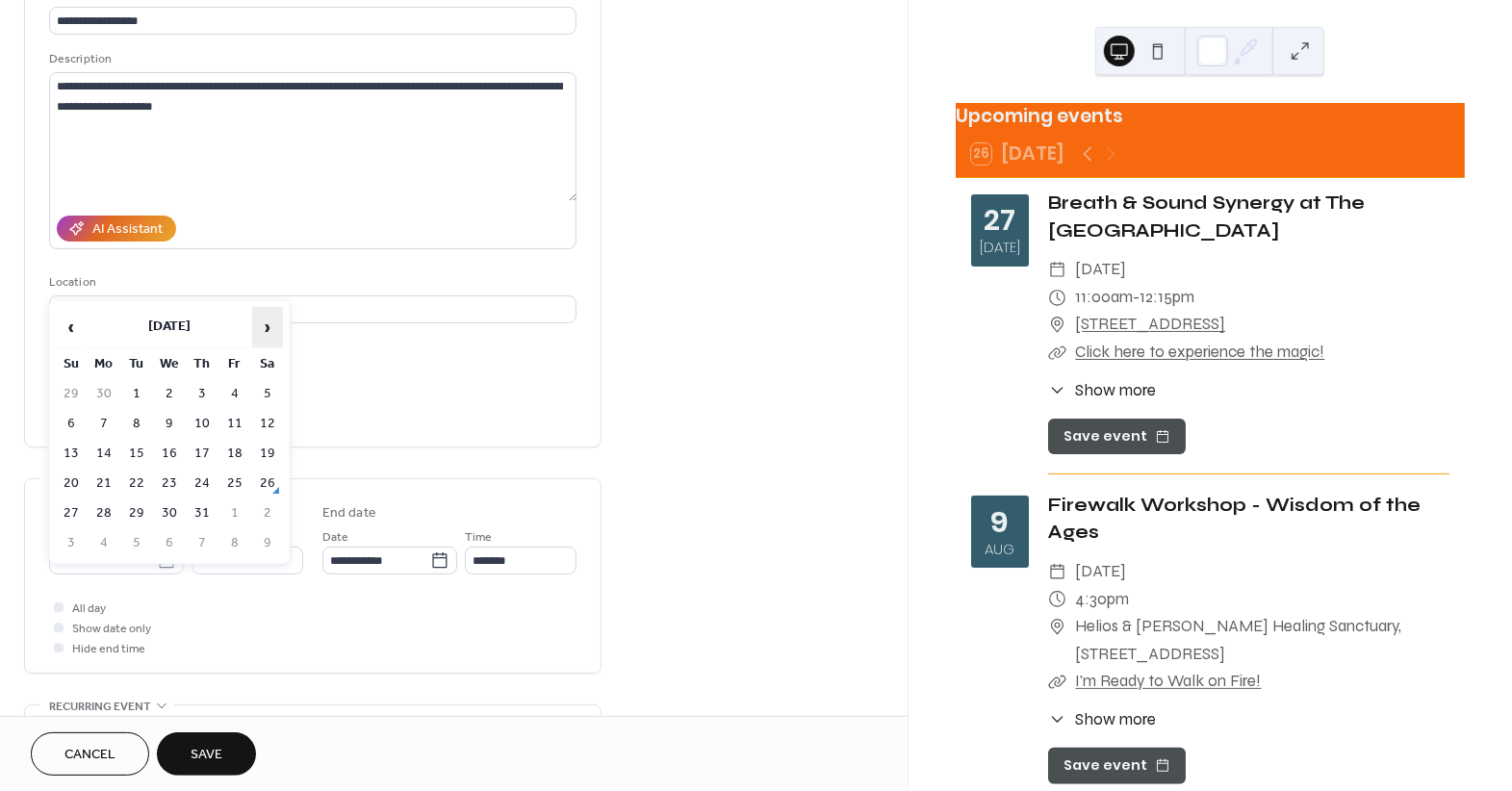 click on "›" at bounding box center [268, 327] 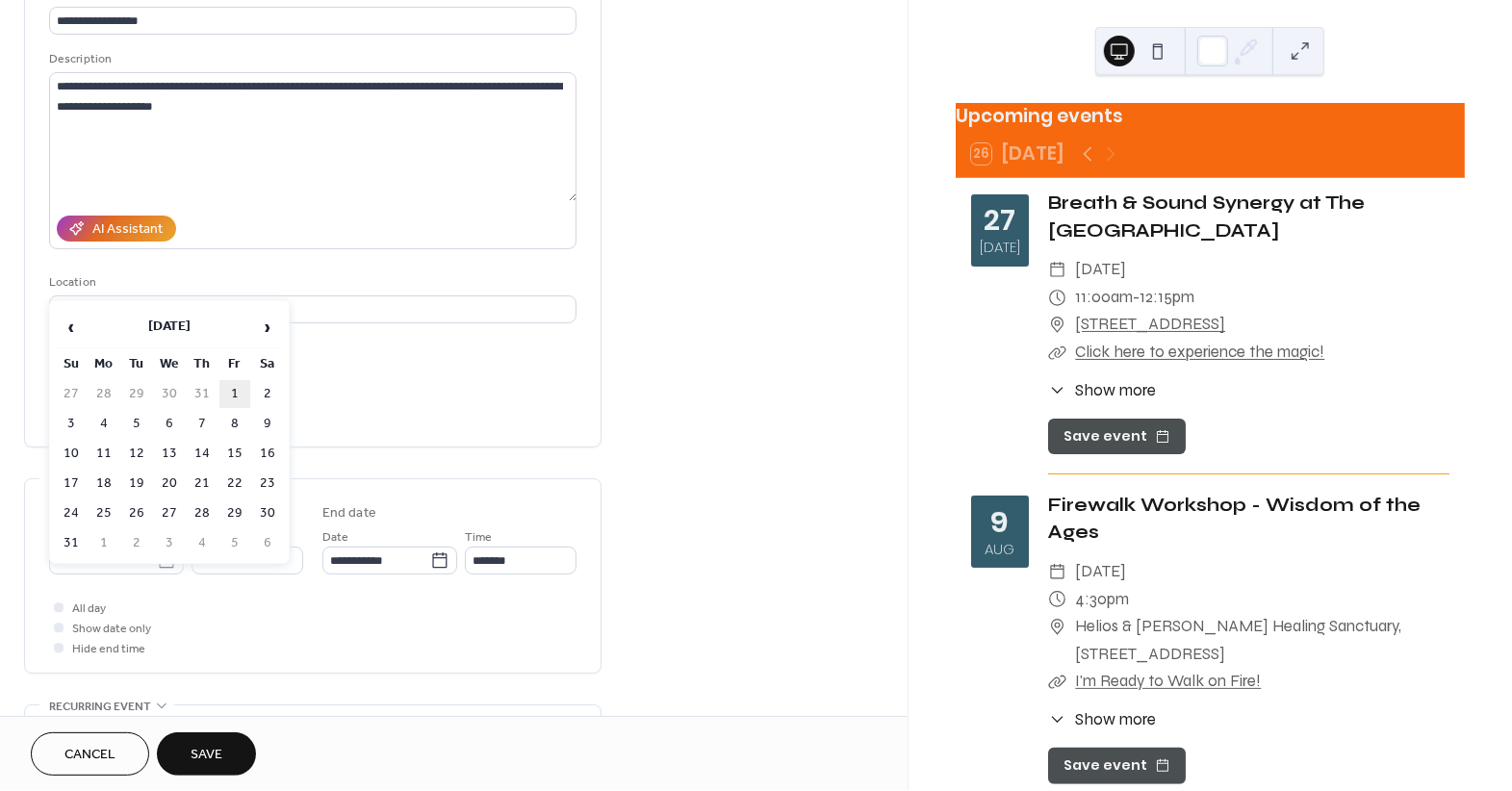 click on "1" at bounding box center (235, 394) 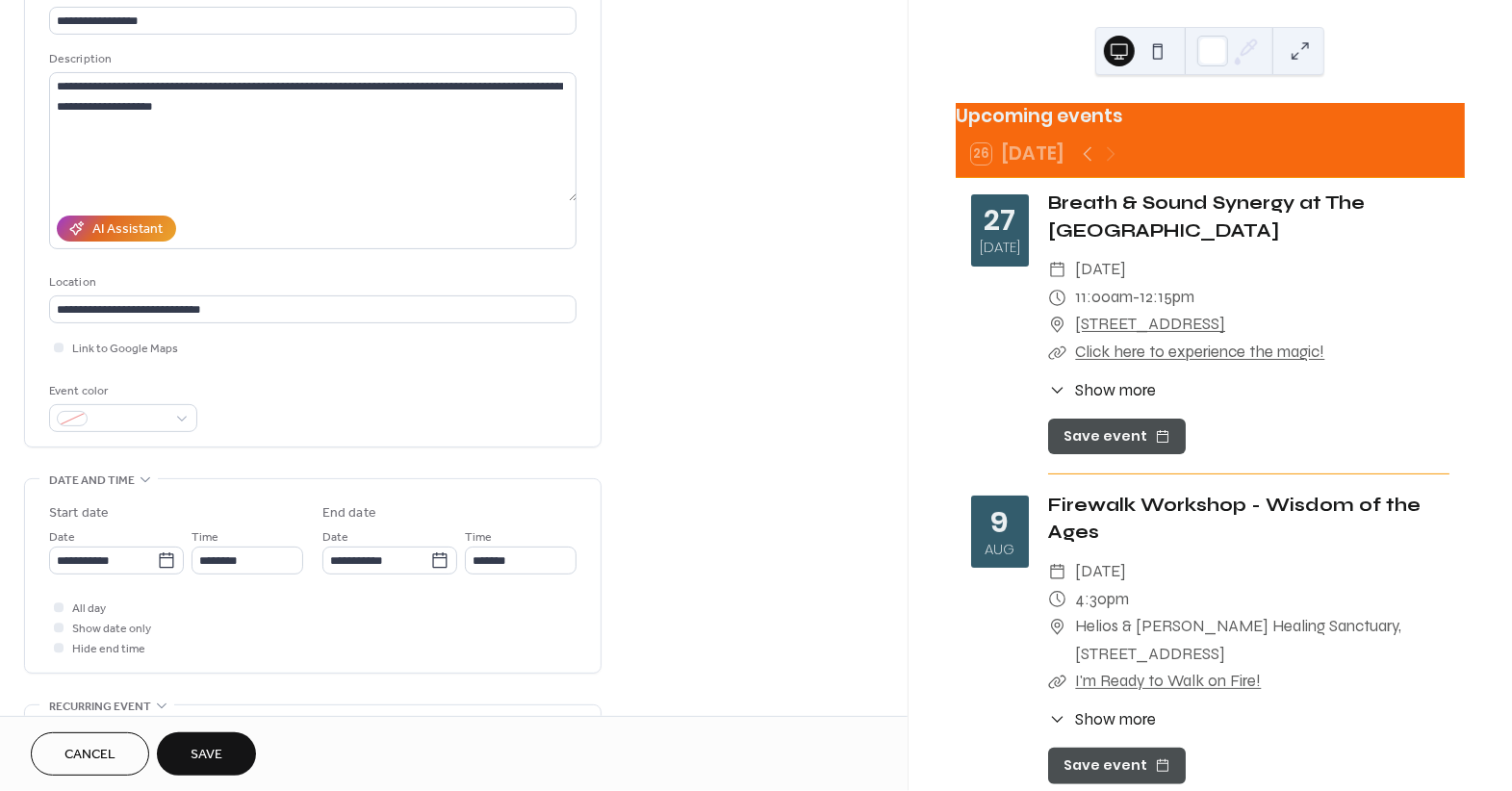 click on "**********" at bounding box center [313, 580] 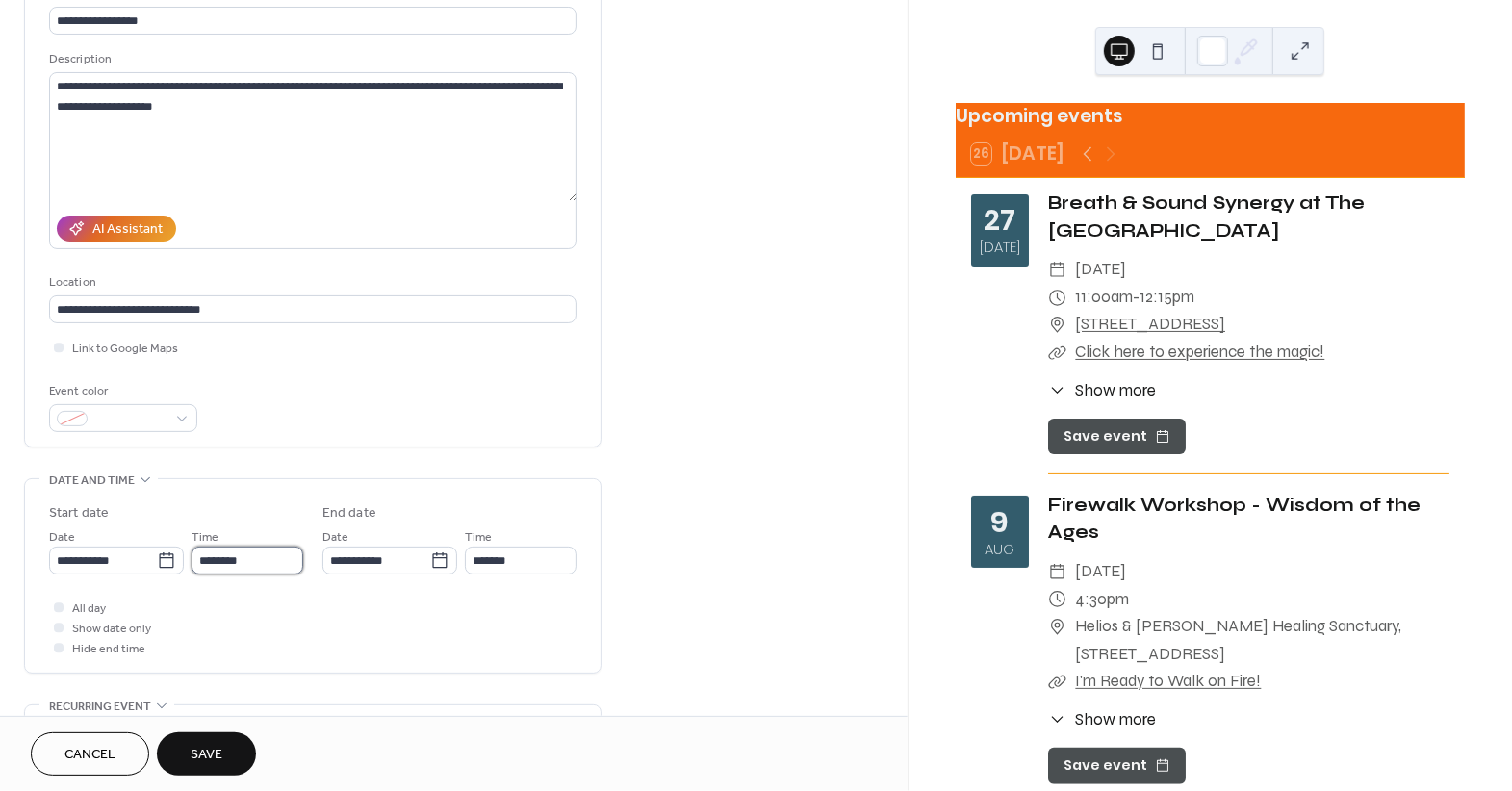 click on "********" at bounding box center [247, 560] 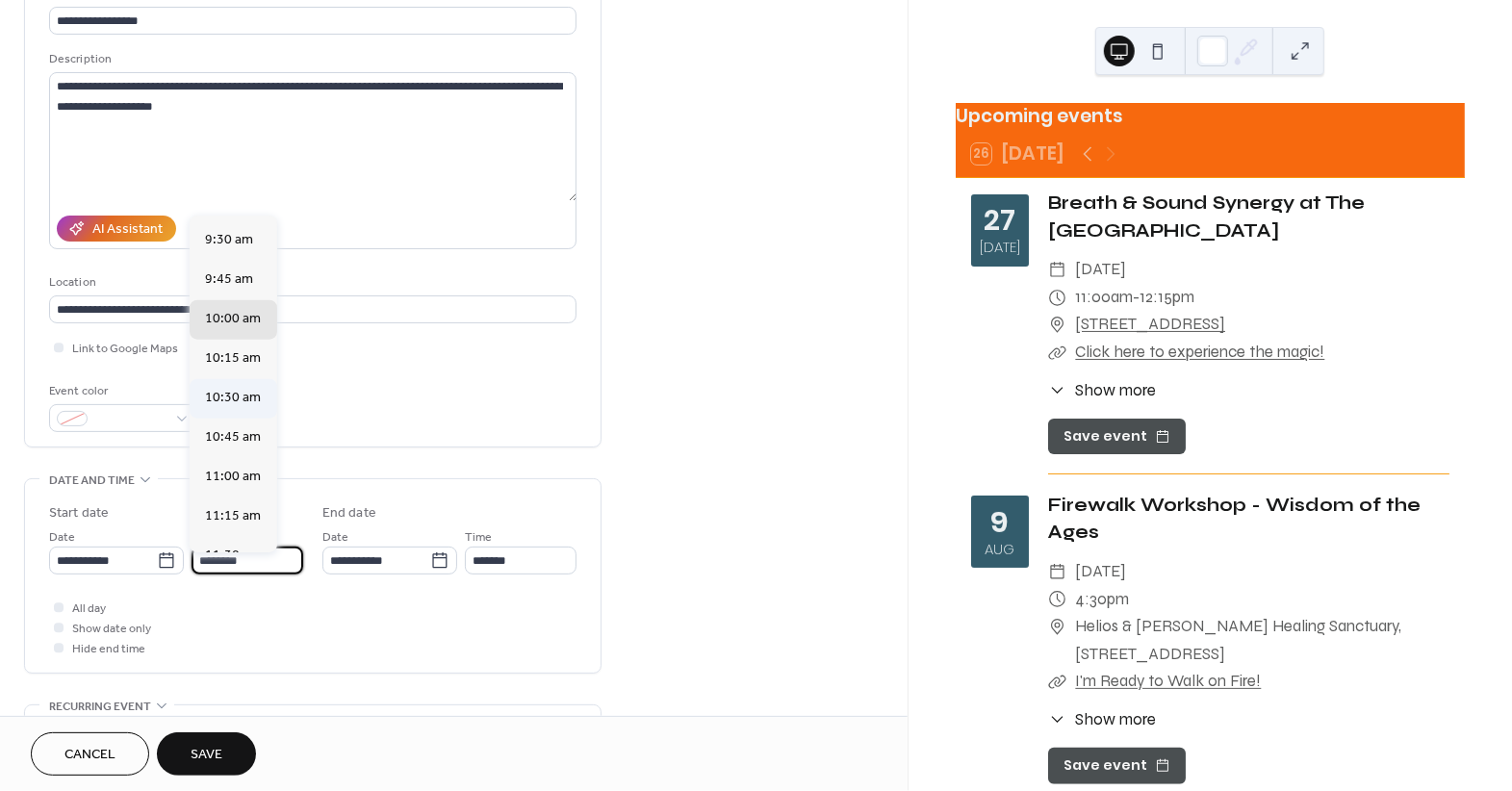 scroll, scrollTop: 1472, scrollLeft: 0, axis: vertical 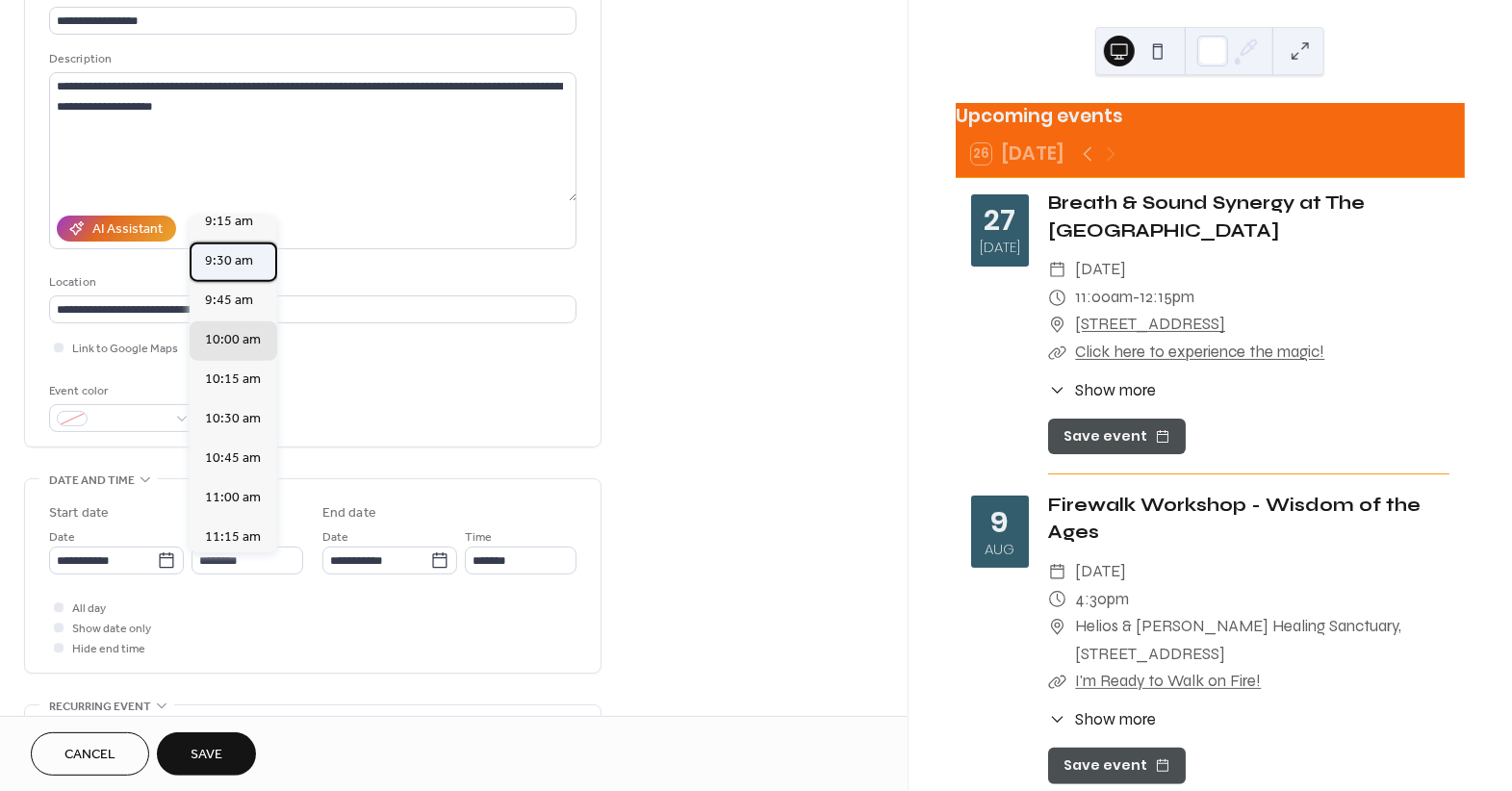 click on "9:30 am" at bounding box center (229, 262) 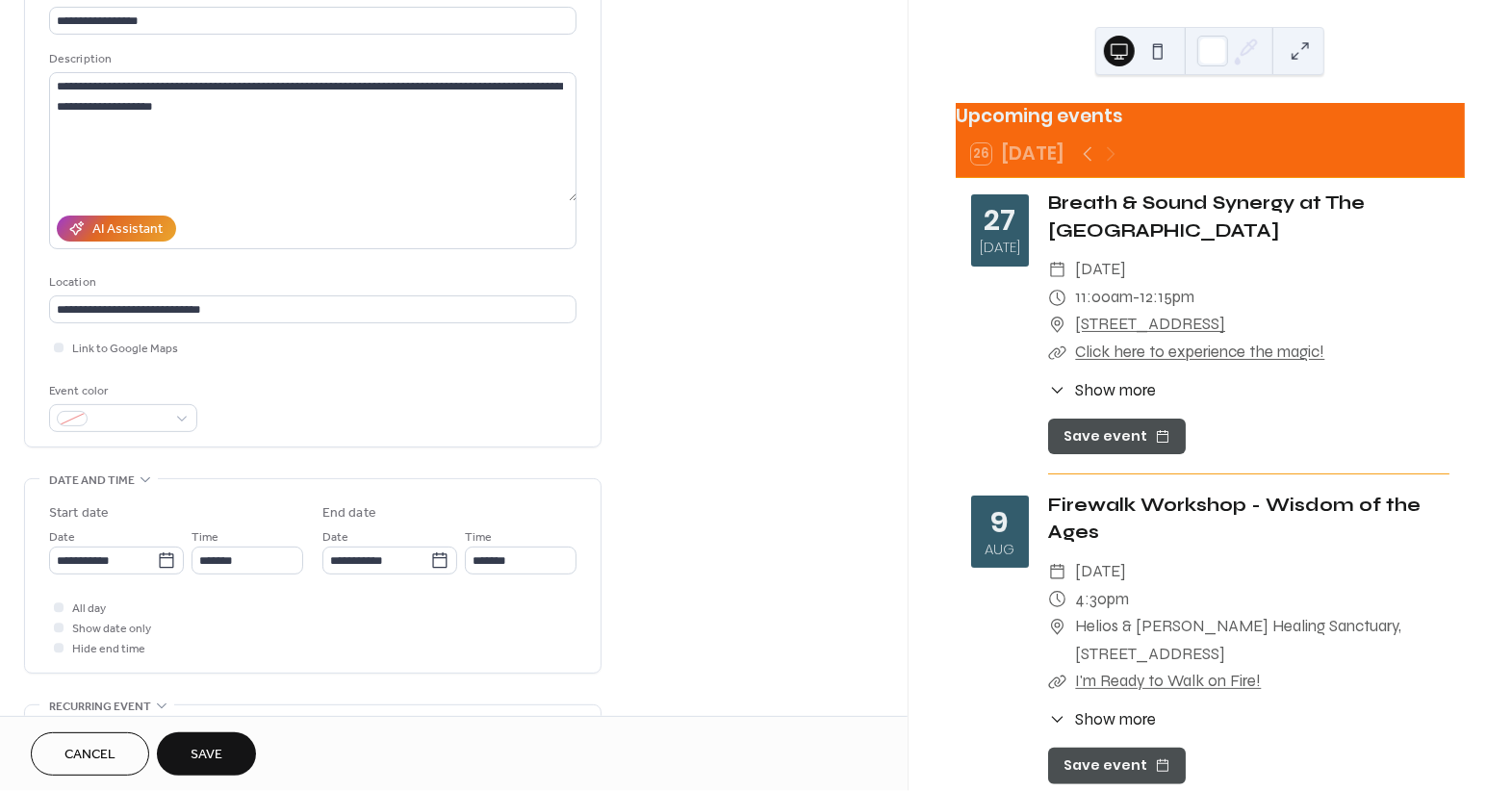 type on "*******" 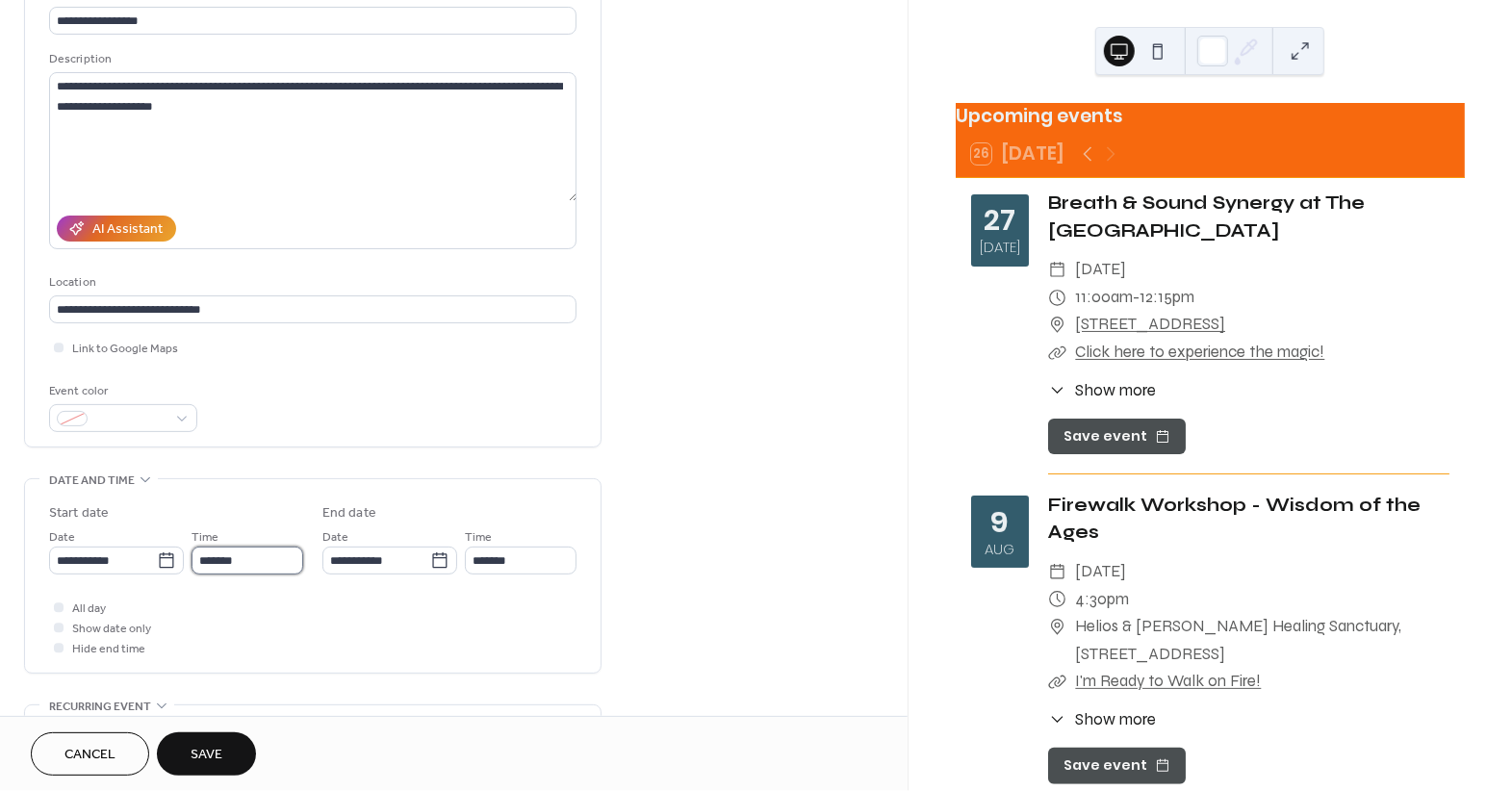 click on "*******" at bounding box center [247, 560] 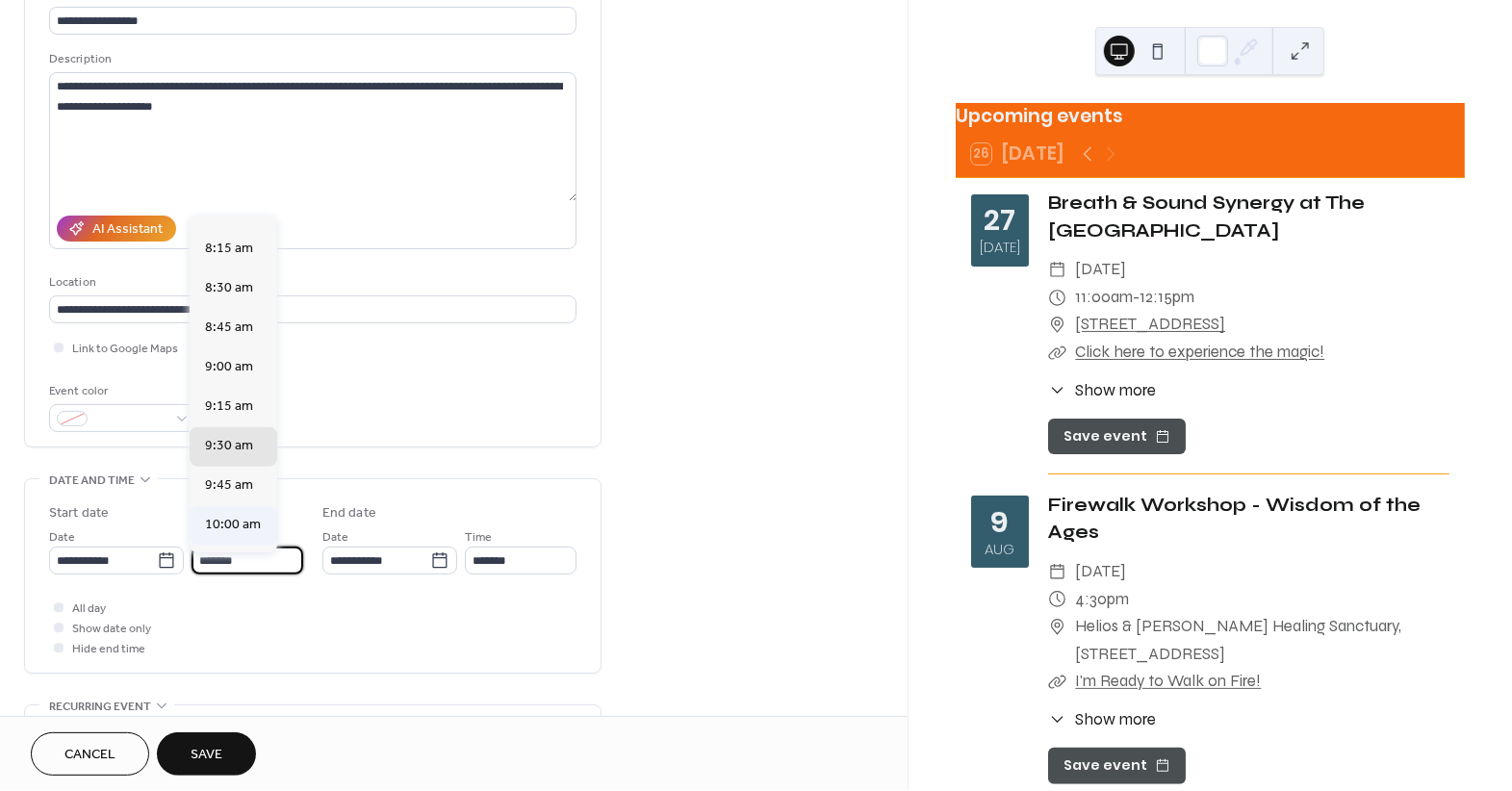 scroll, scrollTop: 1214, scrollLeft: 0, axis: vertical 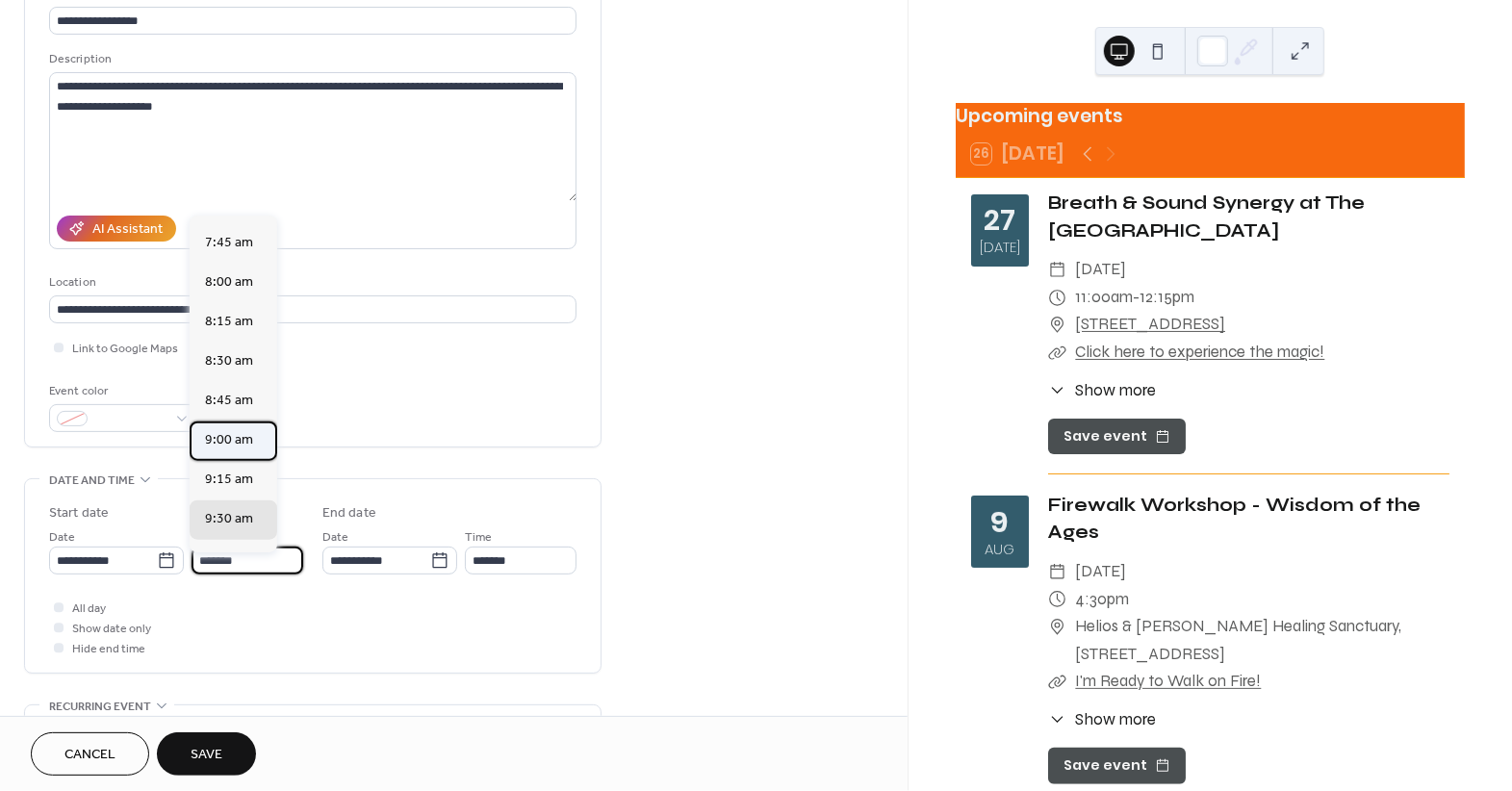 click on "9:00 am" at bounding box center [229, 441] 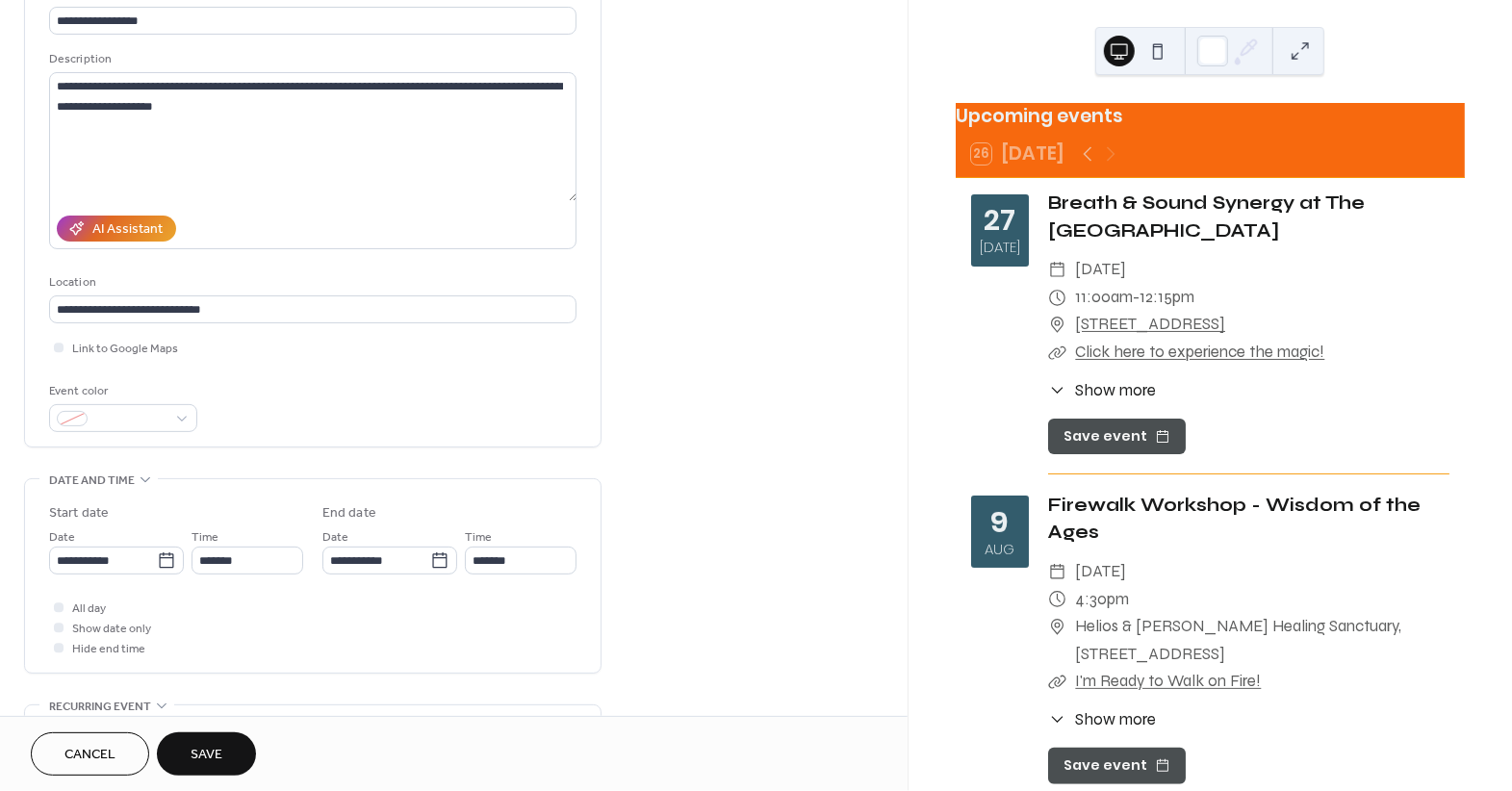 type on "*******" 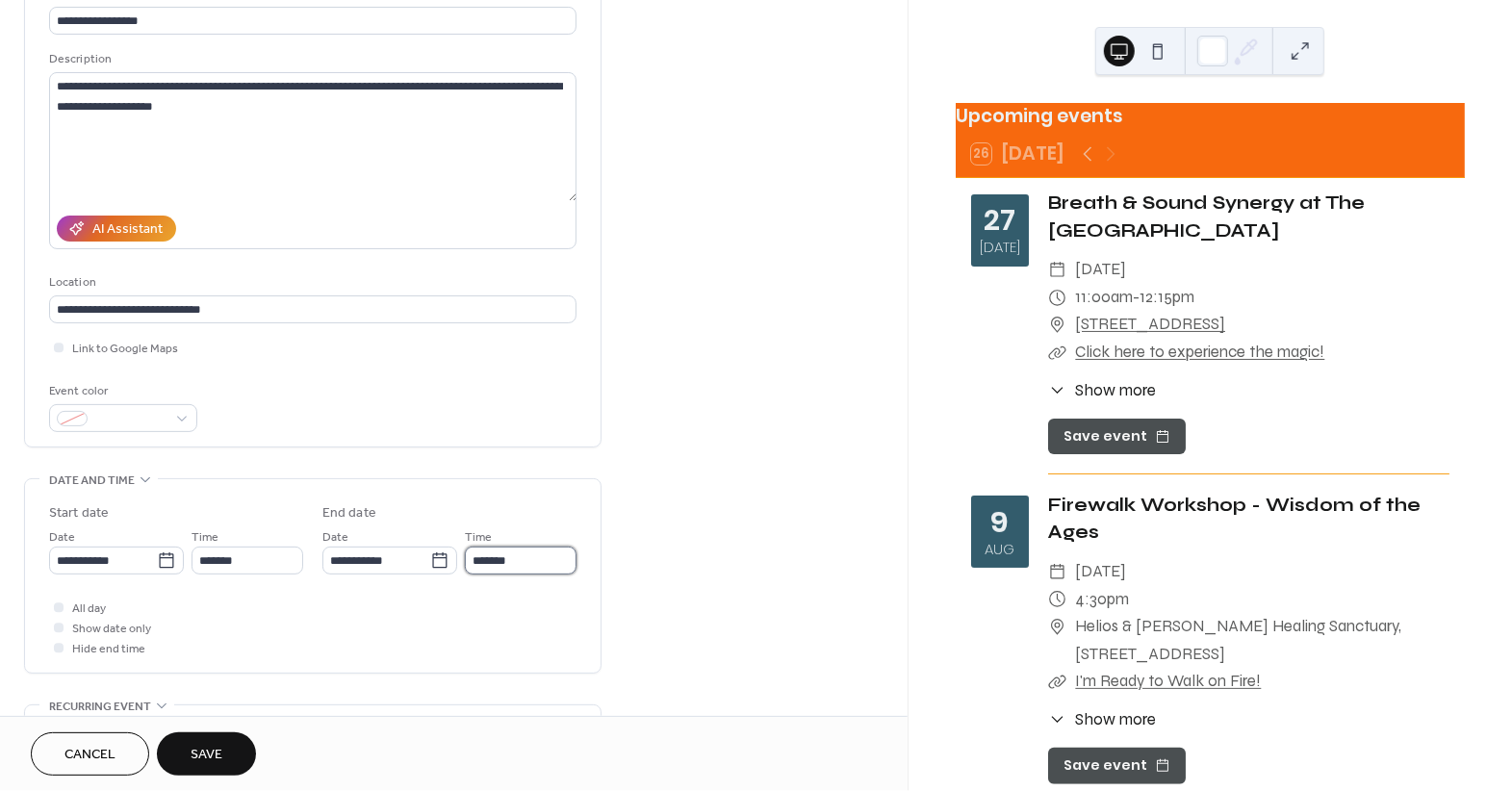 click on "*******" at bounding box center [521, 560] 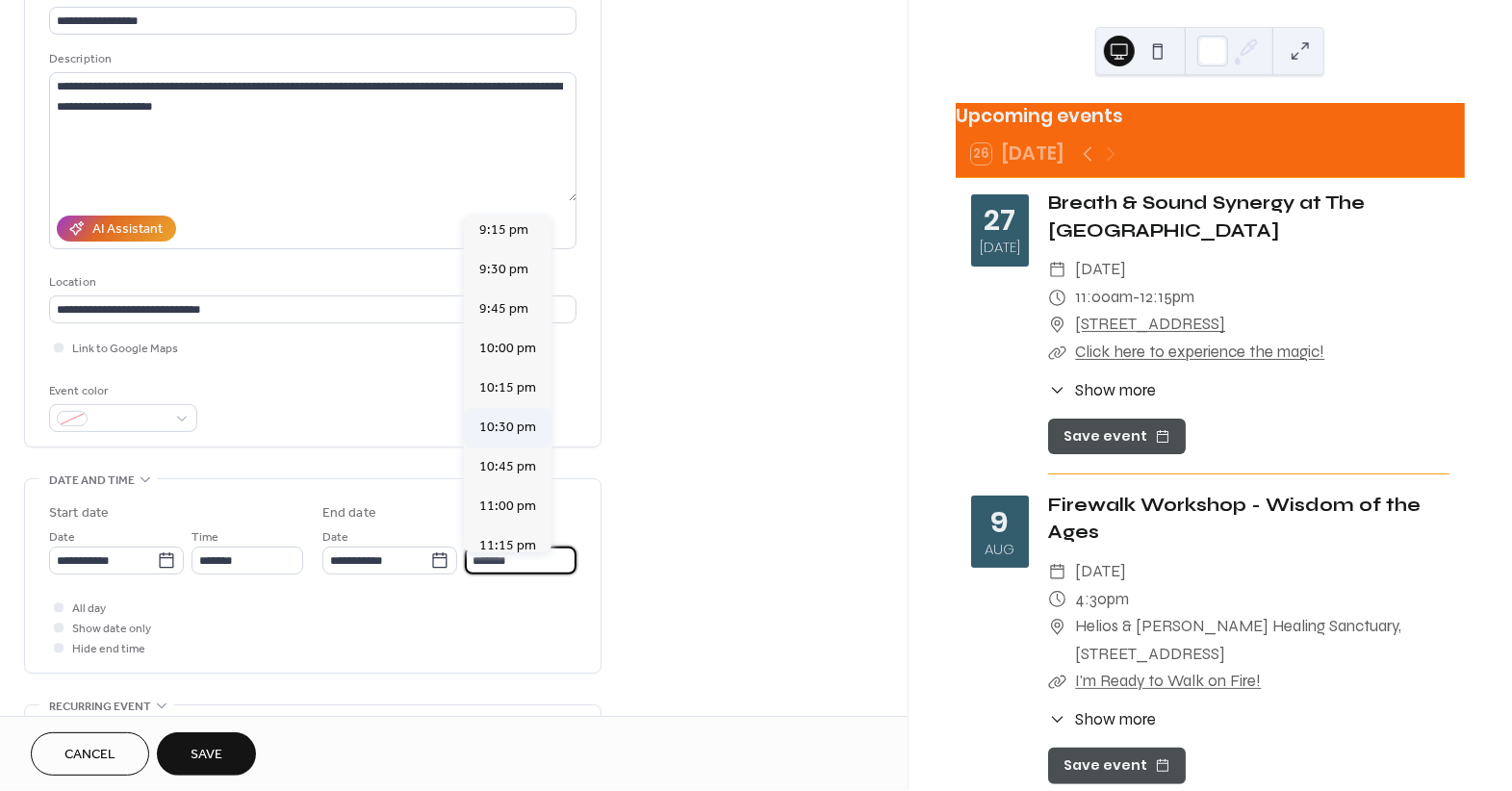scroll, scrollTop: 1904, scrollLeft: 0, axis: vertical 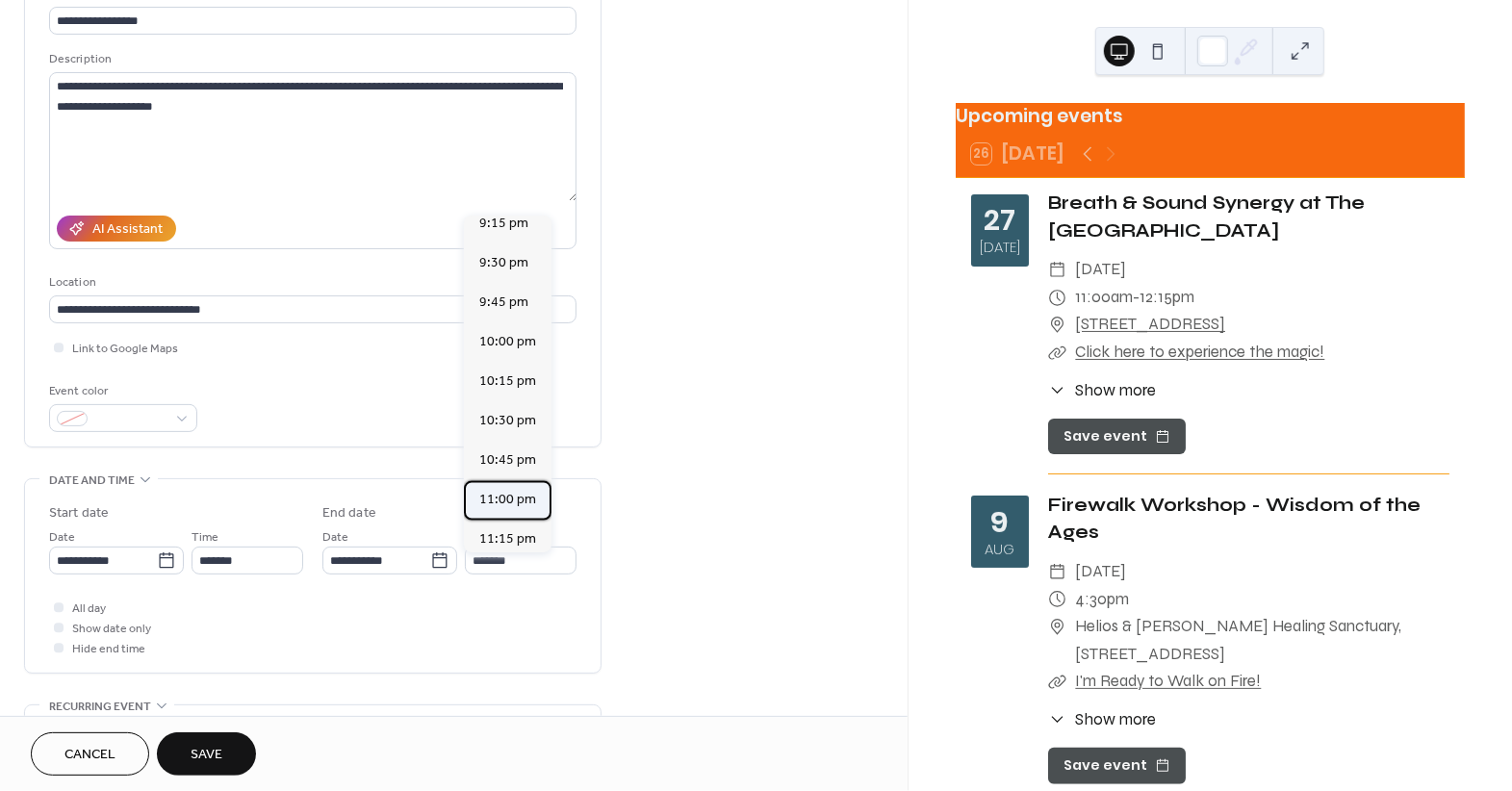 click on "11:00 pm" at bounding box center [507, 500] 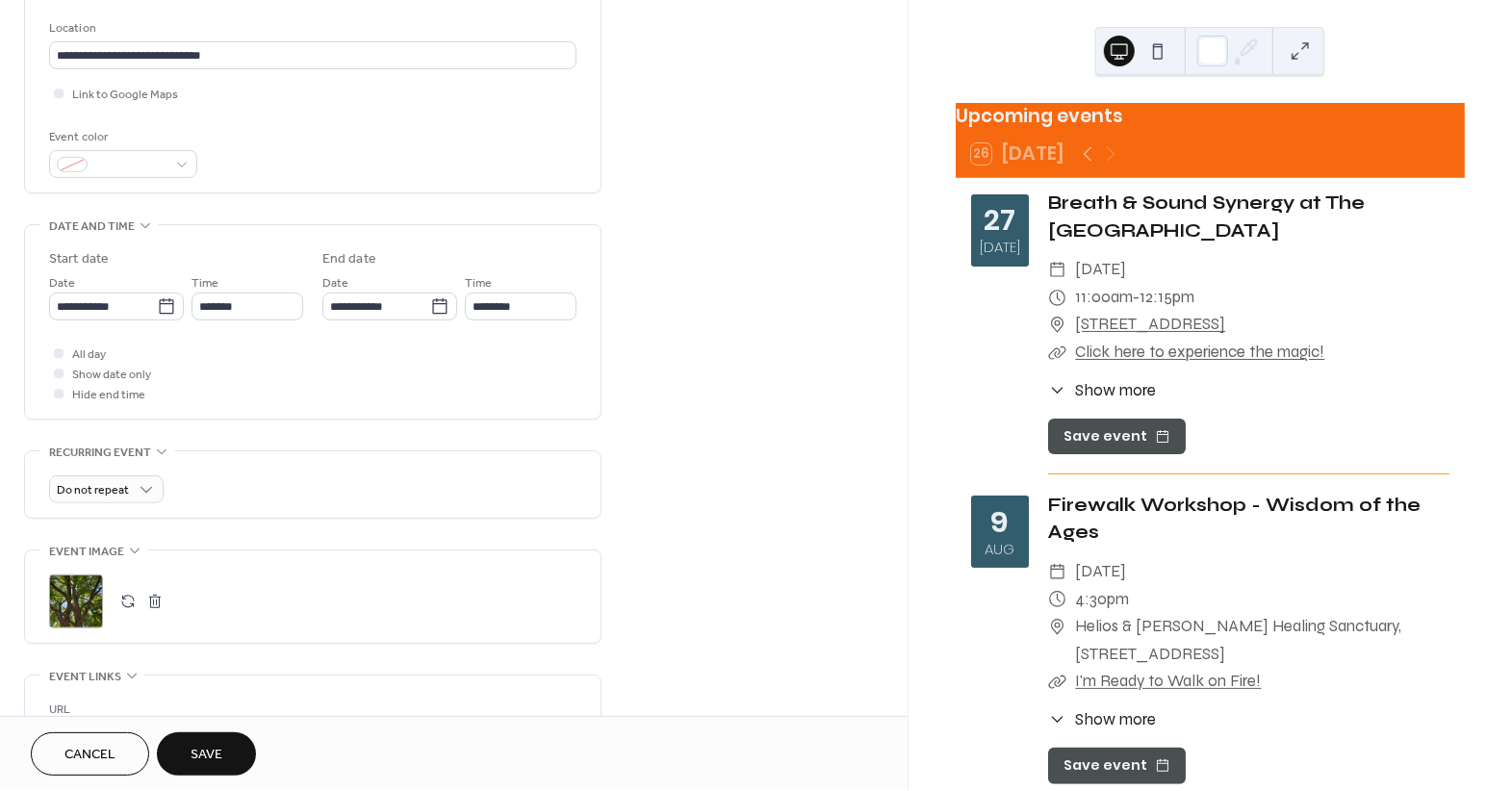 scroll, scrollTop: 404, scrollLeft: 0, axis: vertical 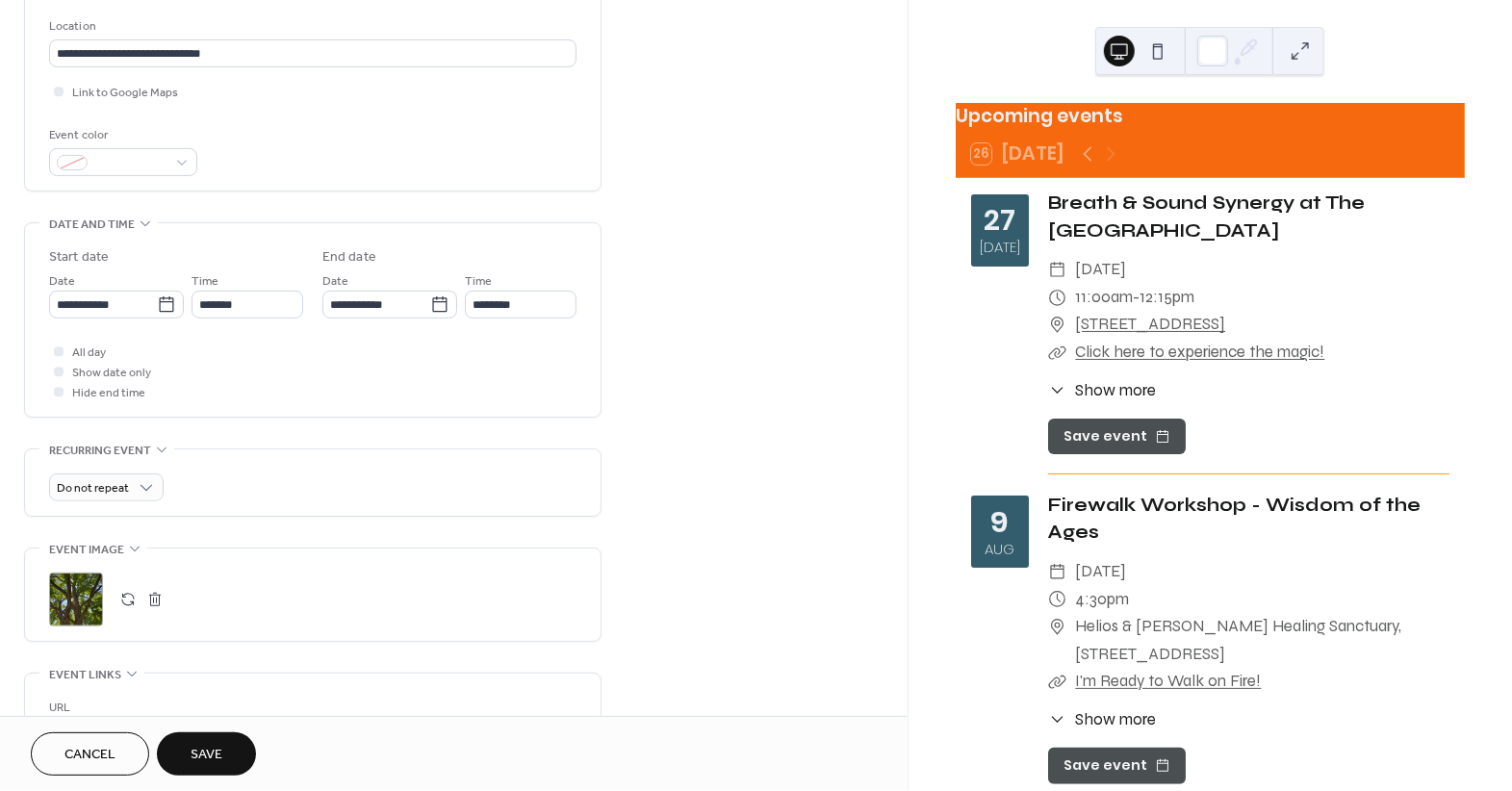 click at bounding box center [155, 600] 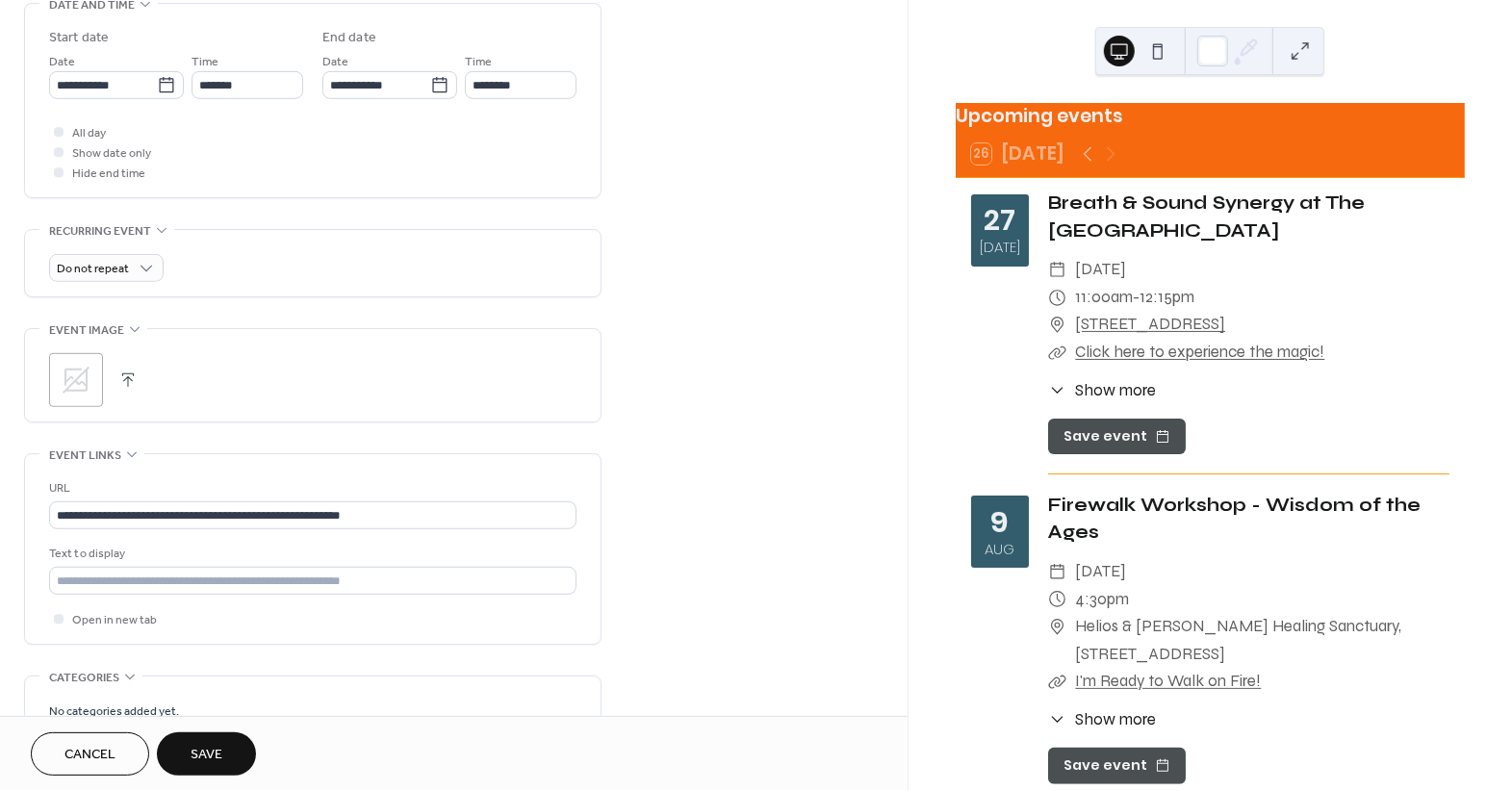 scroll, scrollTop: 625, scrollLeft: 0, axis: vertical 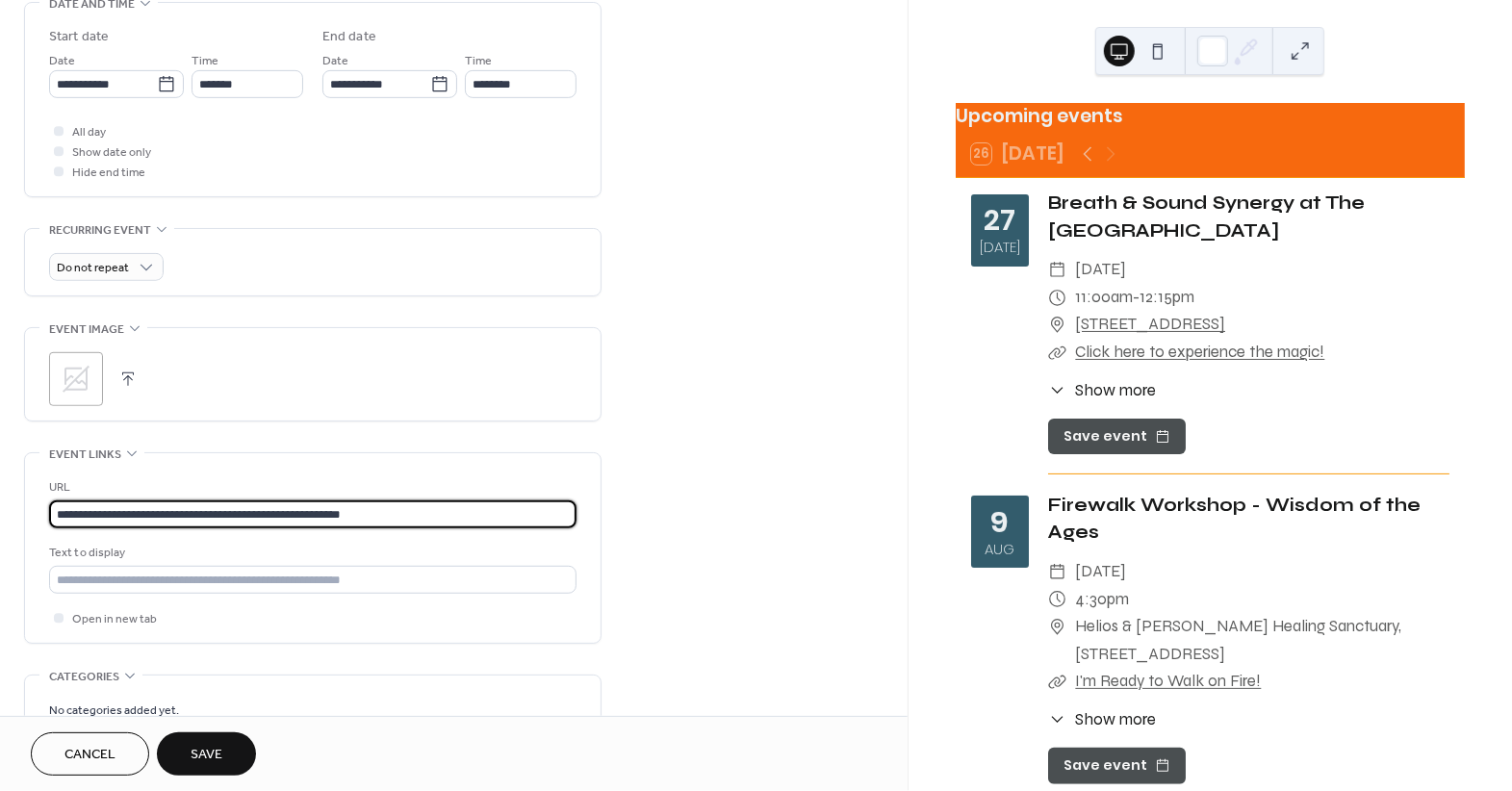 drag, startPoint x: 401, startPoint y: 522, endPoint x: 10, endPoint y: 491, distance: 392.22698 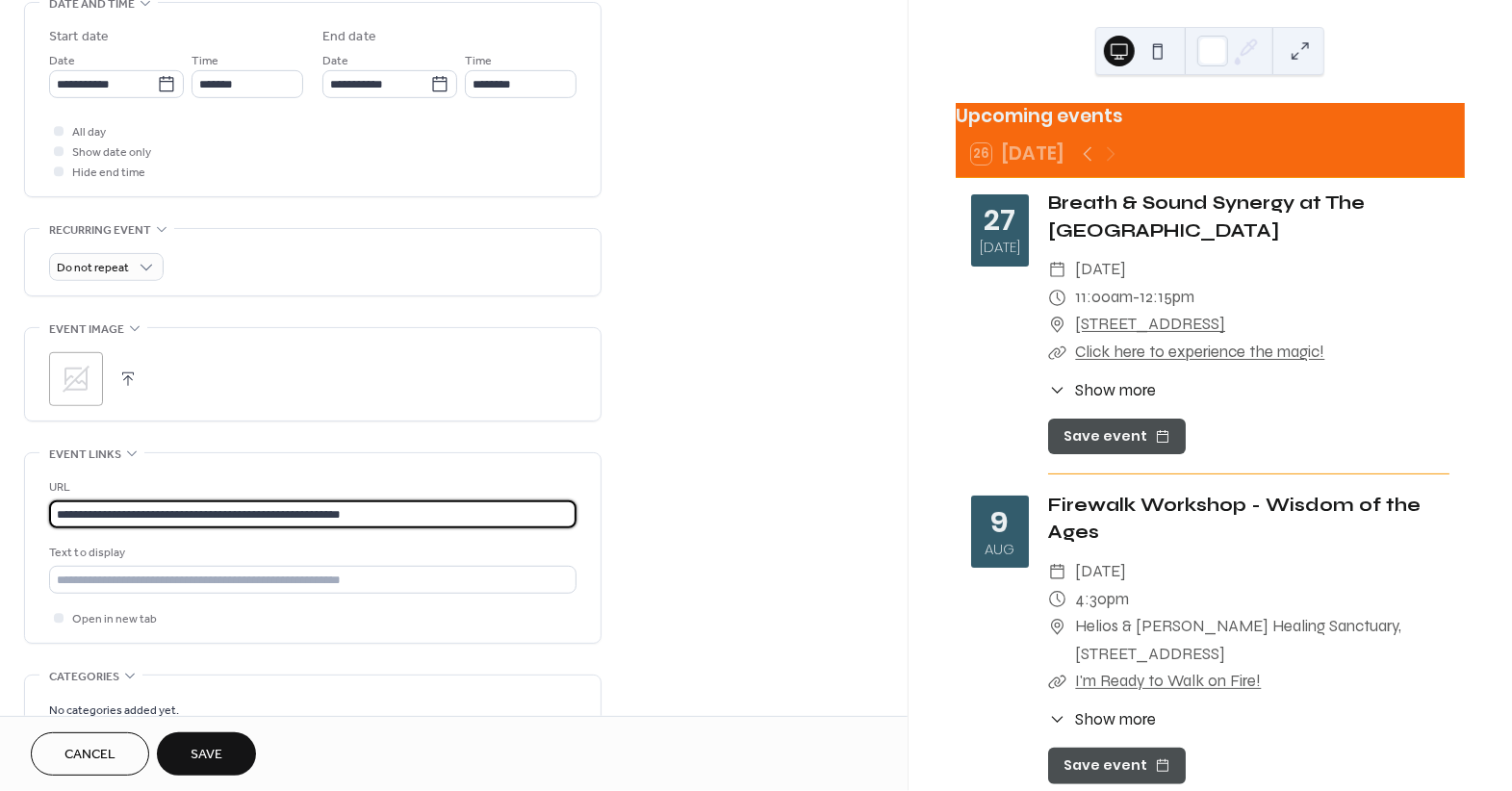 click on "**********" at bounding box center [313, 514] 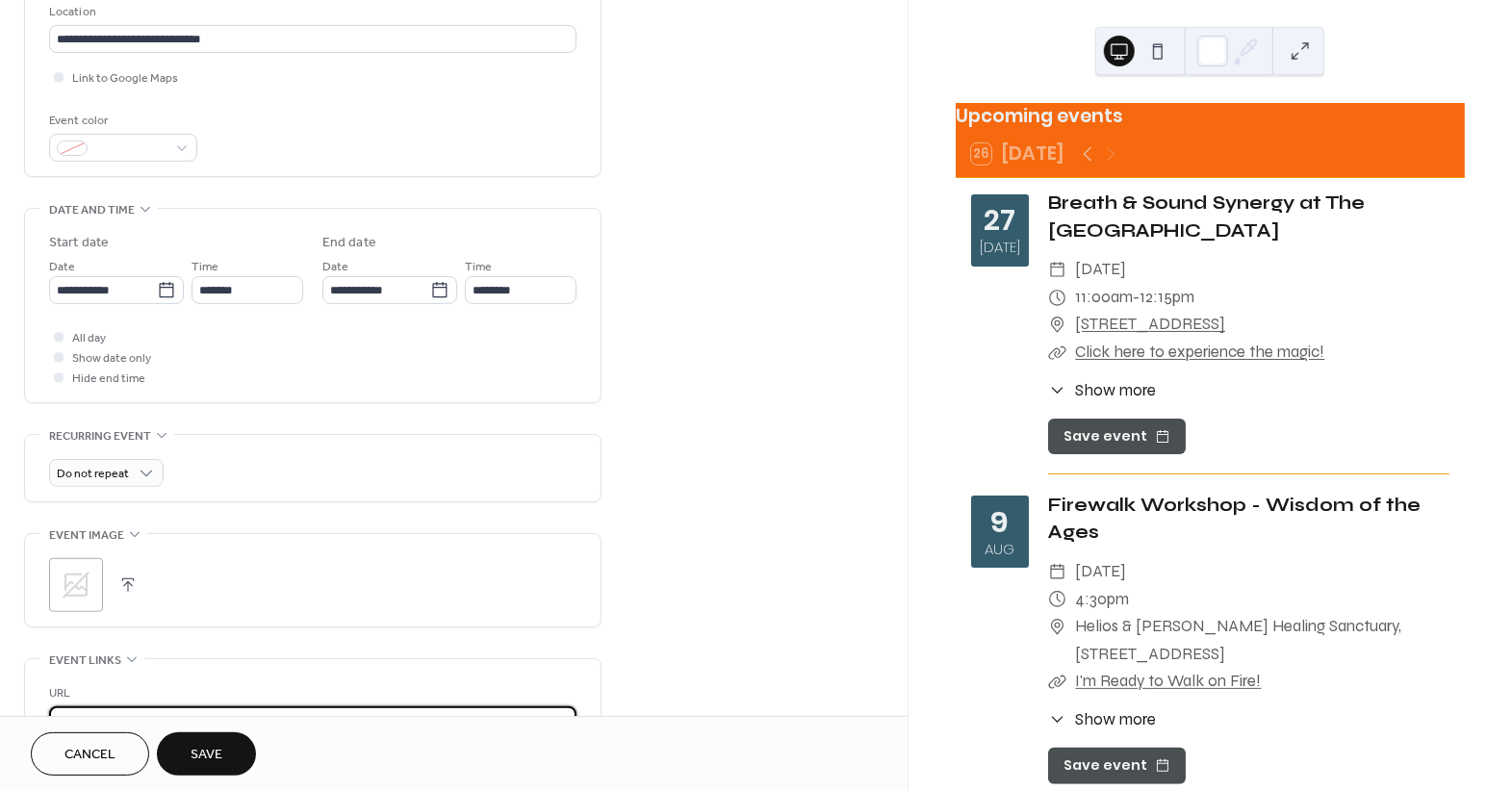 scroll, scrollTop: 629, scrollLeft: 0, axis: vertical 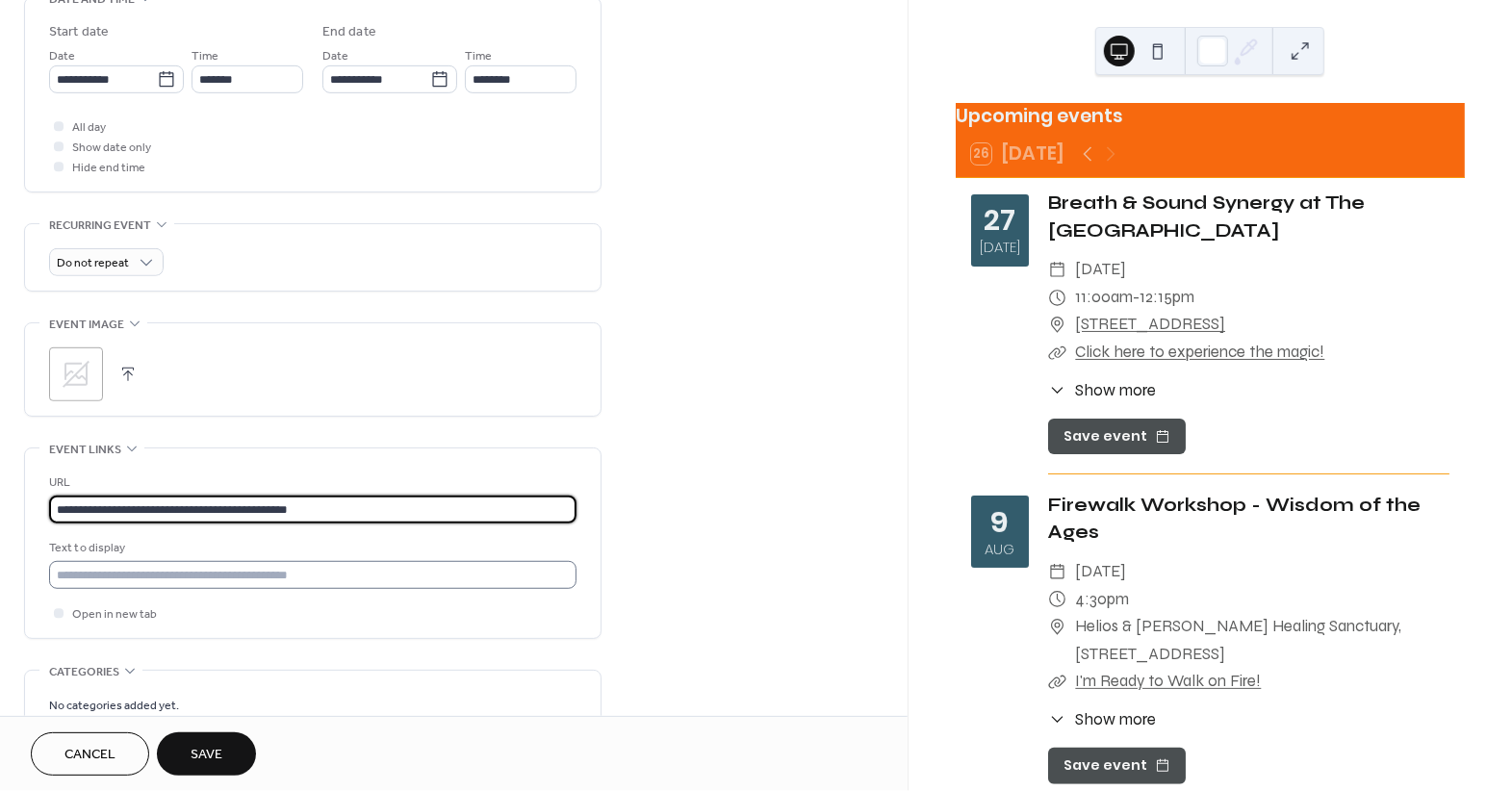 type on "**********" 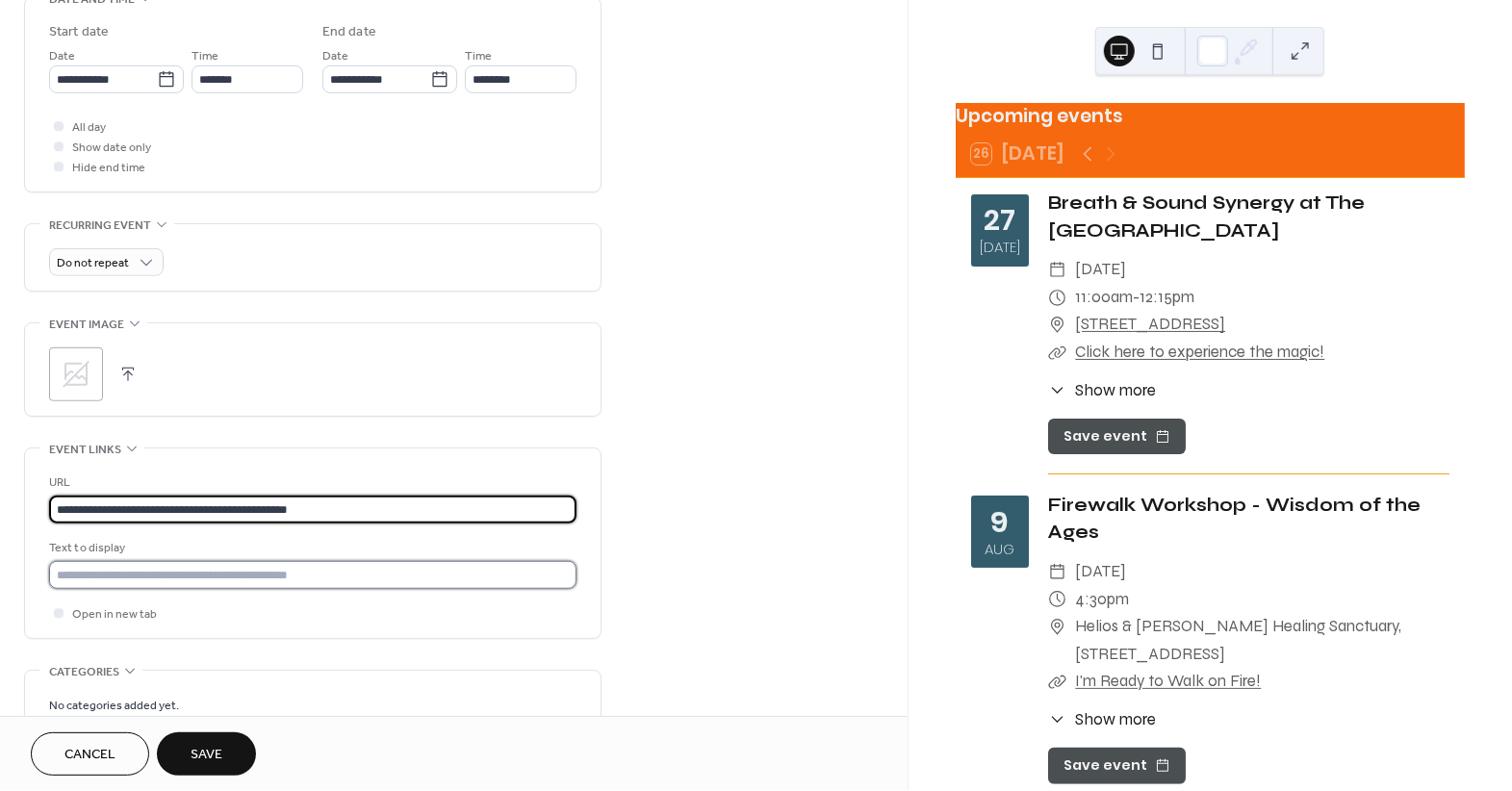 click at bounding box center [313, 574] 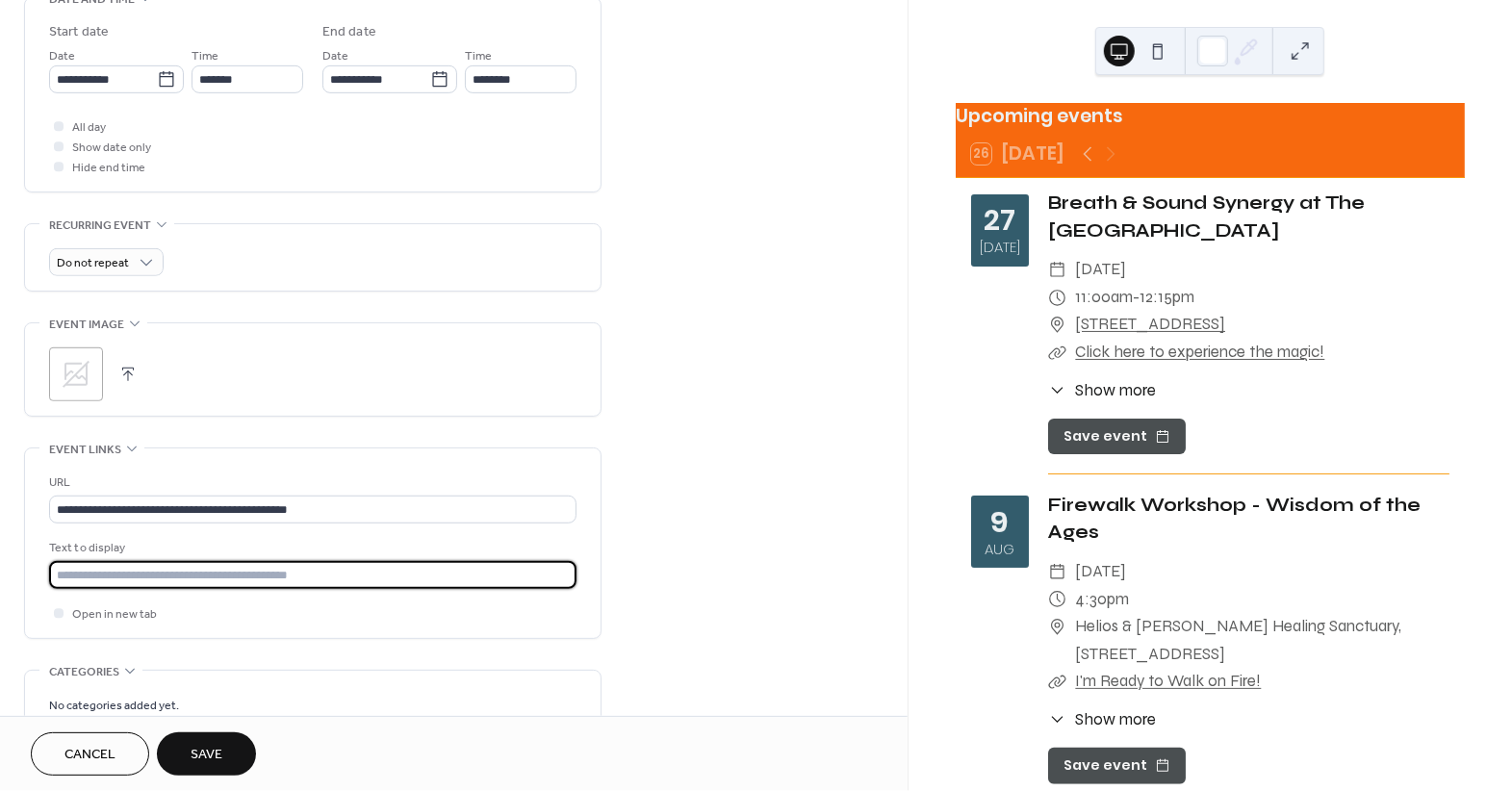 type on "*" 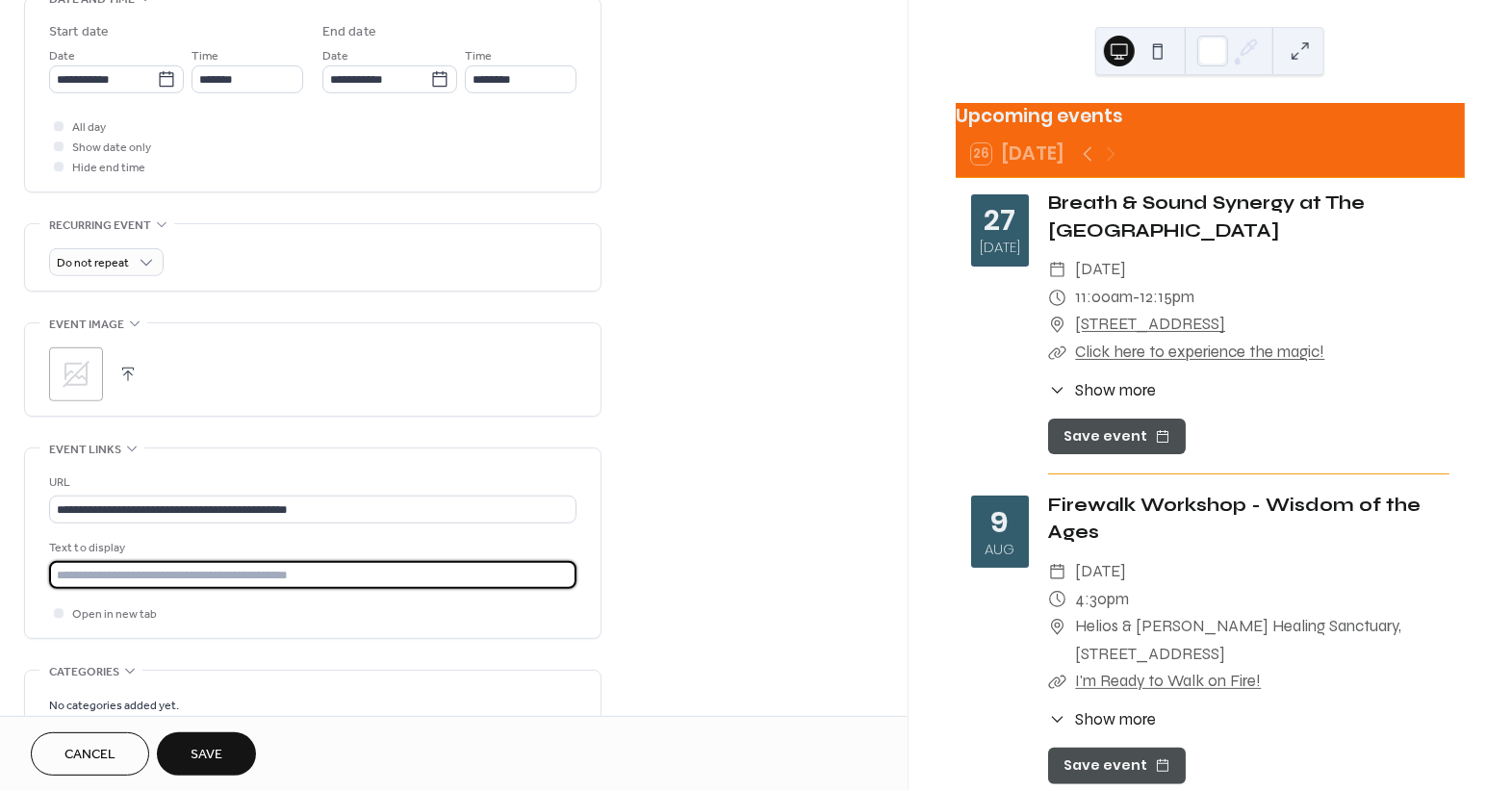 type on "*" 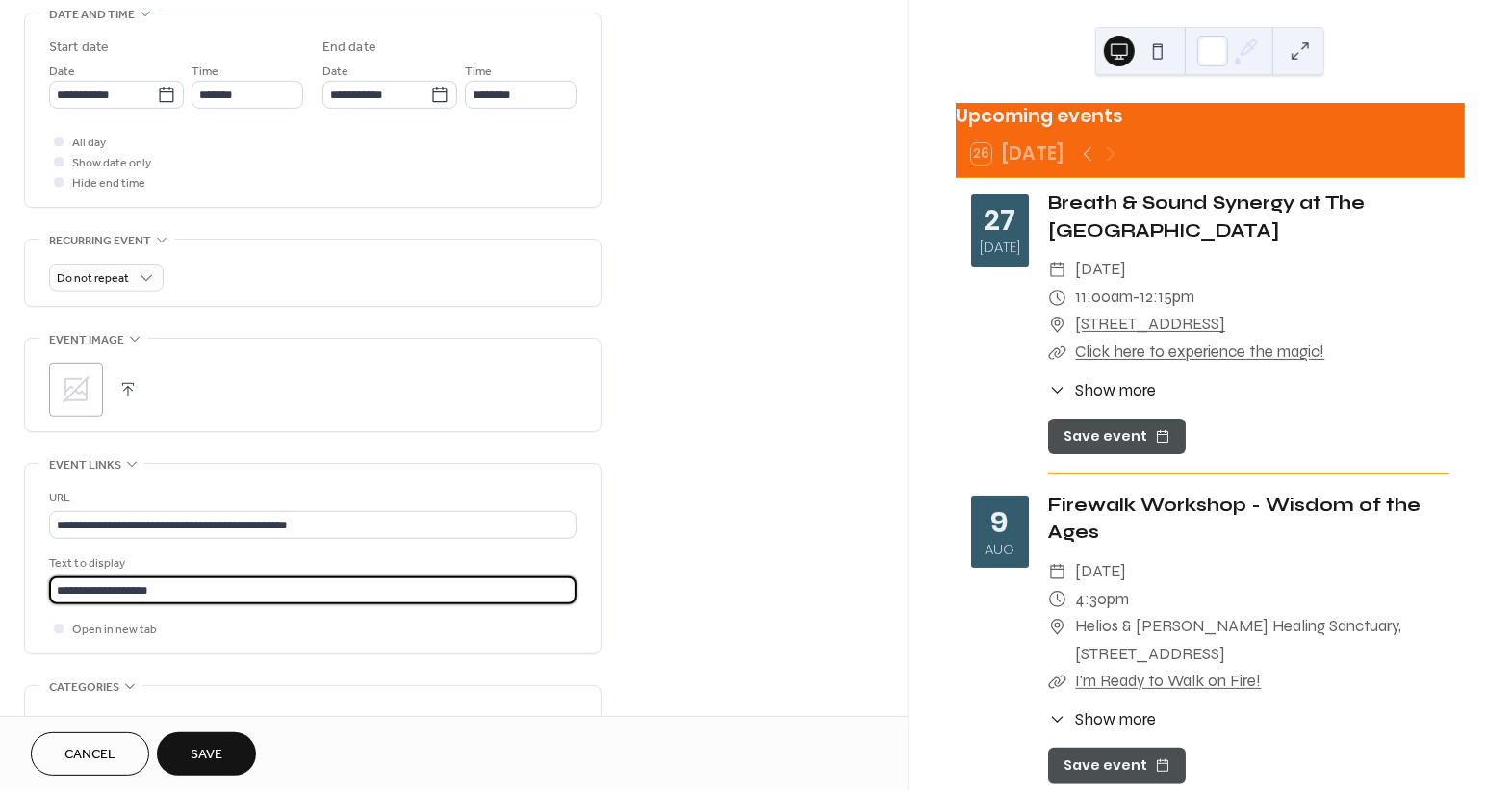 scroll, scrollTop: 606, scrollLeft: 0, axis: vertical 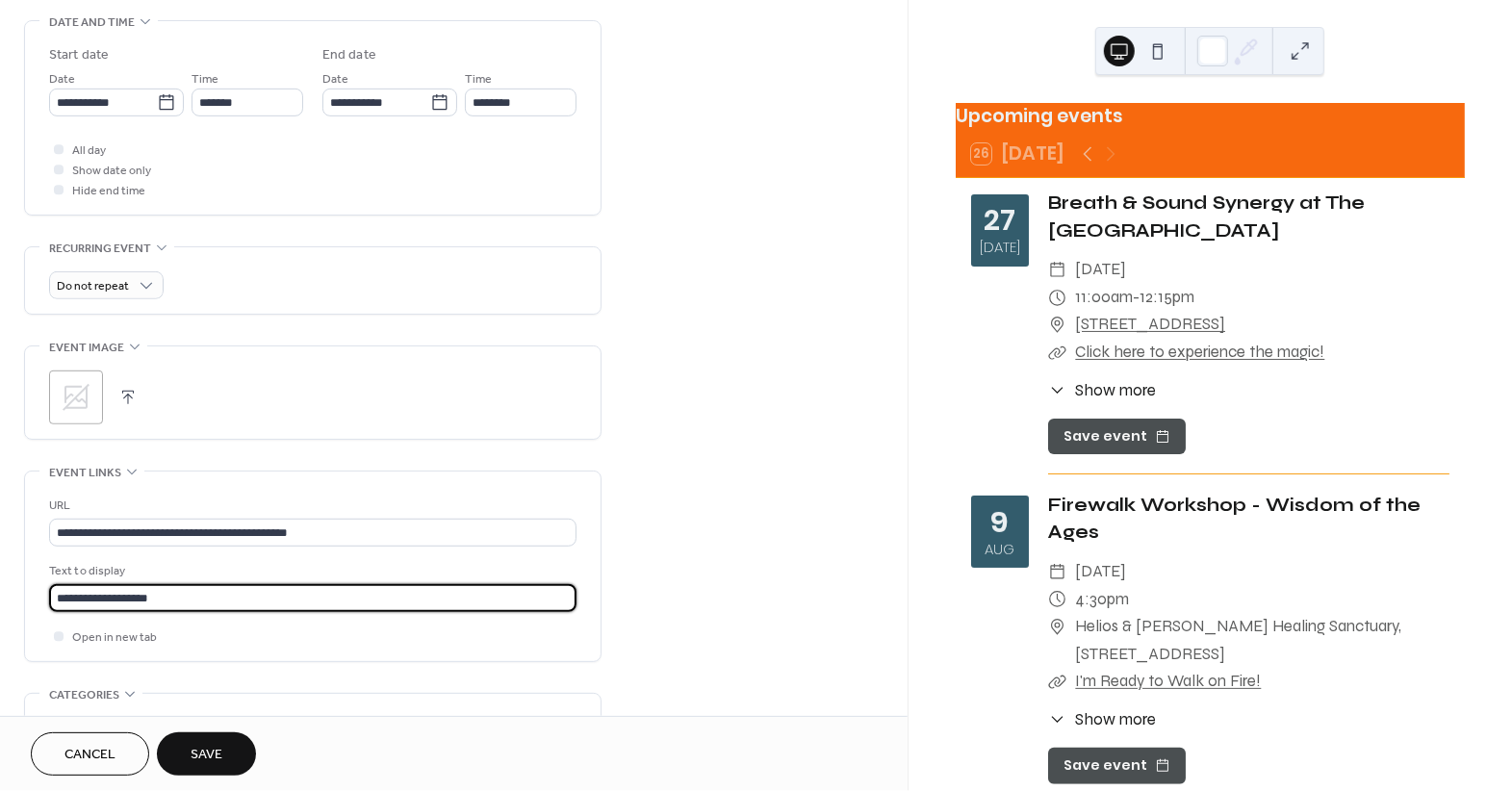 type on "**********" 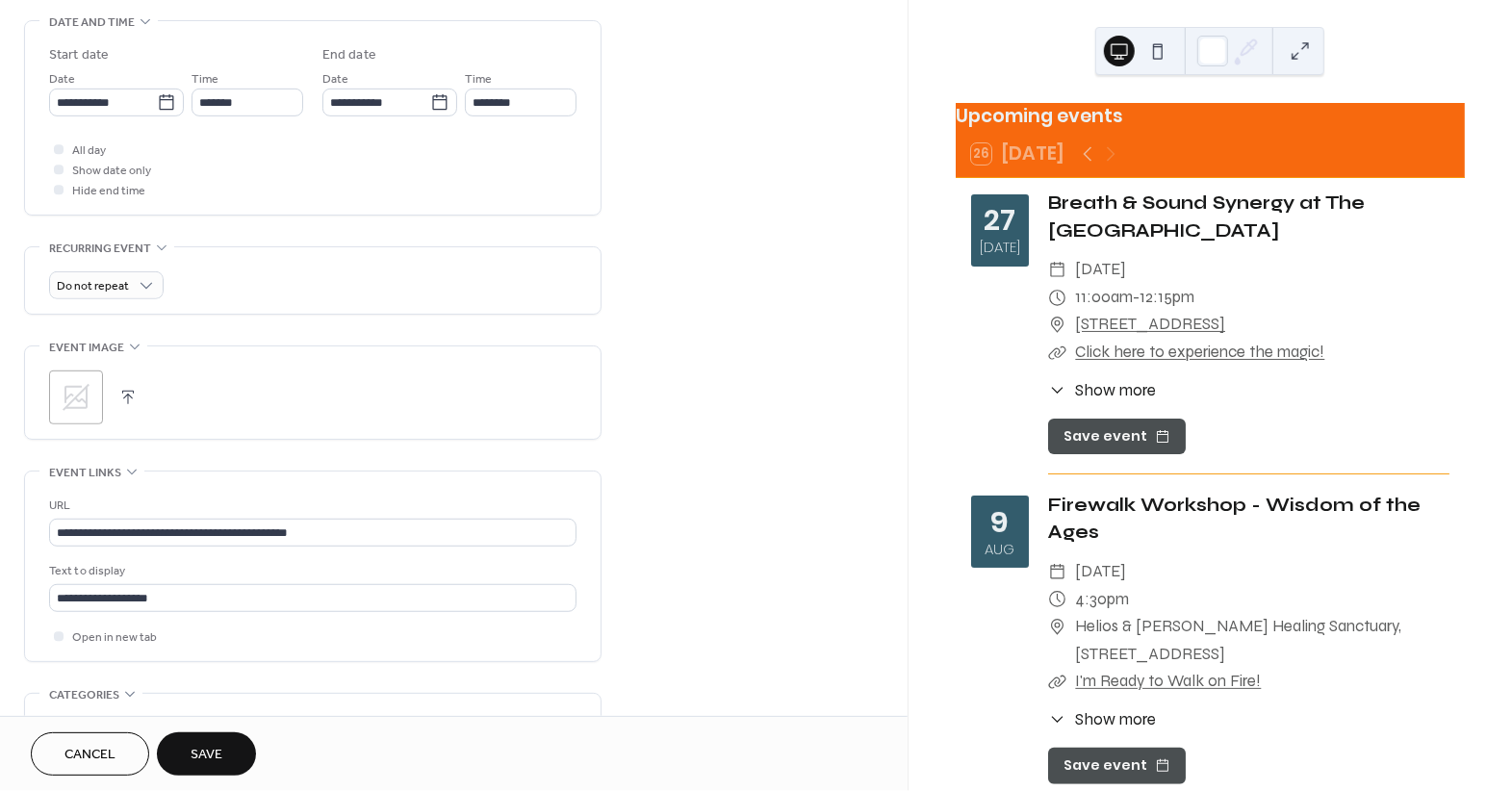 click 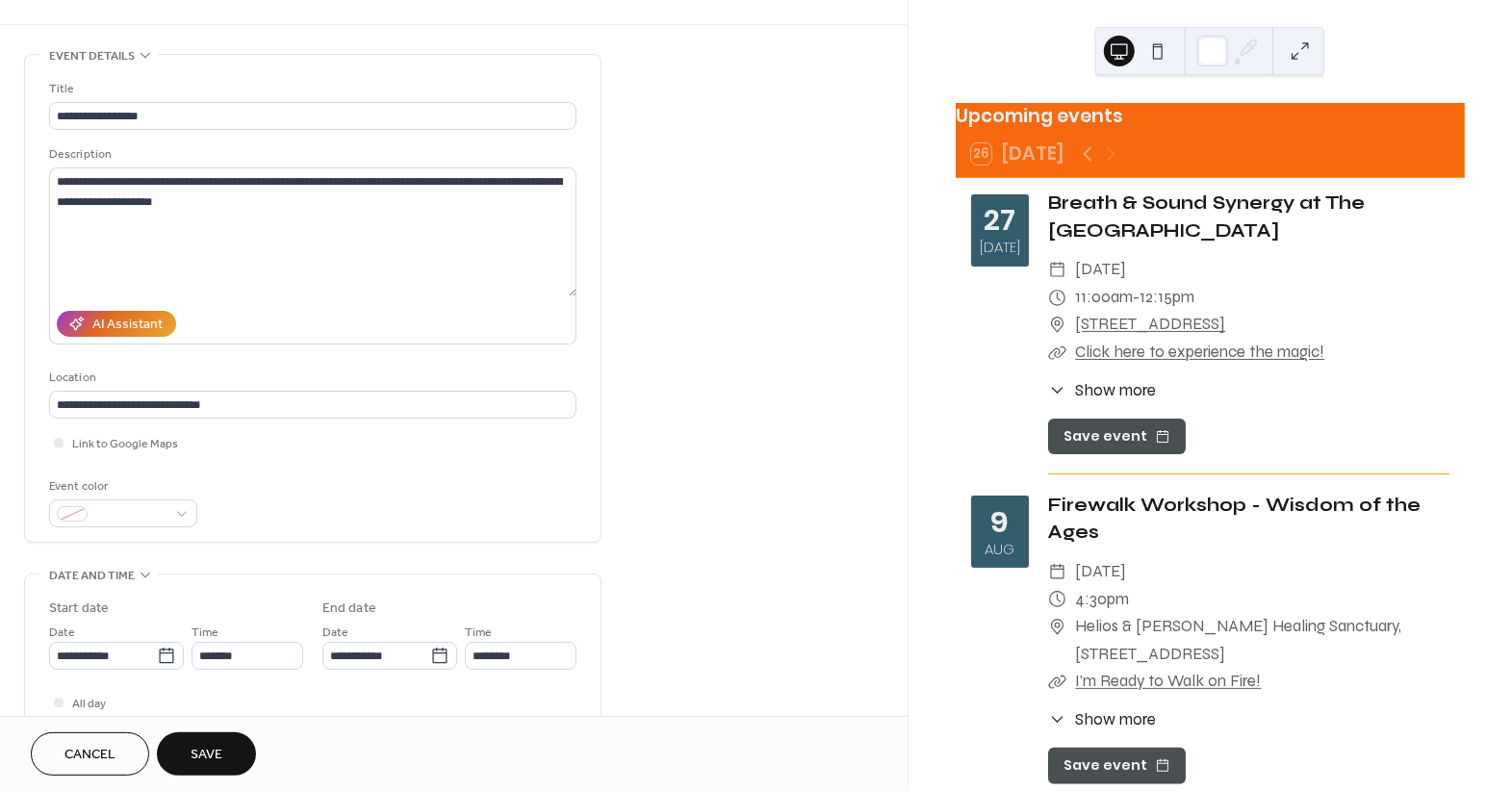 scroll, scrollTop: 0, scrollLeft: 0, axis: both 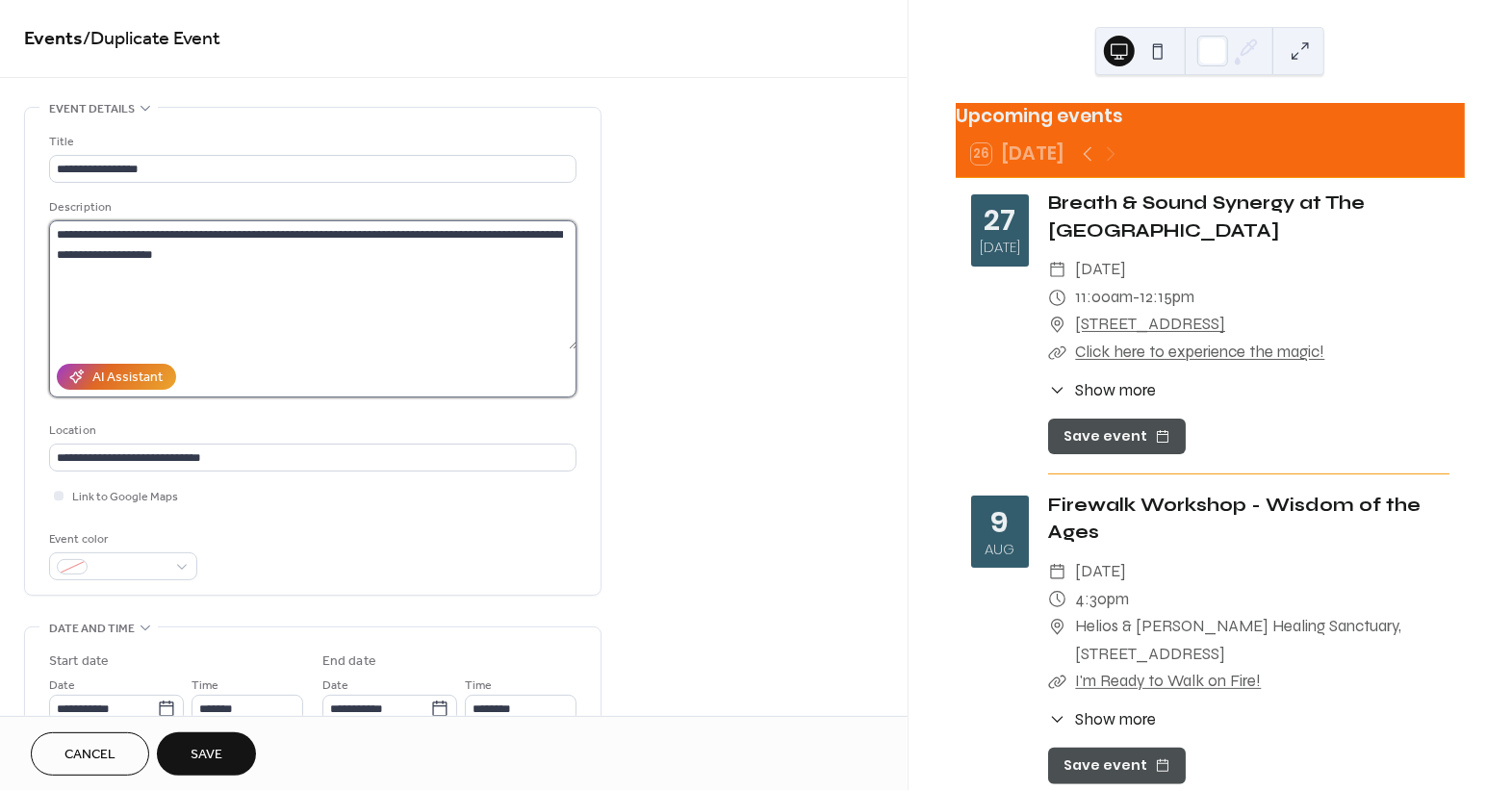 click on "**********" at bounding box center (313, 285) 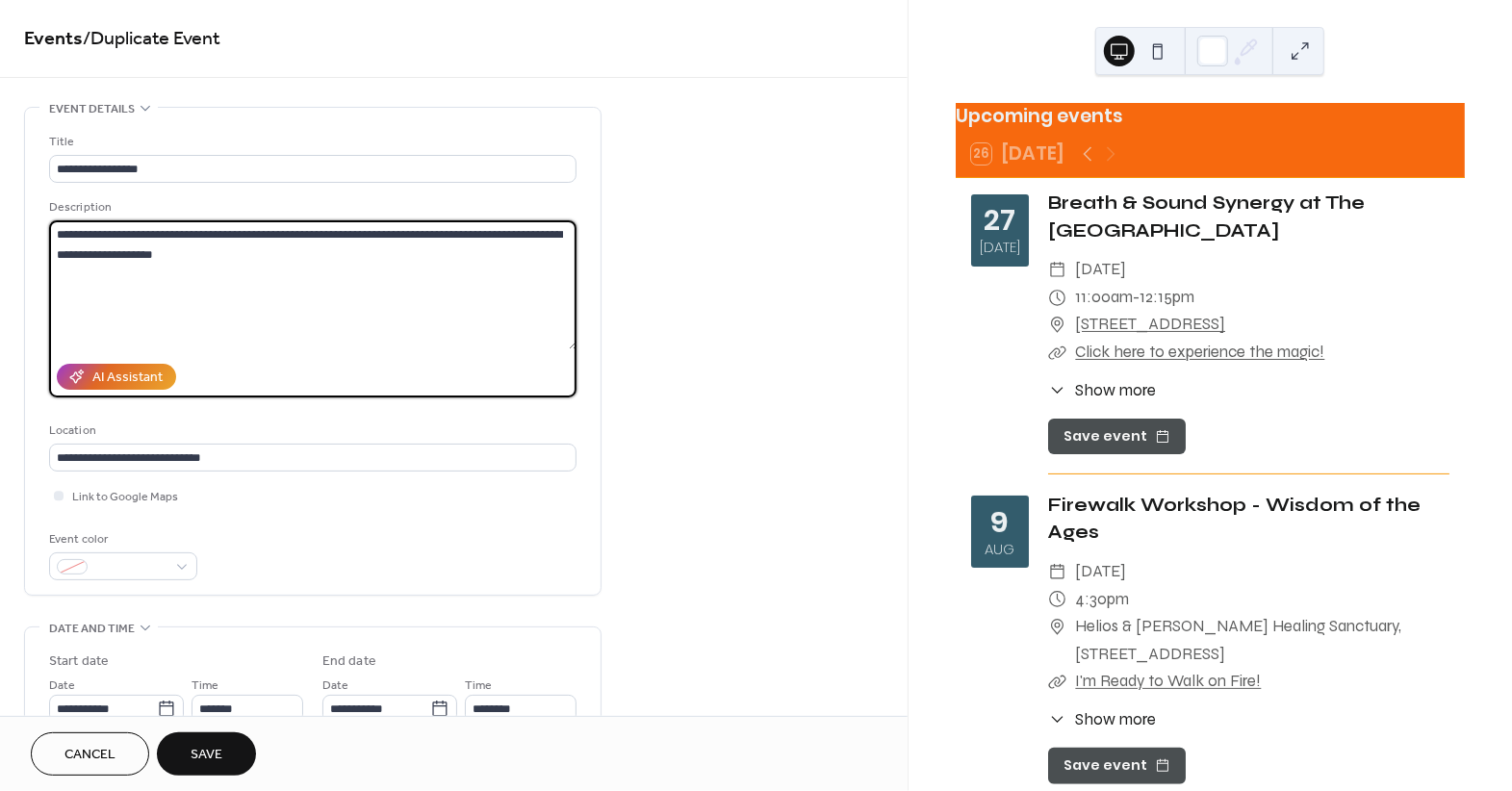 paste on "**********" 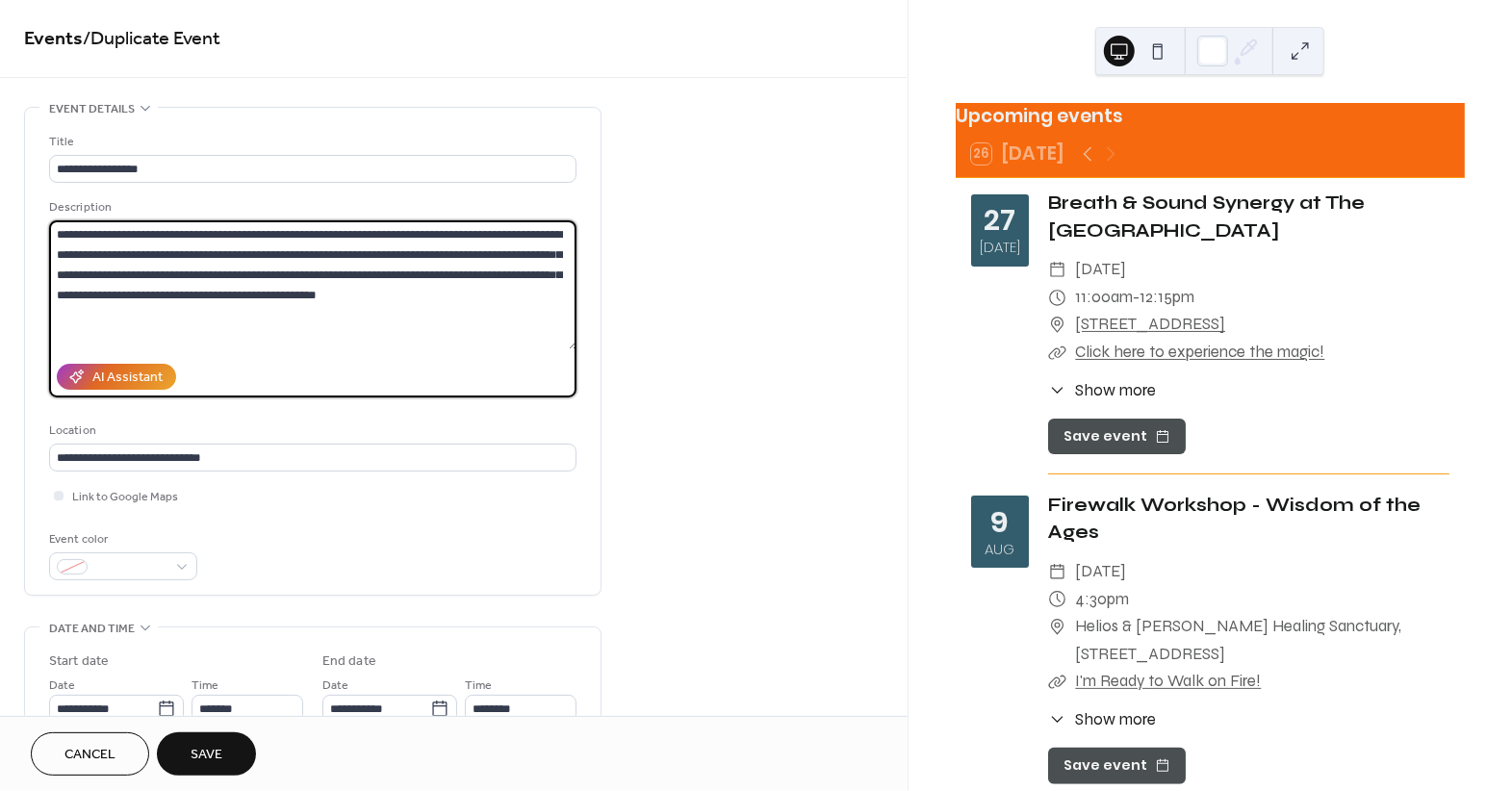 type on "**********" 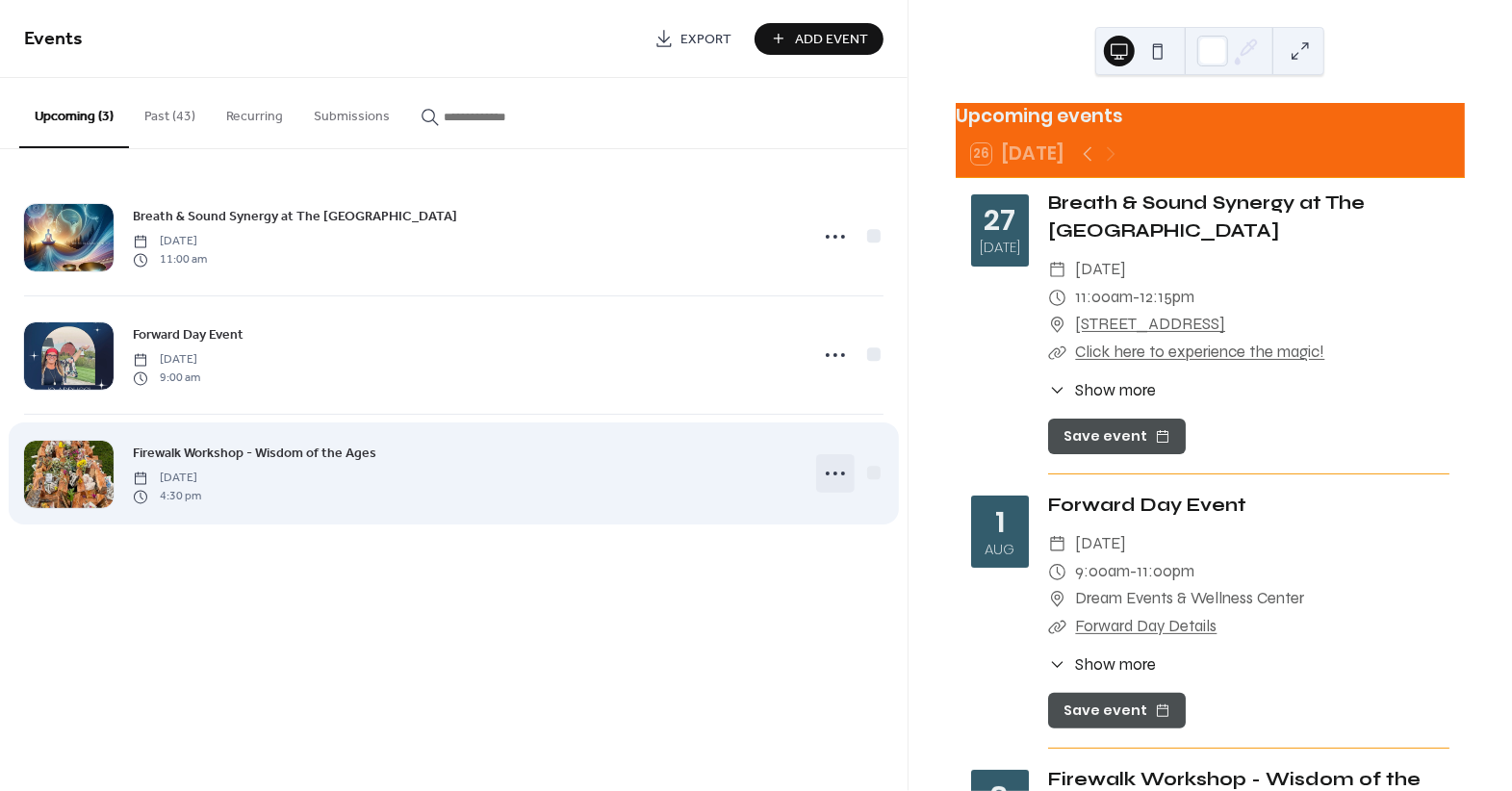 click 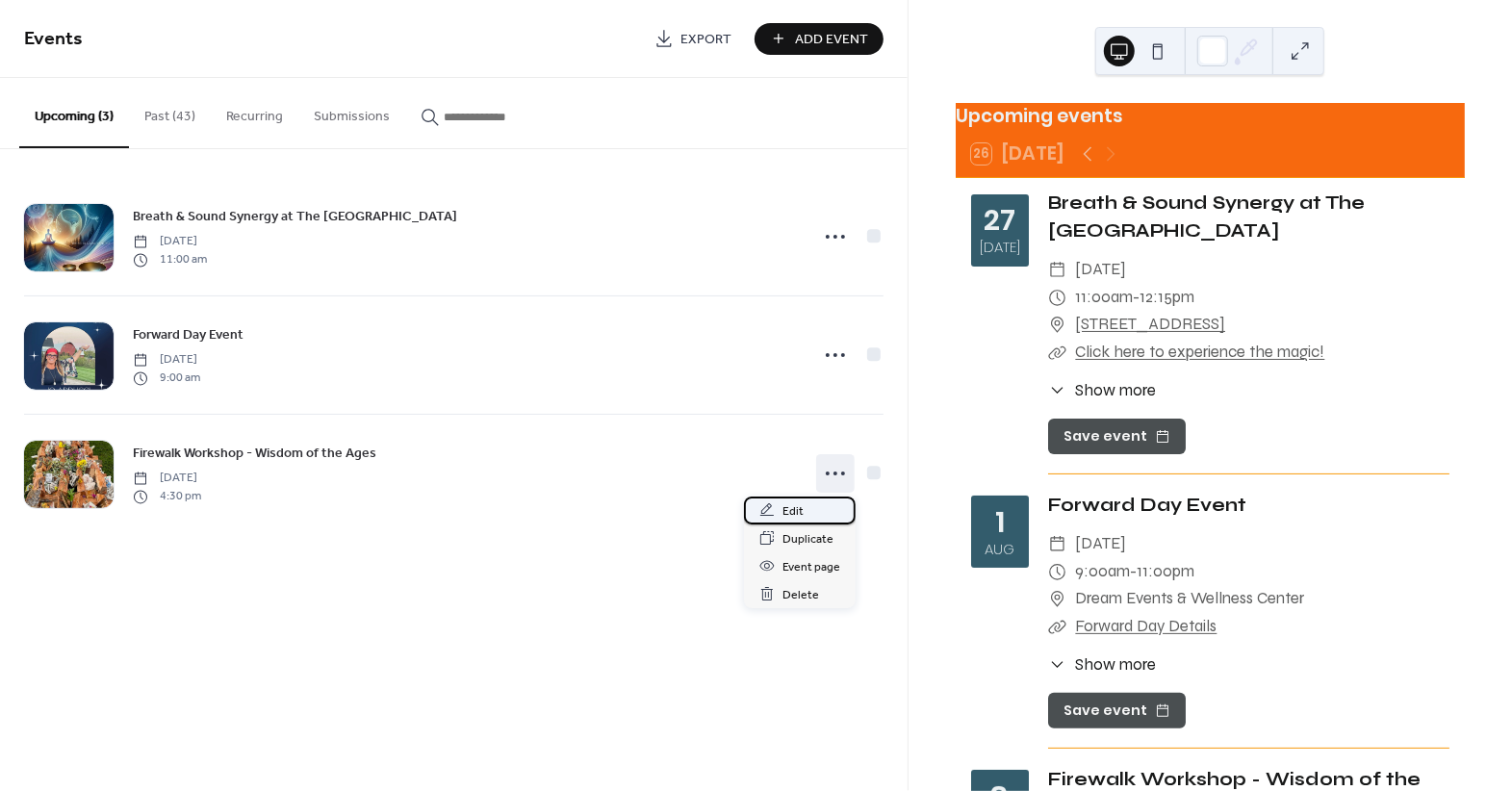 click on "Edit" at bounding box center (793, 511) 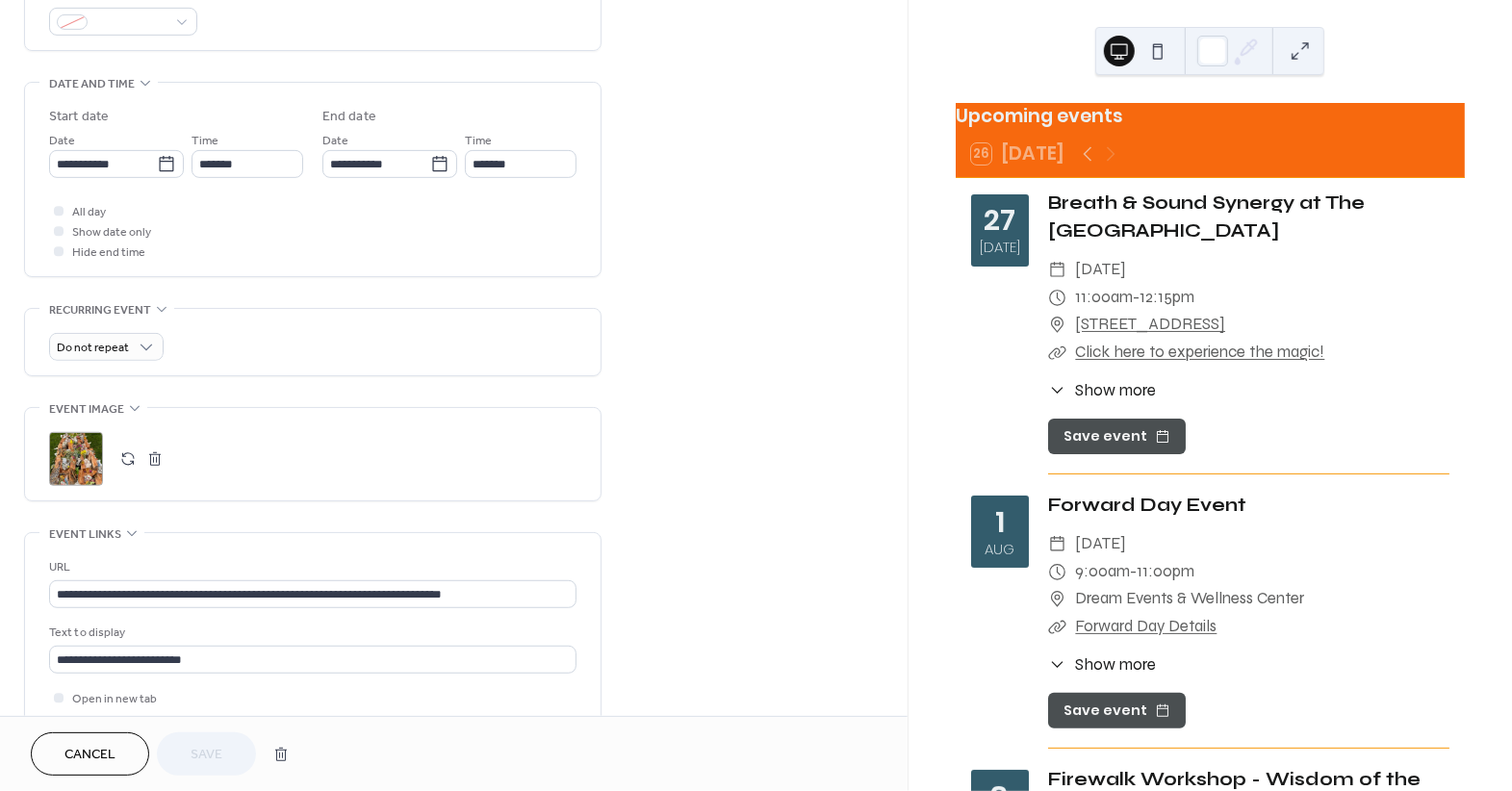 scroll, scrollTop: 549, scrollLeft: 0, axis: vertical 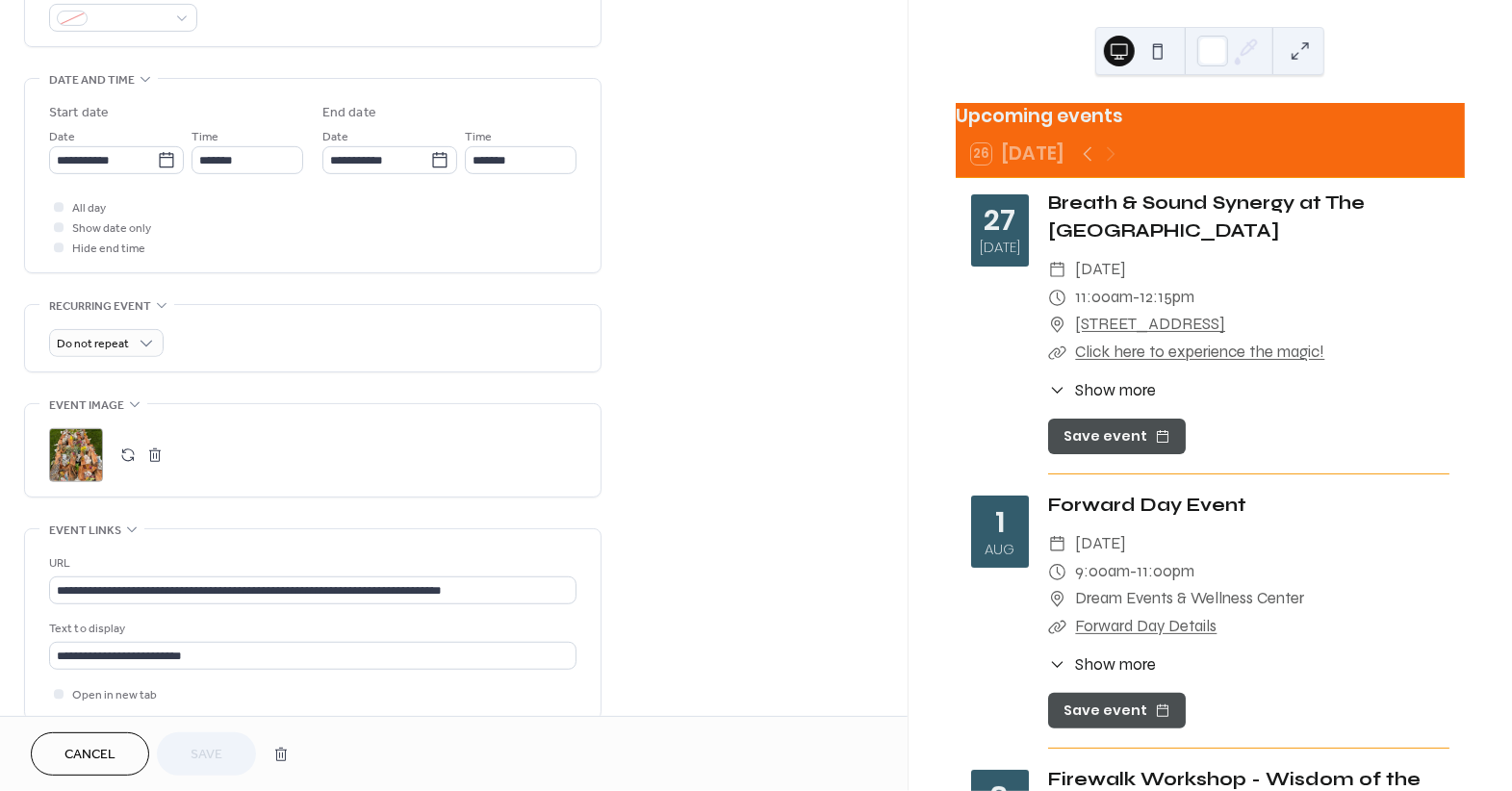 click at bounding box center [155, 455] 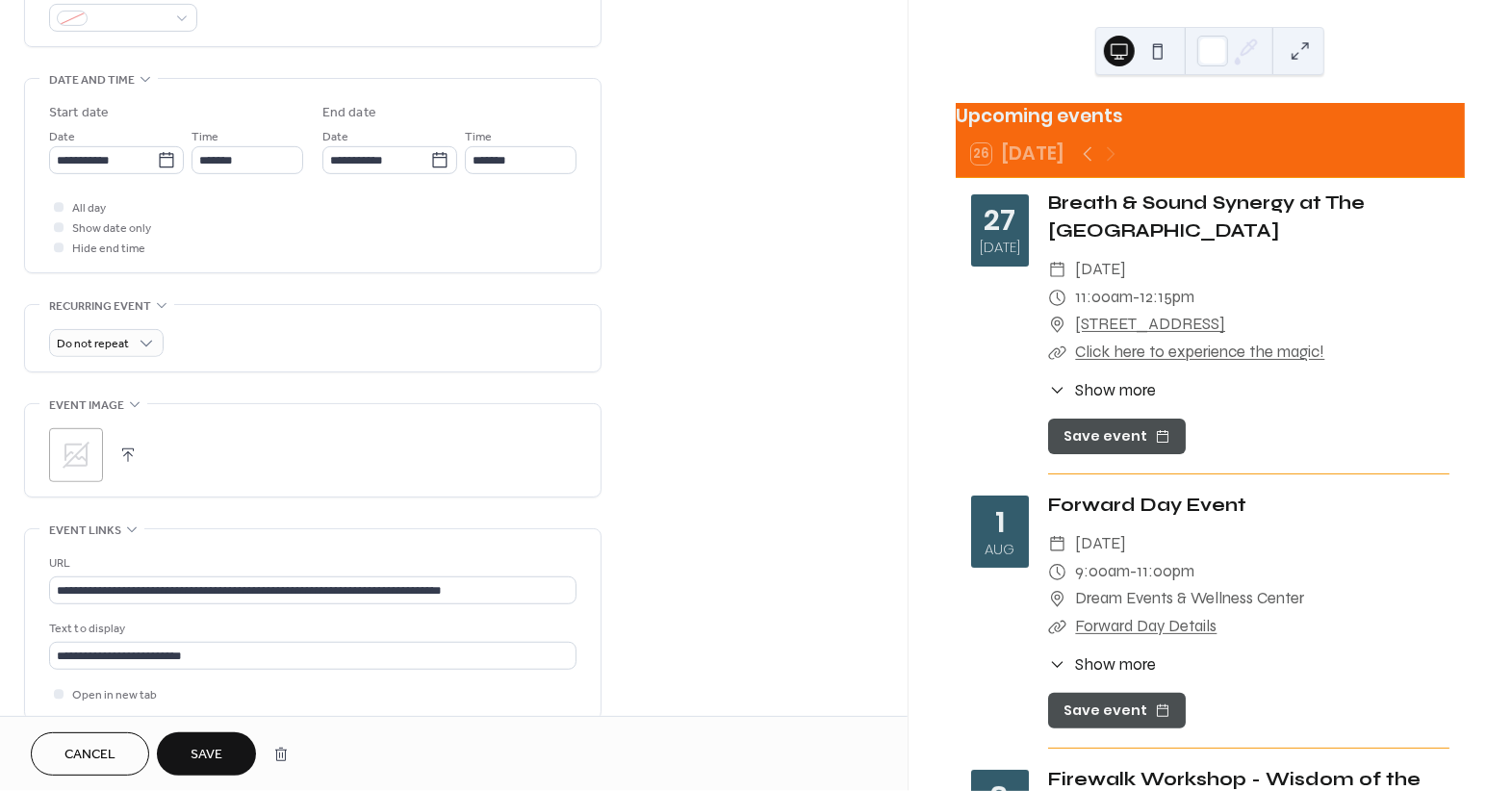 click 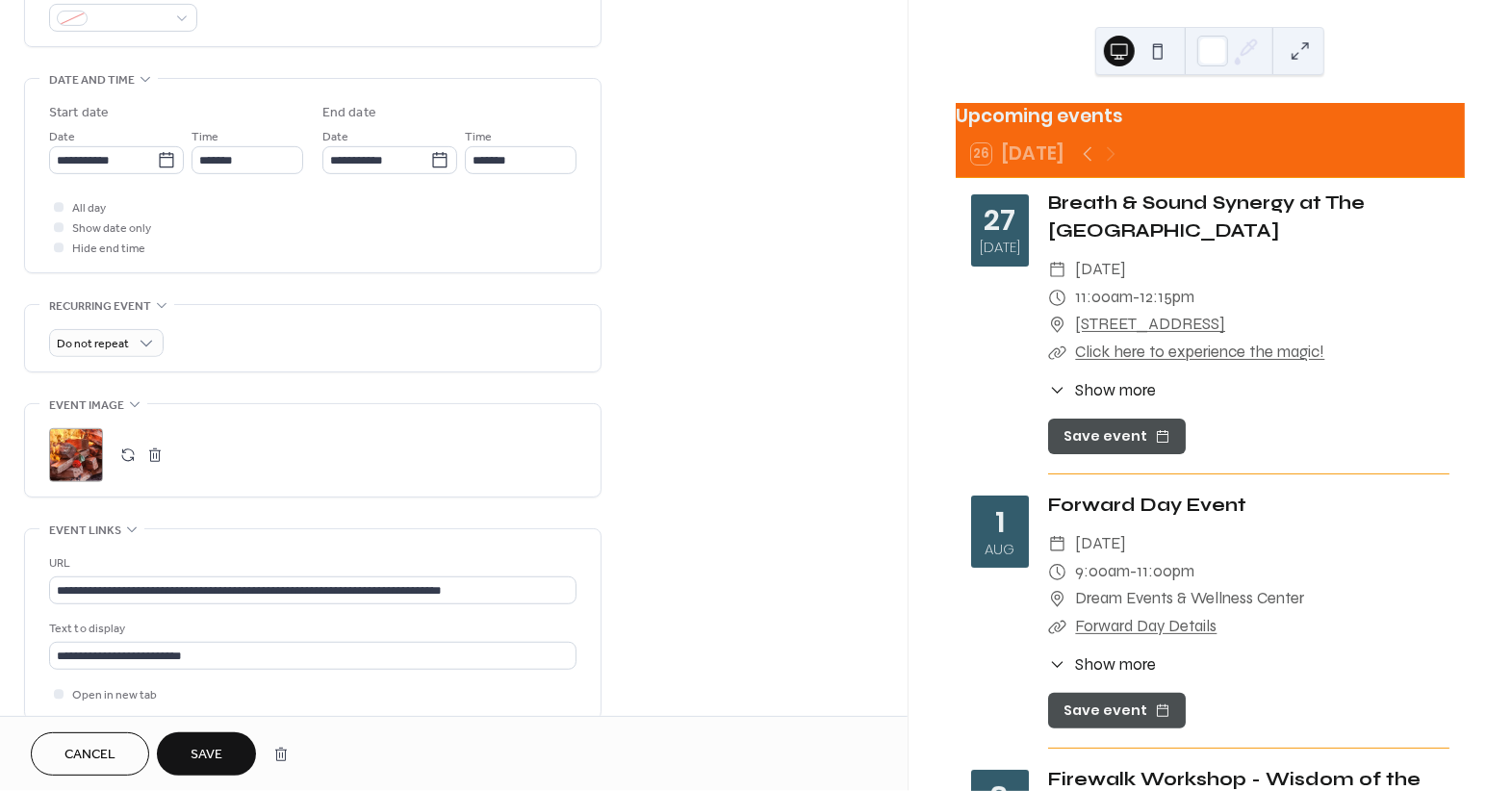 click on "Save" at bounding box center [206, 755] 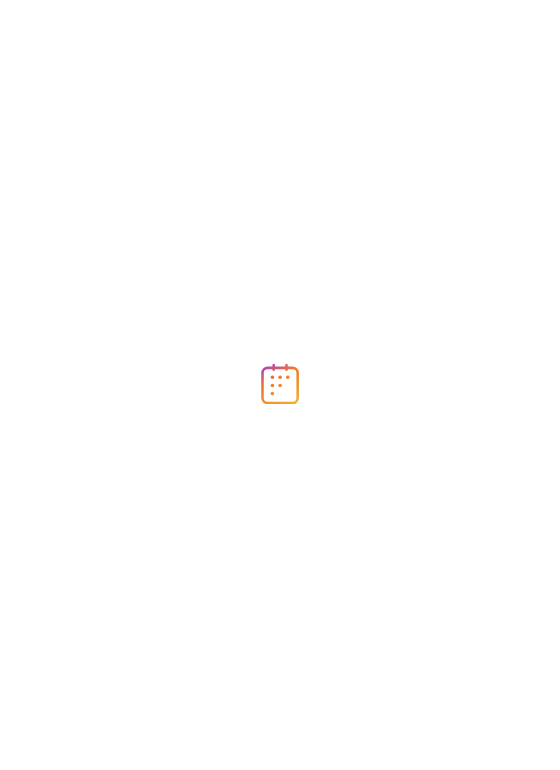 scroll, scrollTop: 0, scrollLeft: 0, axis: both 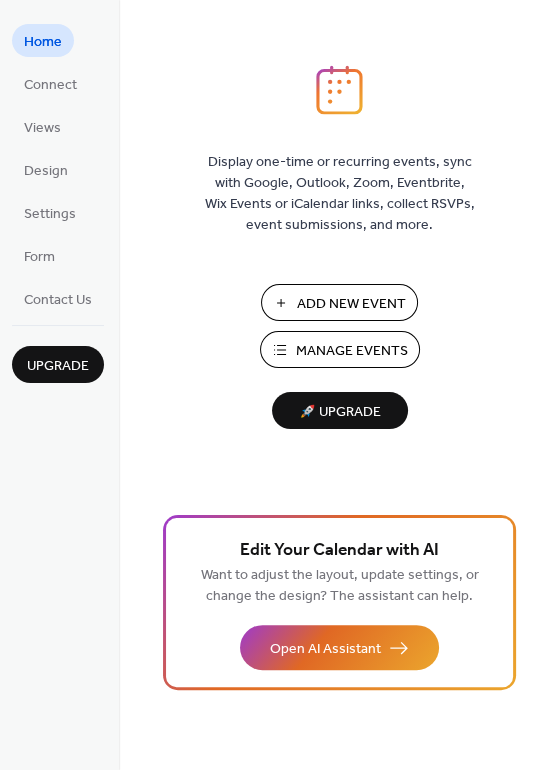 click on "Manage Events" at bounding box center (352, 351) 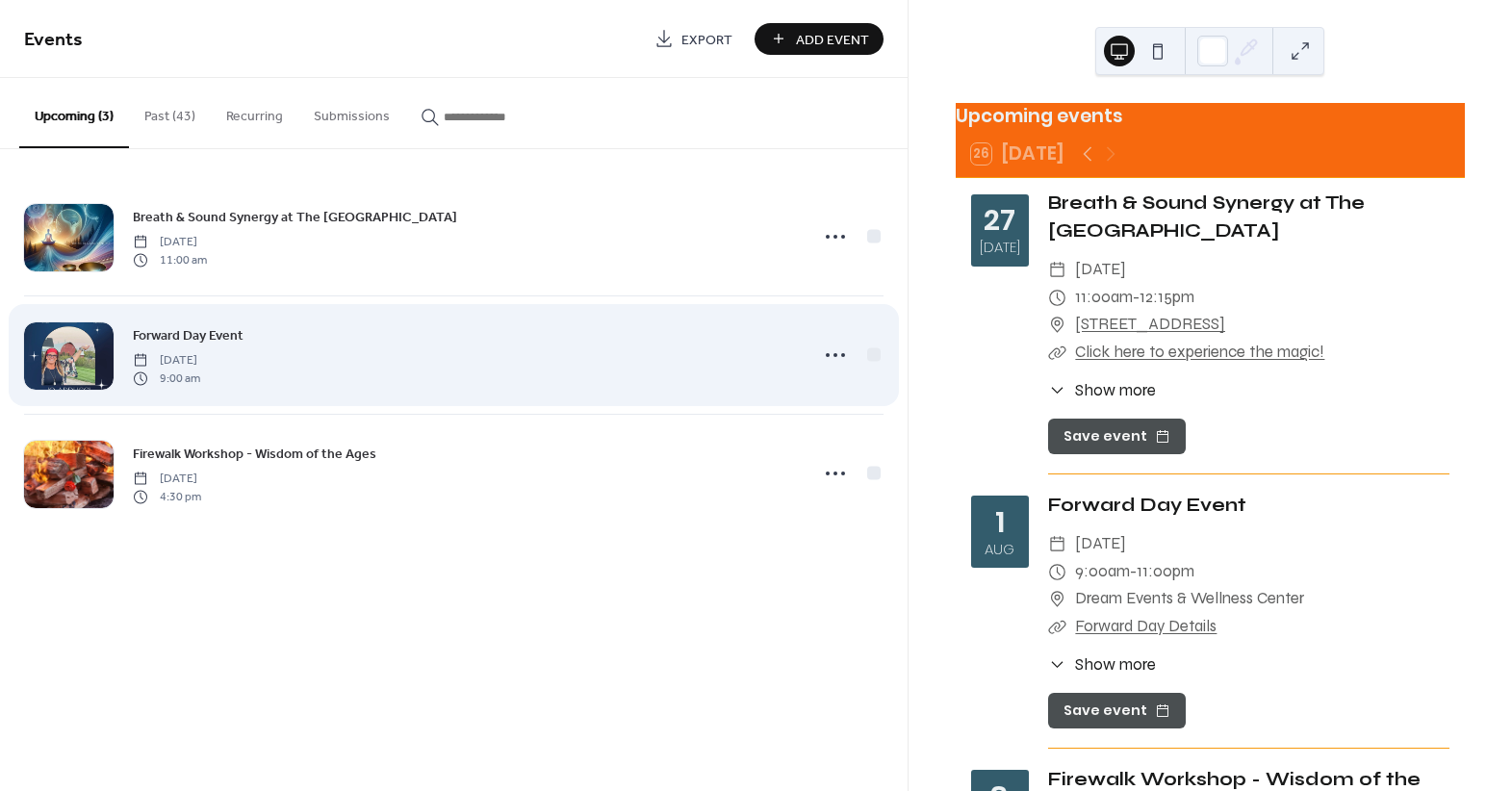 scroll, scrollTop: 0, scrollLeft: 0, axis: both 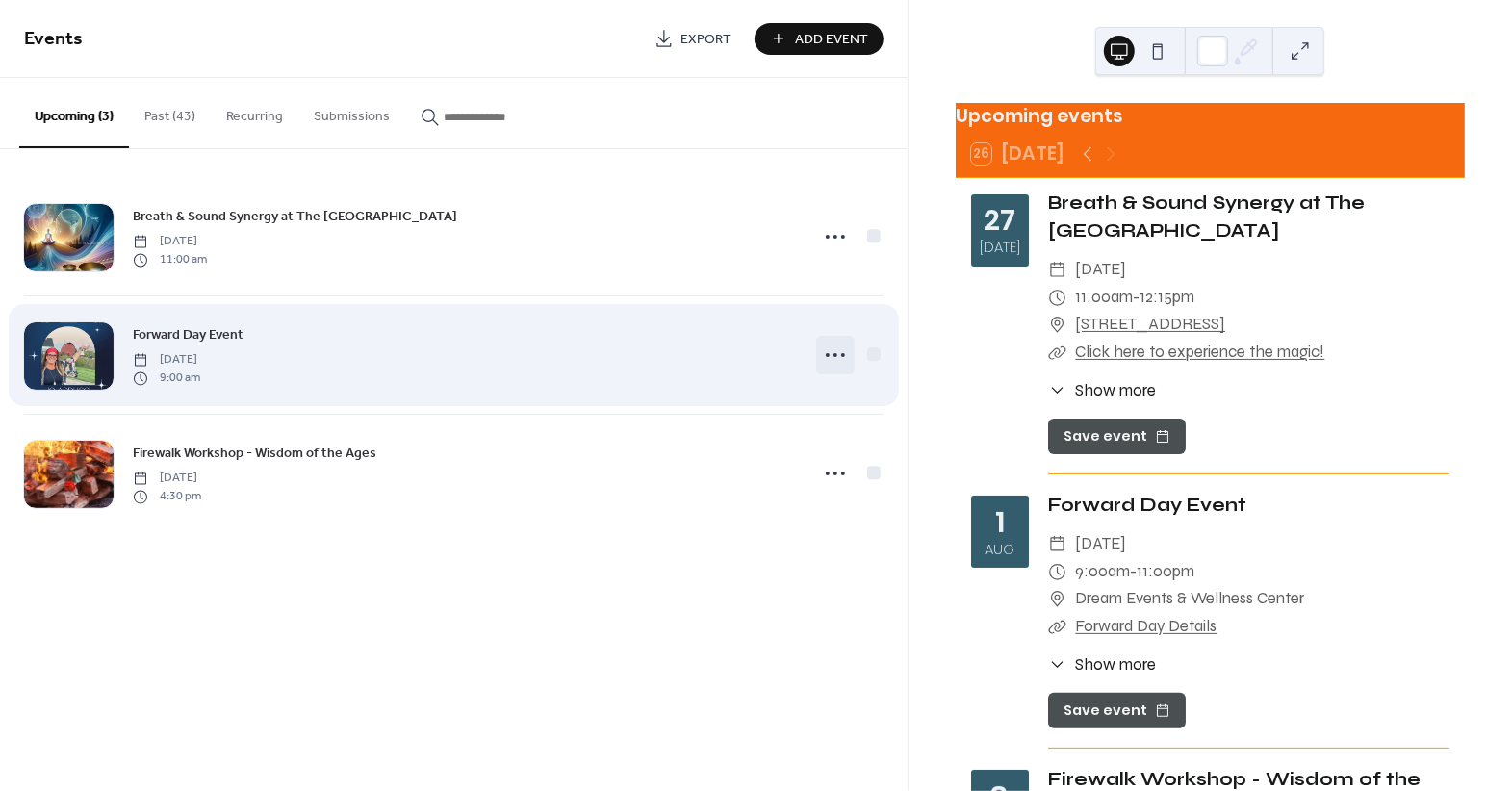click 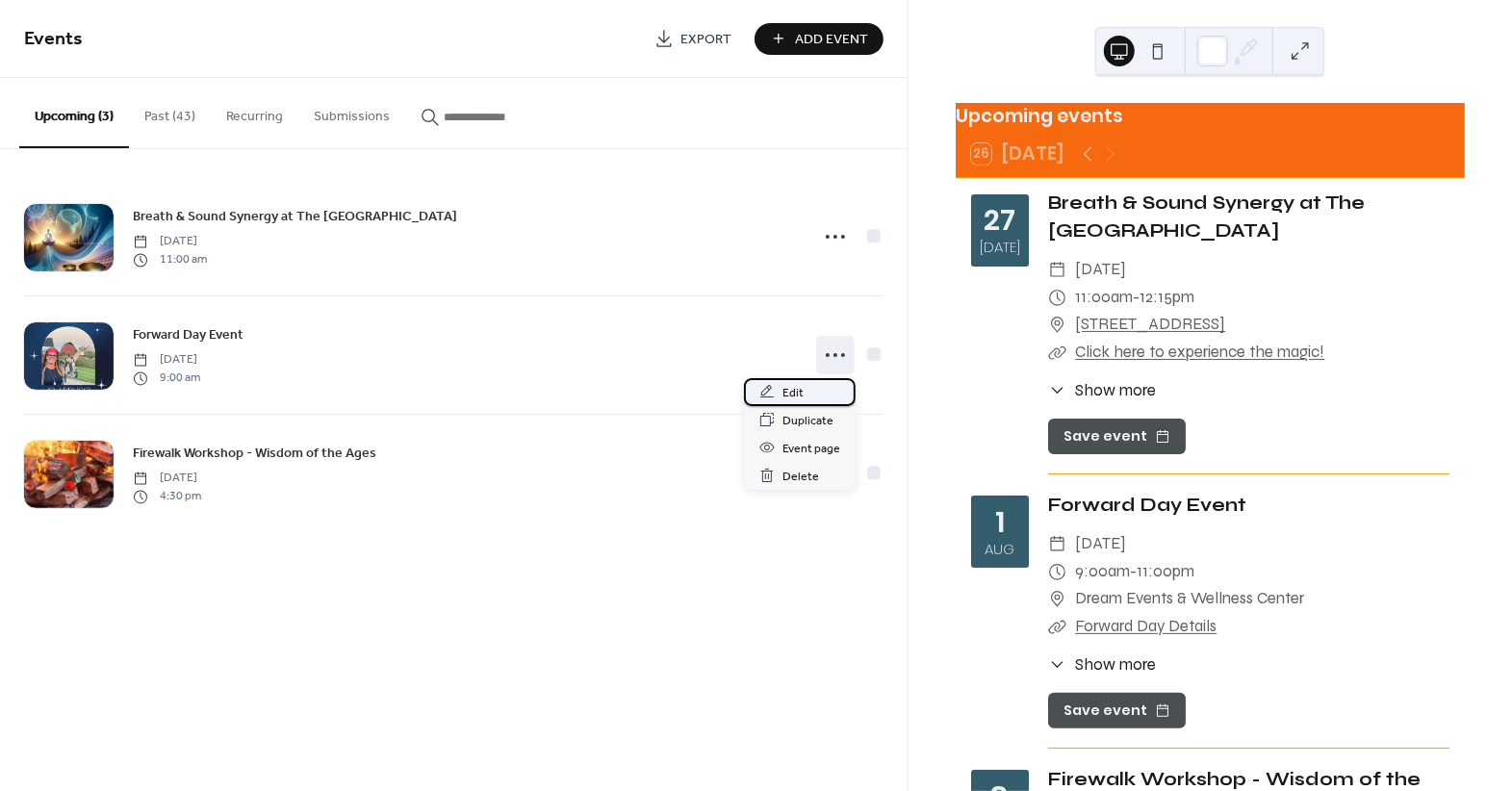 click on "Edit" at bounding box center [800, 392] 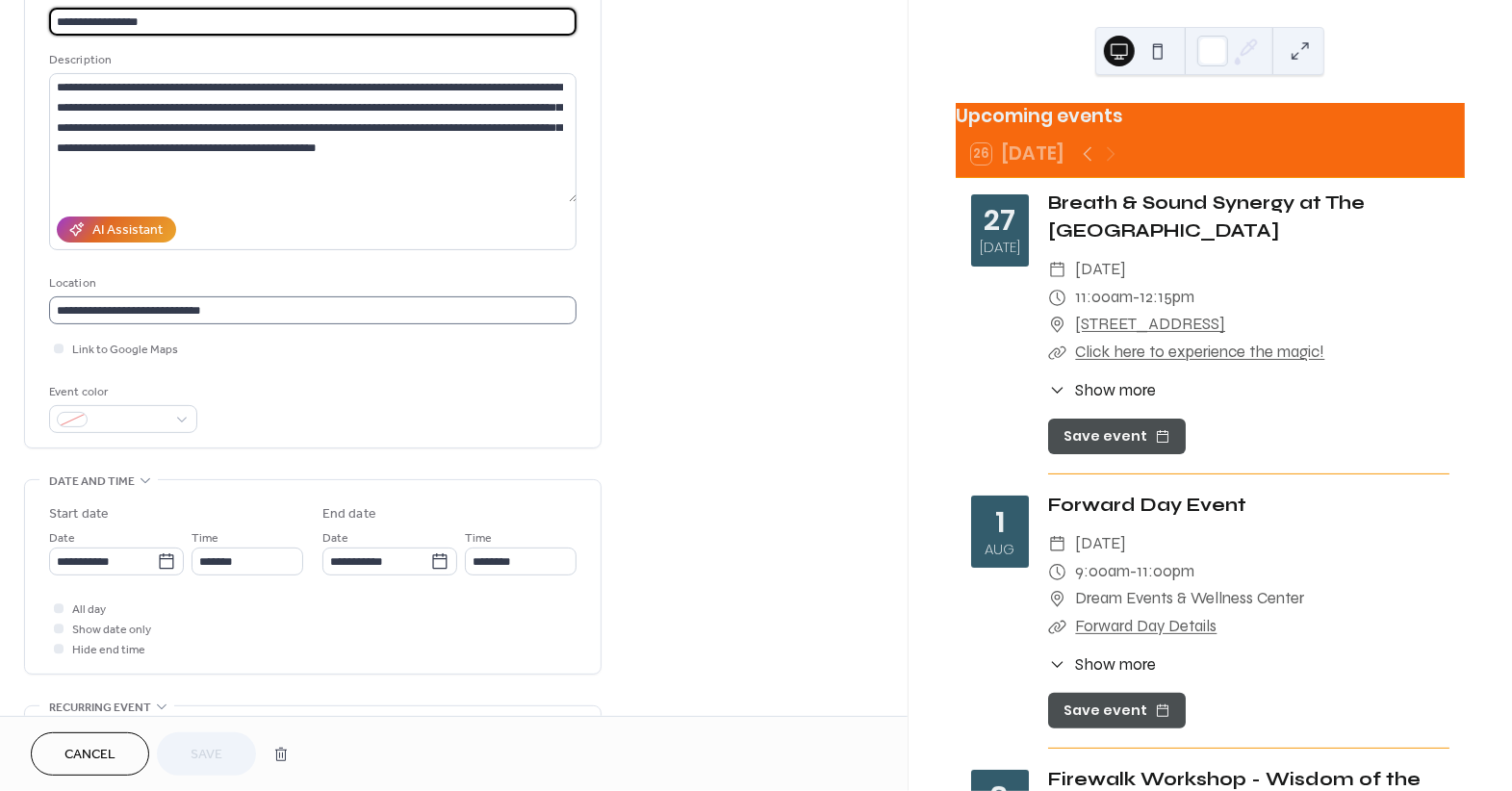 scroll, scrollTop: 201, scrollLeft: 0, axis: vertical 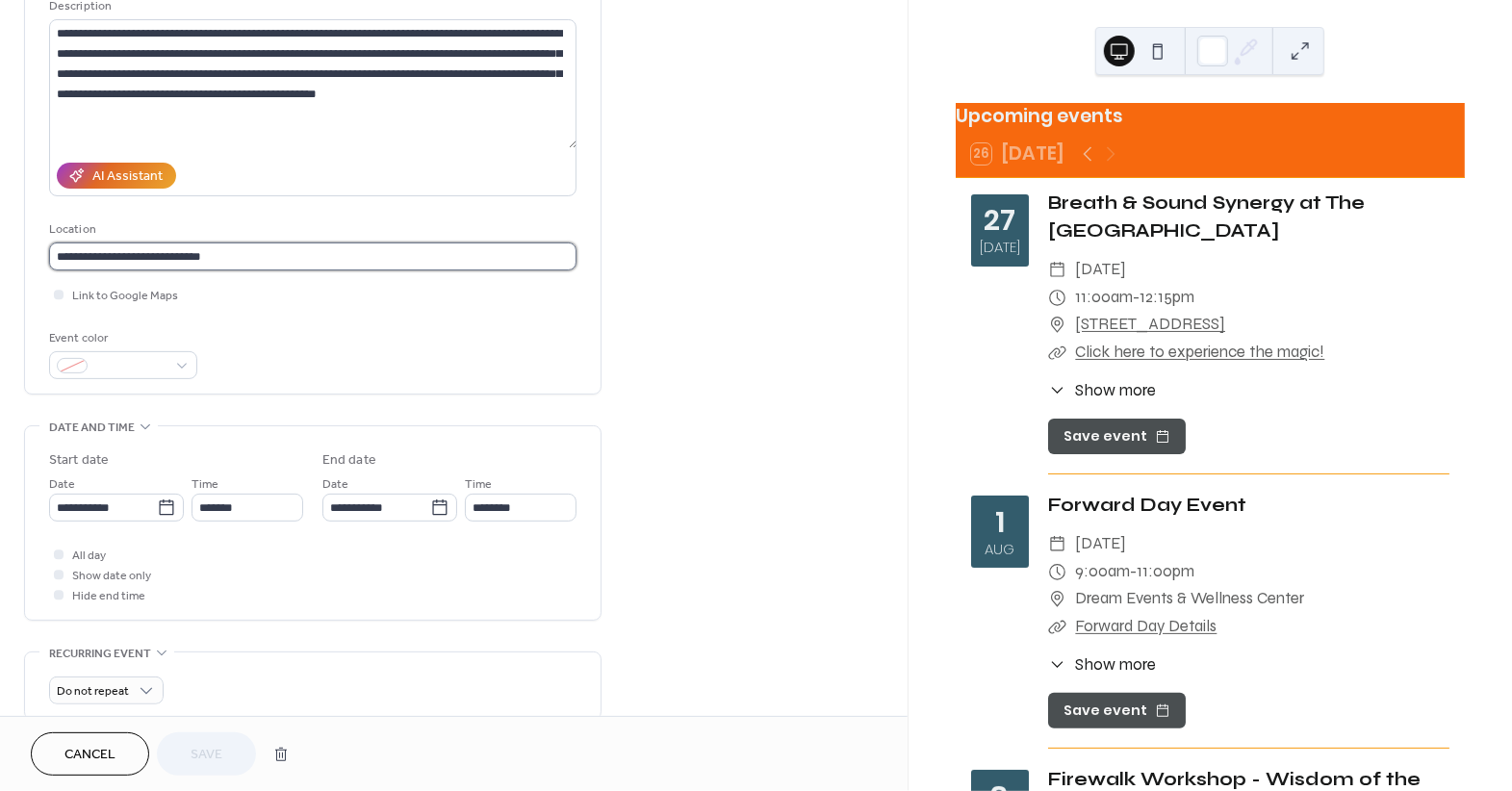 click on "**********" at bounding box center [313, 256] 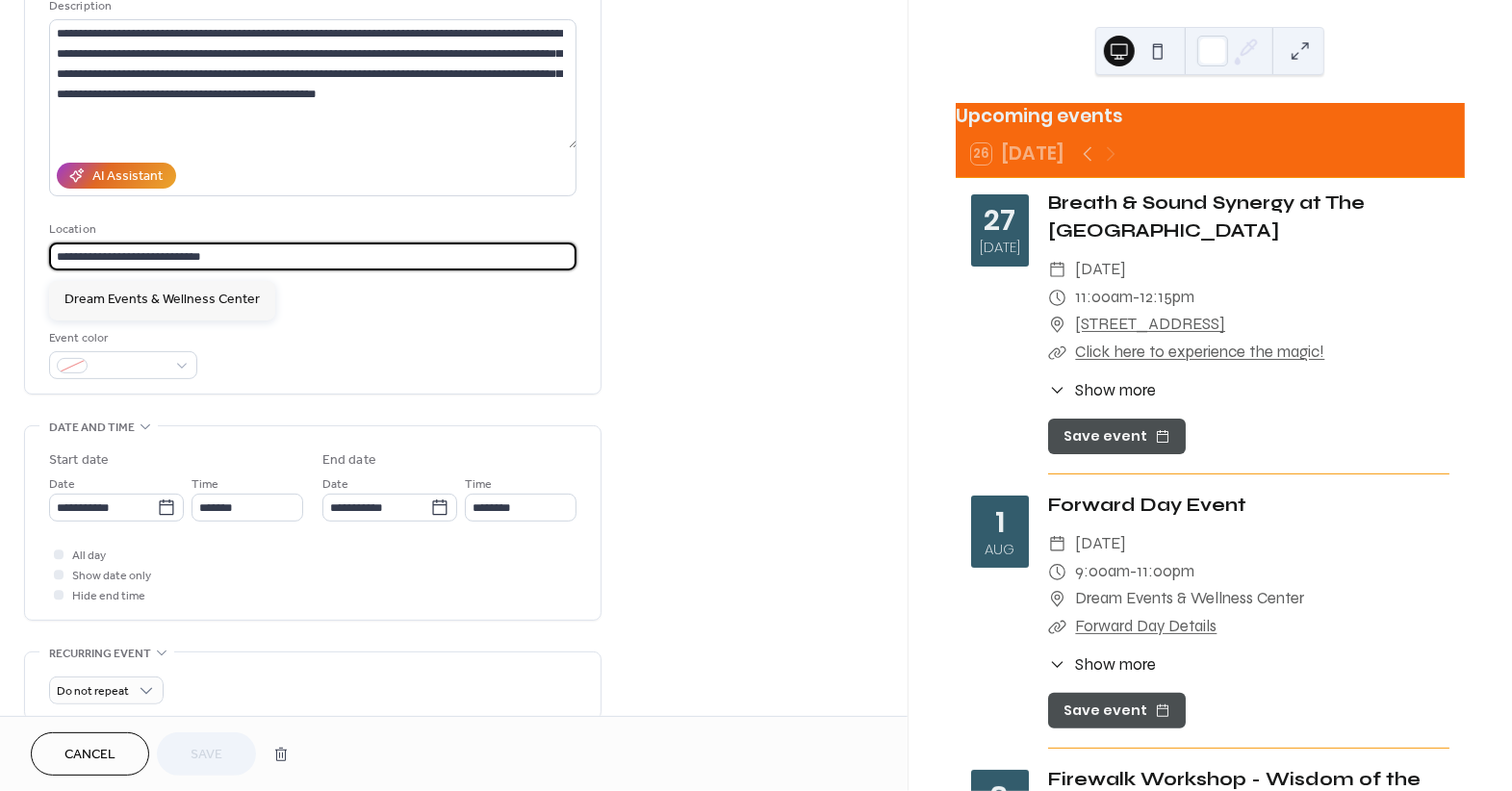 click on "**********" at bounding box center [313, 256] 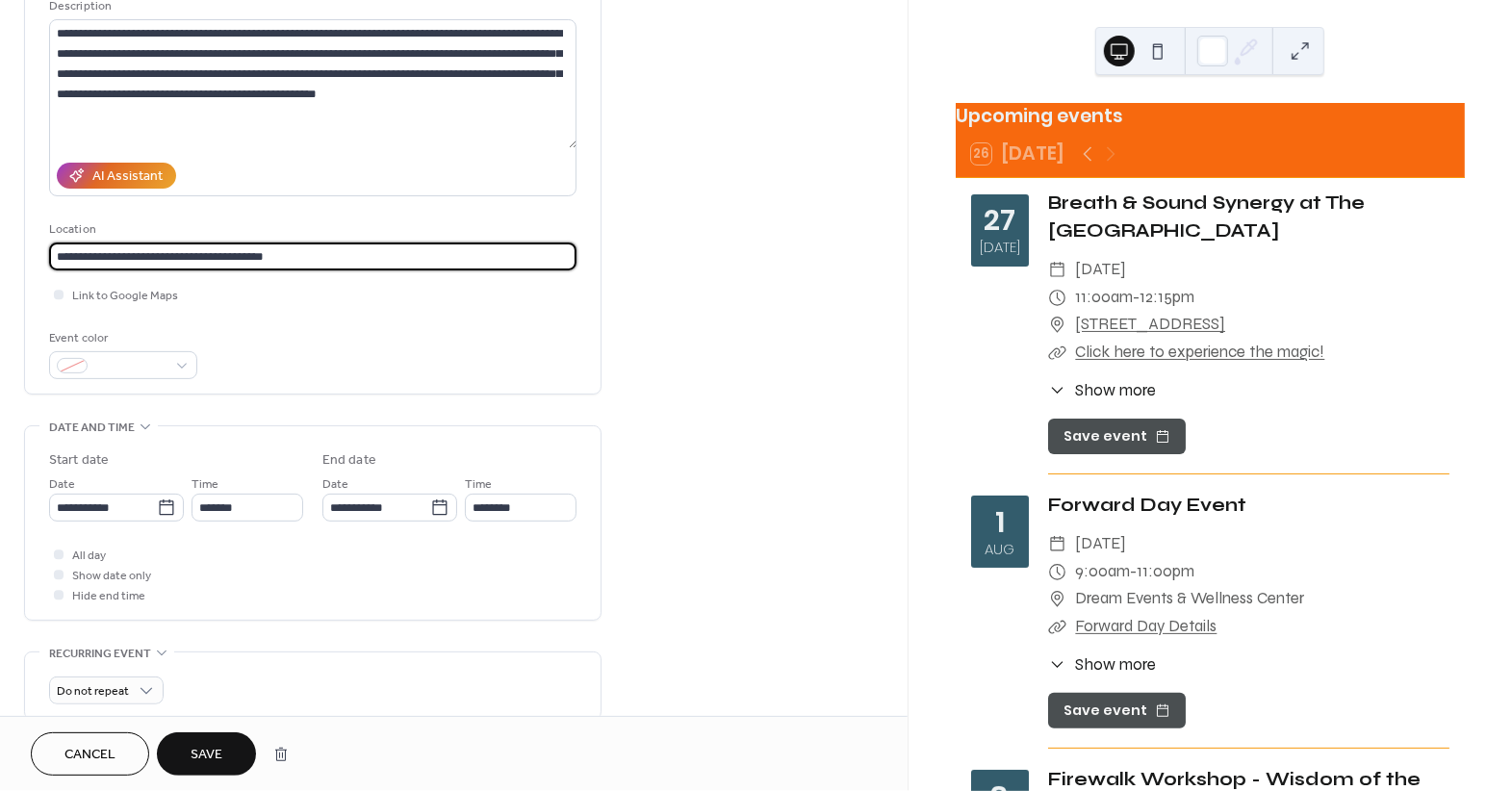 type on "**********" 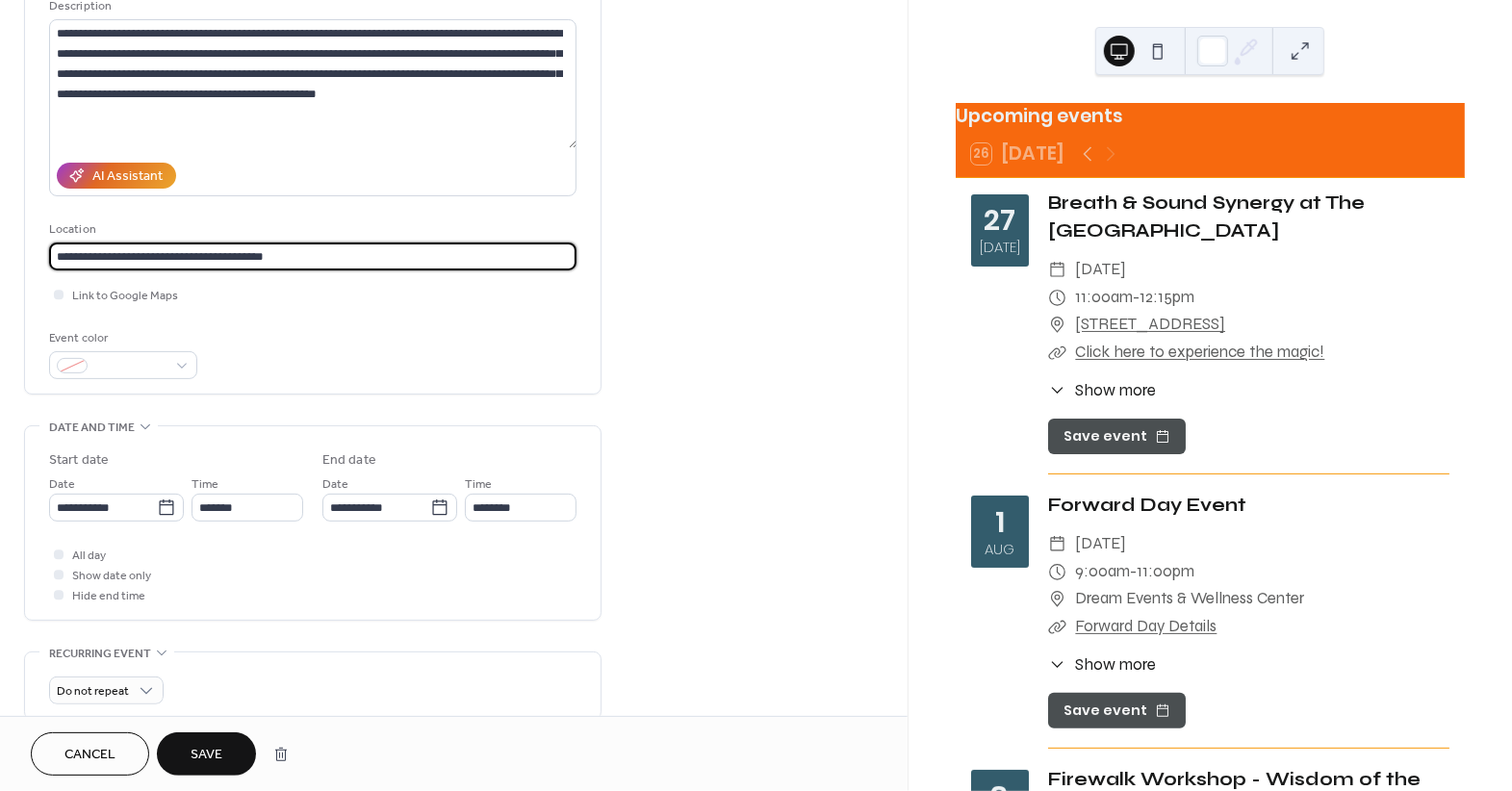 click on "Save" at bounding box center [206, 755] 